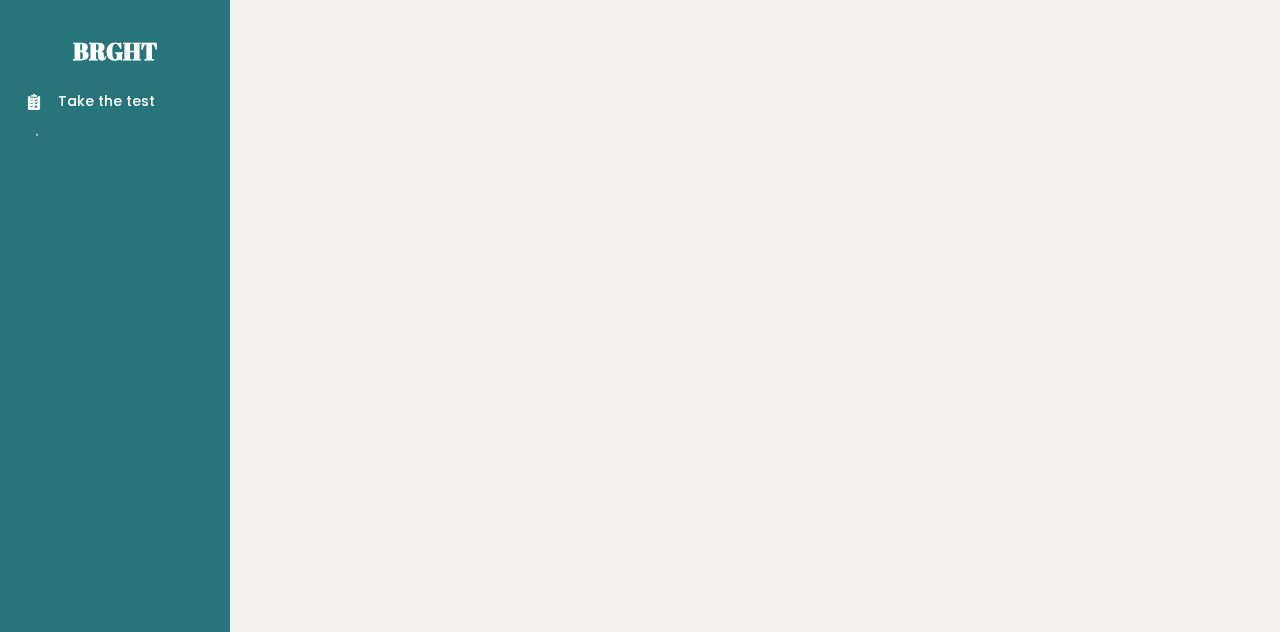 scroll, scrollTop: 0, scrollLeft: 0, axis: both 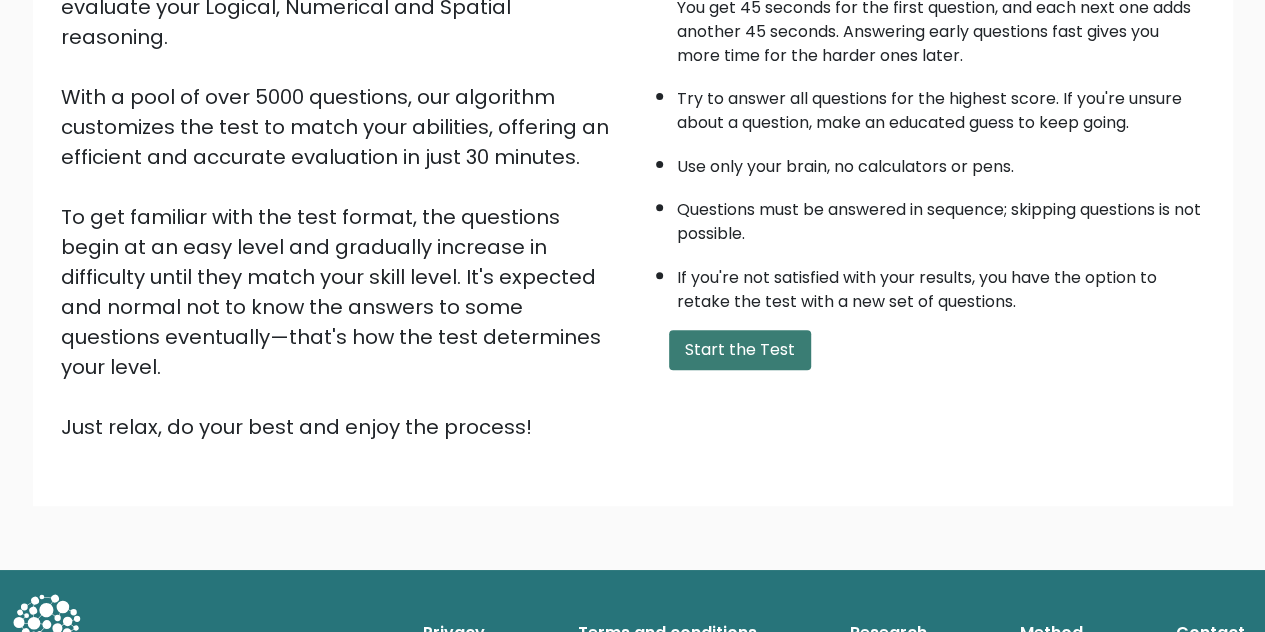 click on "Start the Test" at bounding box center [740, 350] 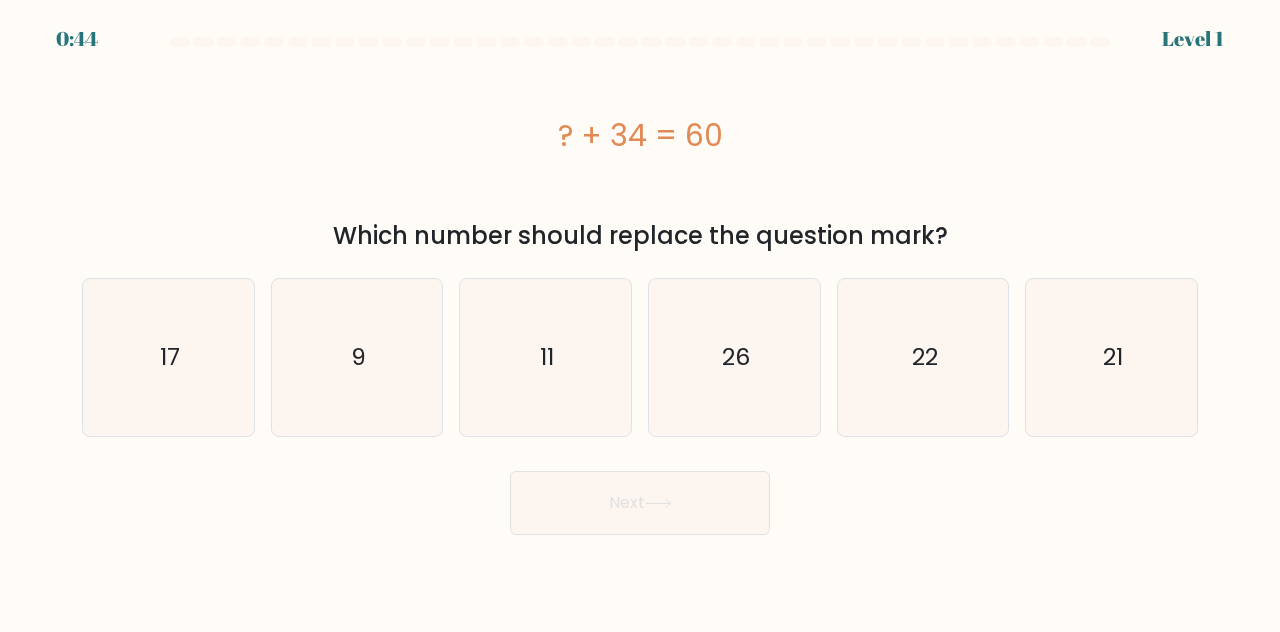 scroll, scrollTop: 0, scrollLeft: 0, axis: both 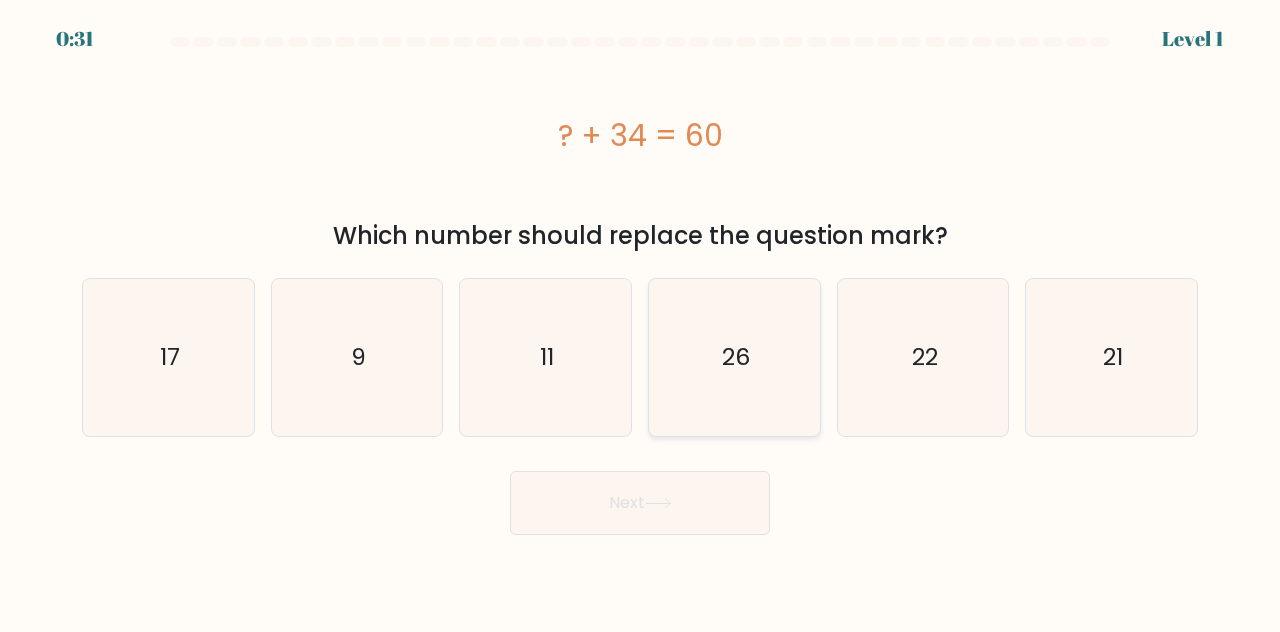 click on "26" 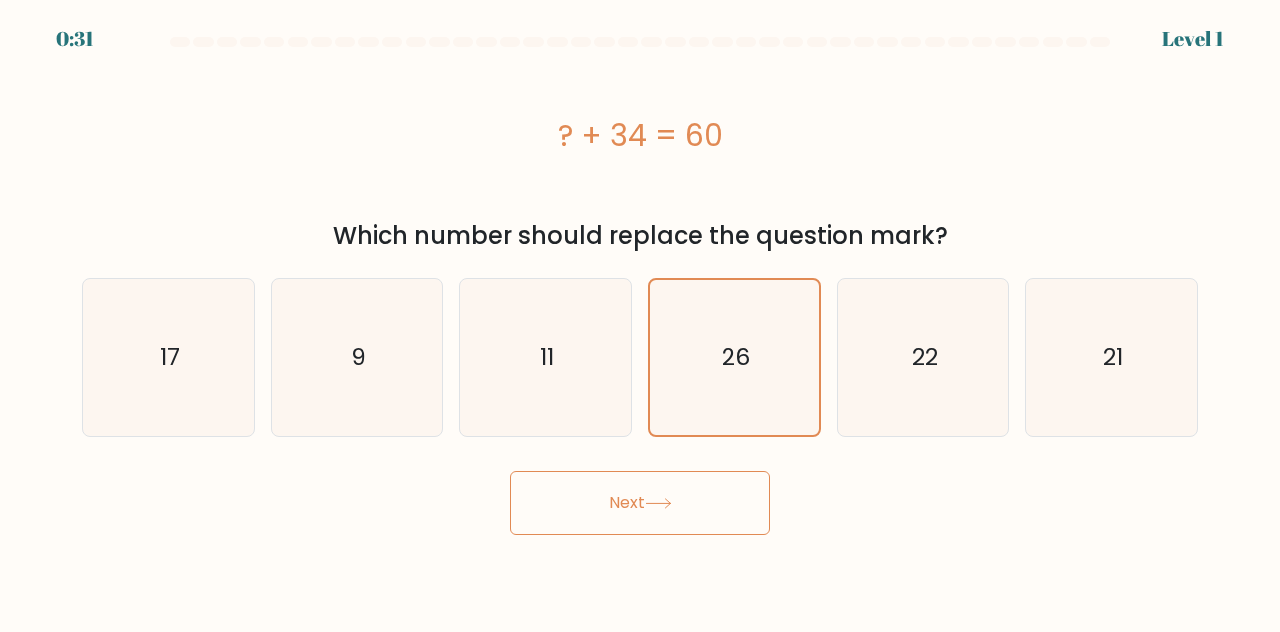 click on "Next" at bounding box center (640, 503) 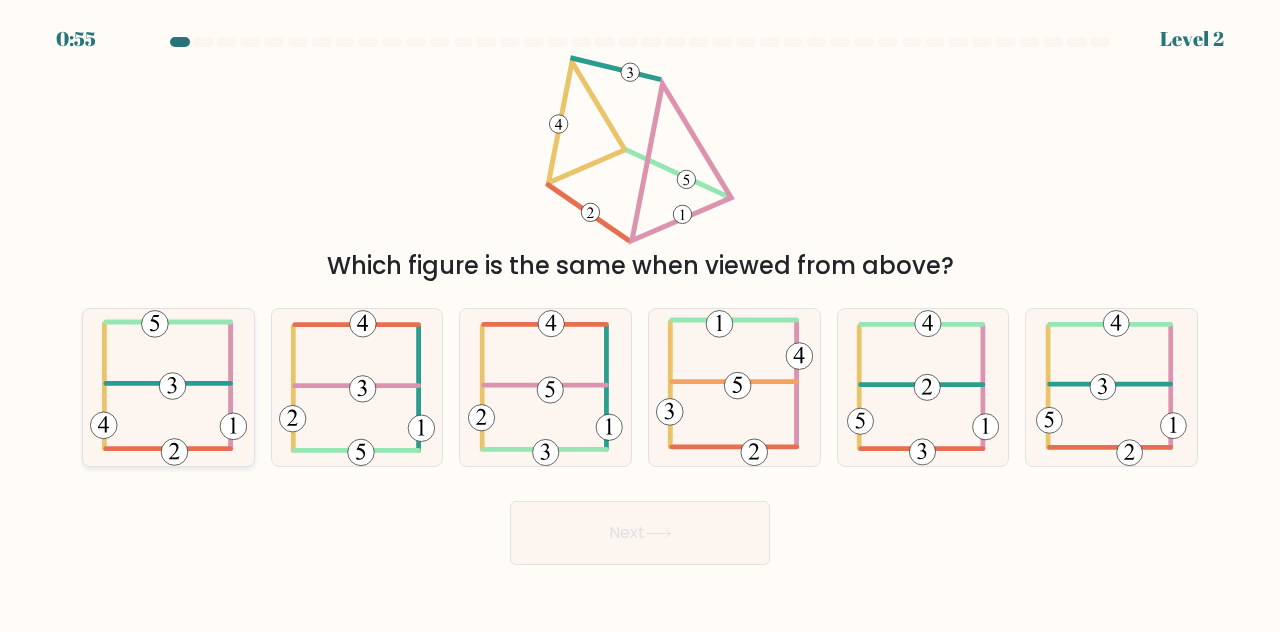 click 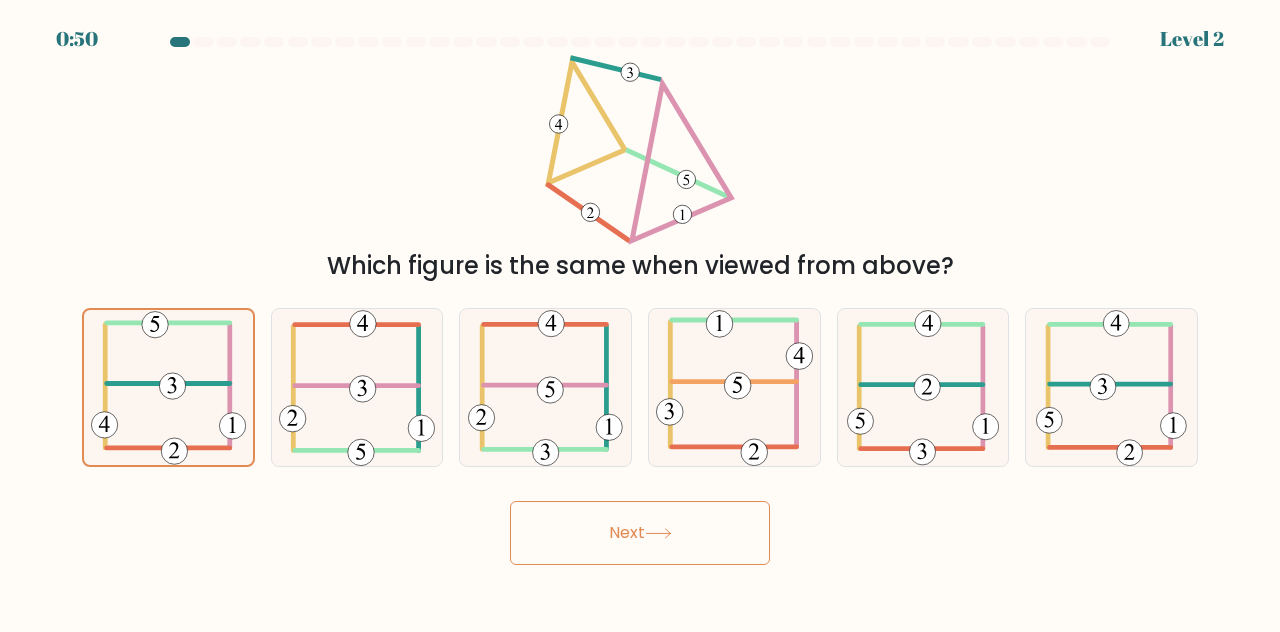 click 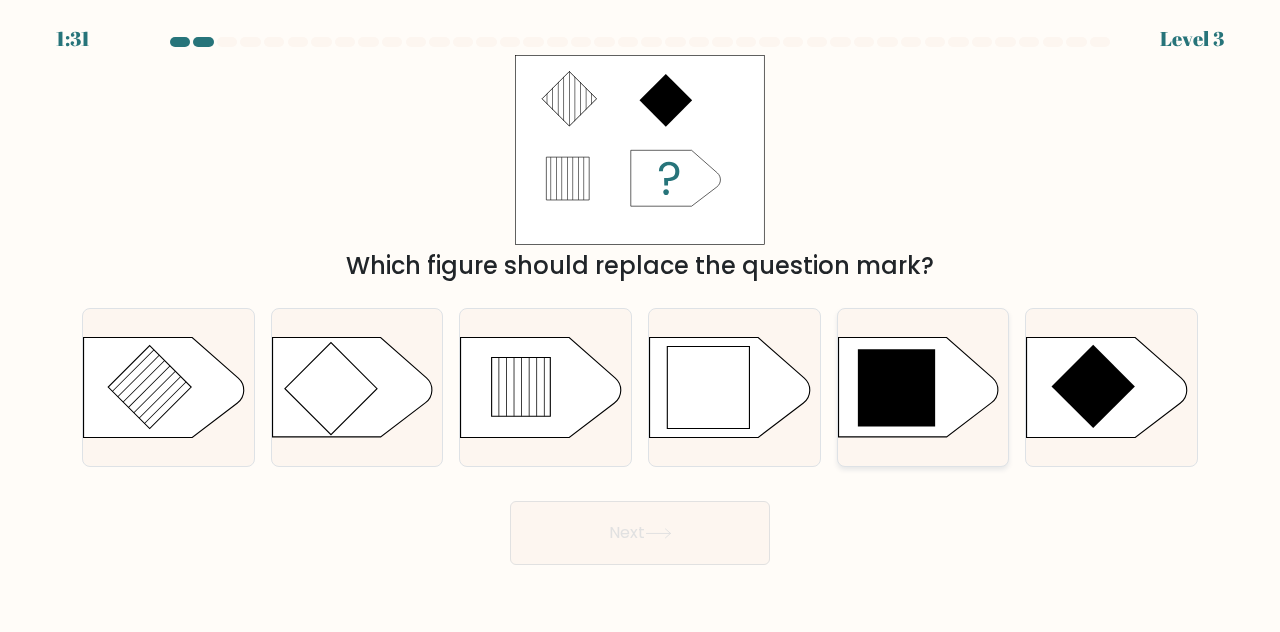 click 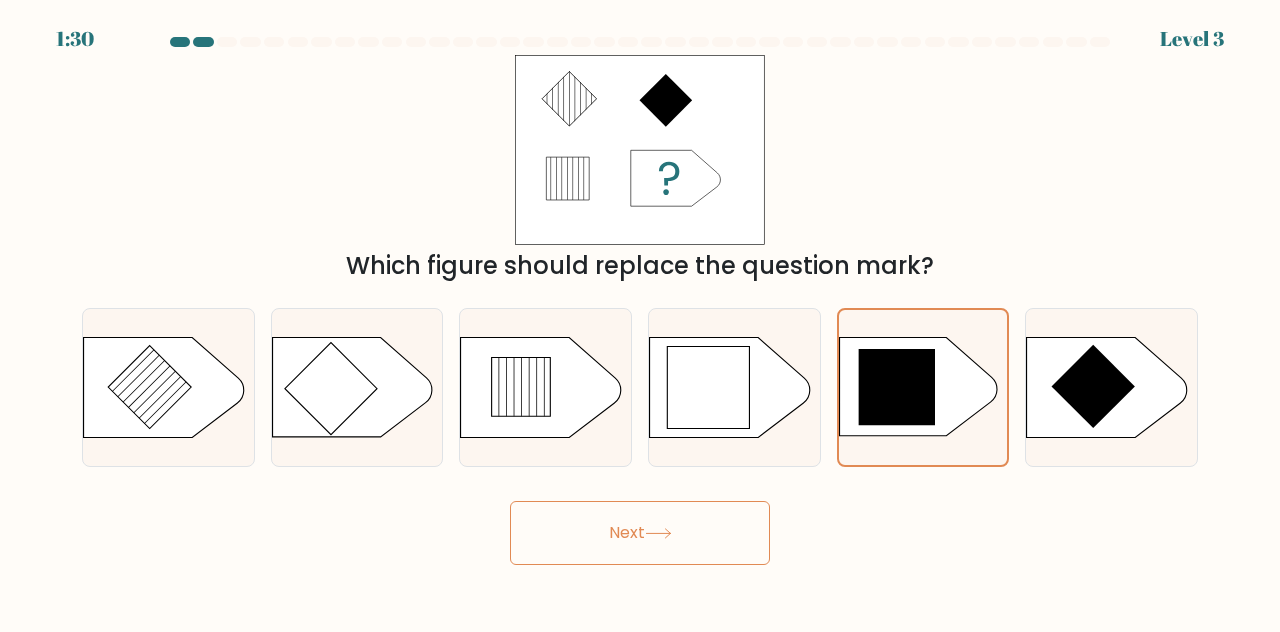 click on "Next" at bounding box center (640, 533) 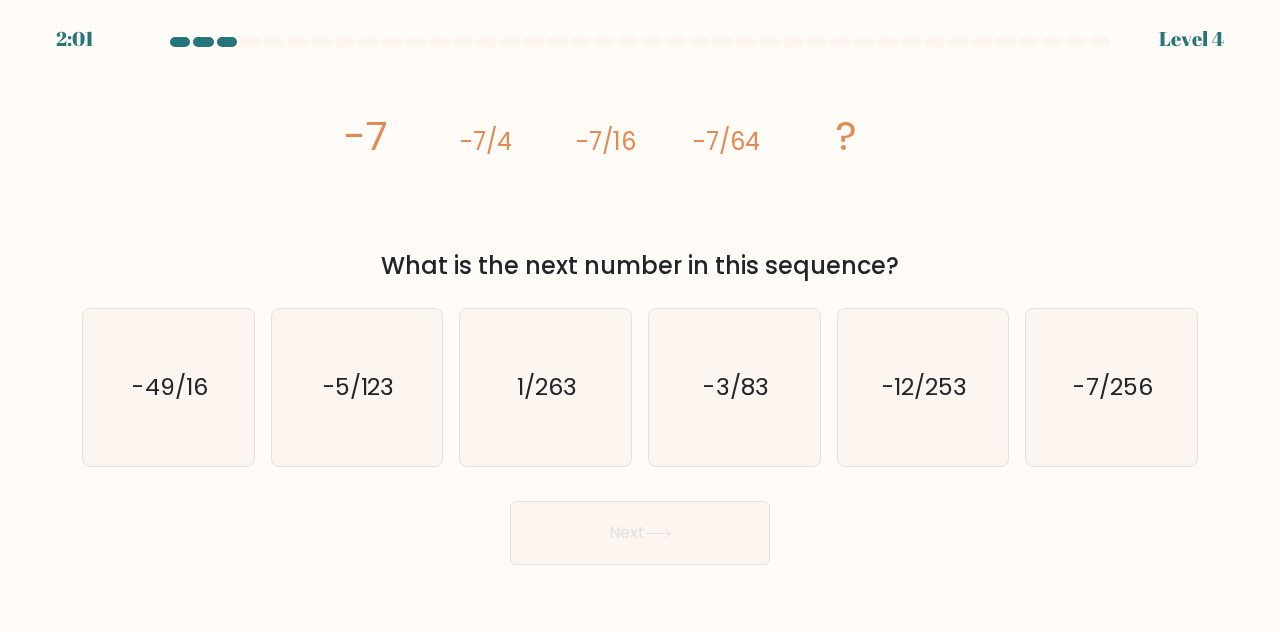 type 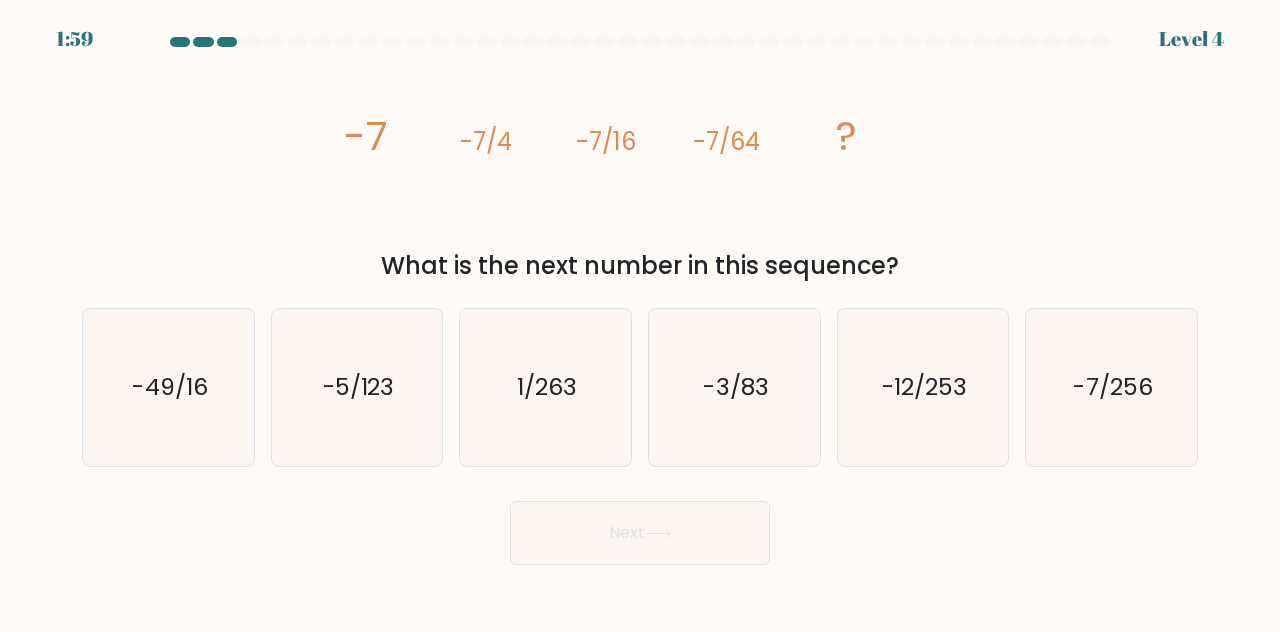 drag, startPoint x: 686, startPoint y: 522, endPoint x: 655, endPoint y: 61, distance: 462.04114 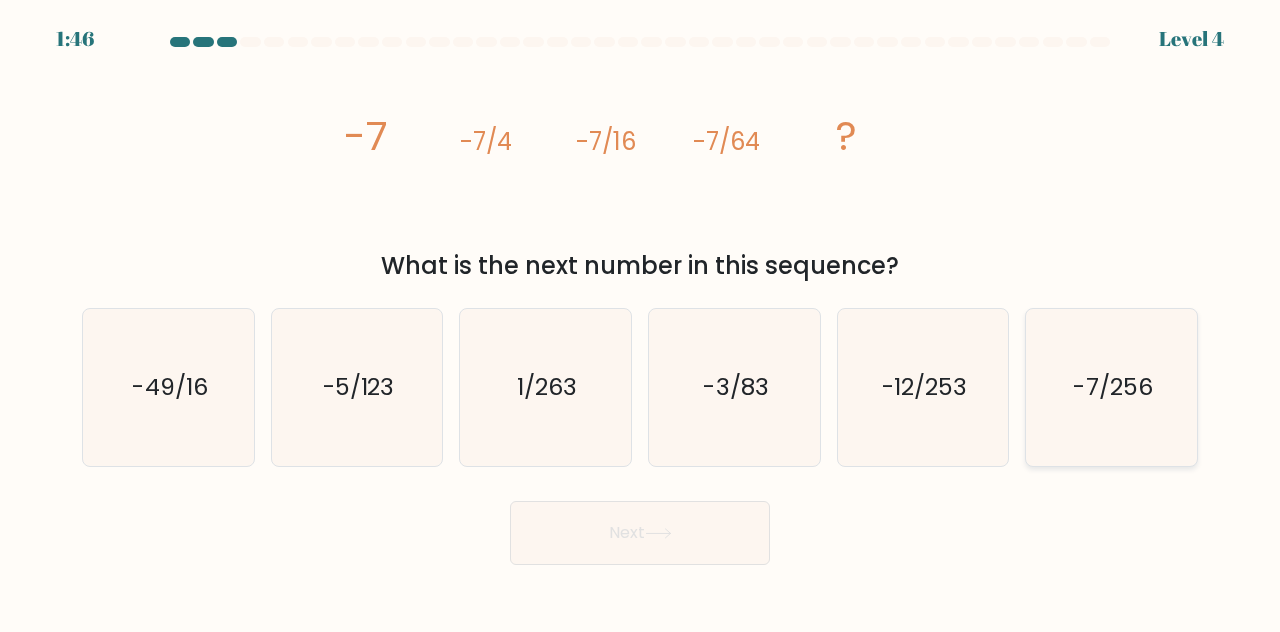 click on "-7/256" 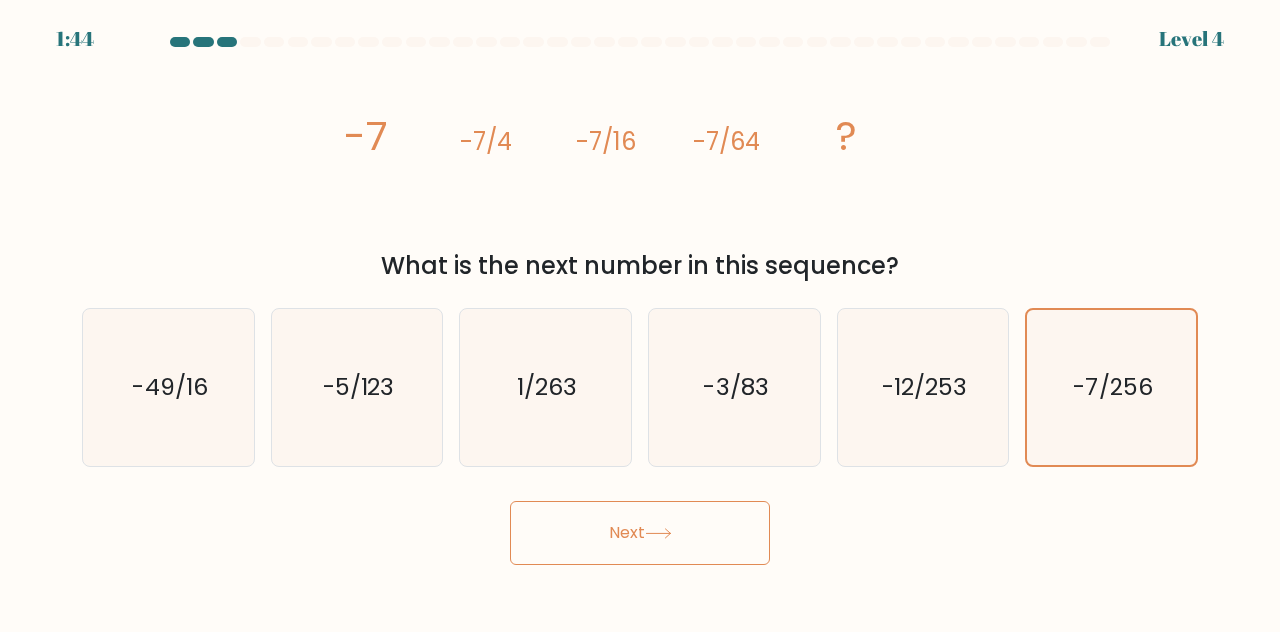 click on "Next" at bounding box center (640, 533) 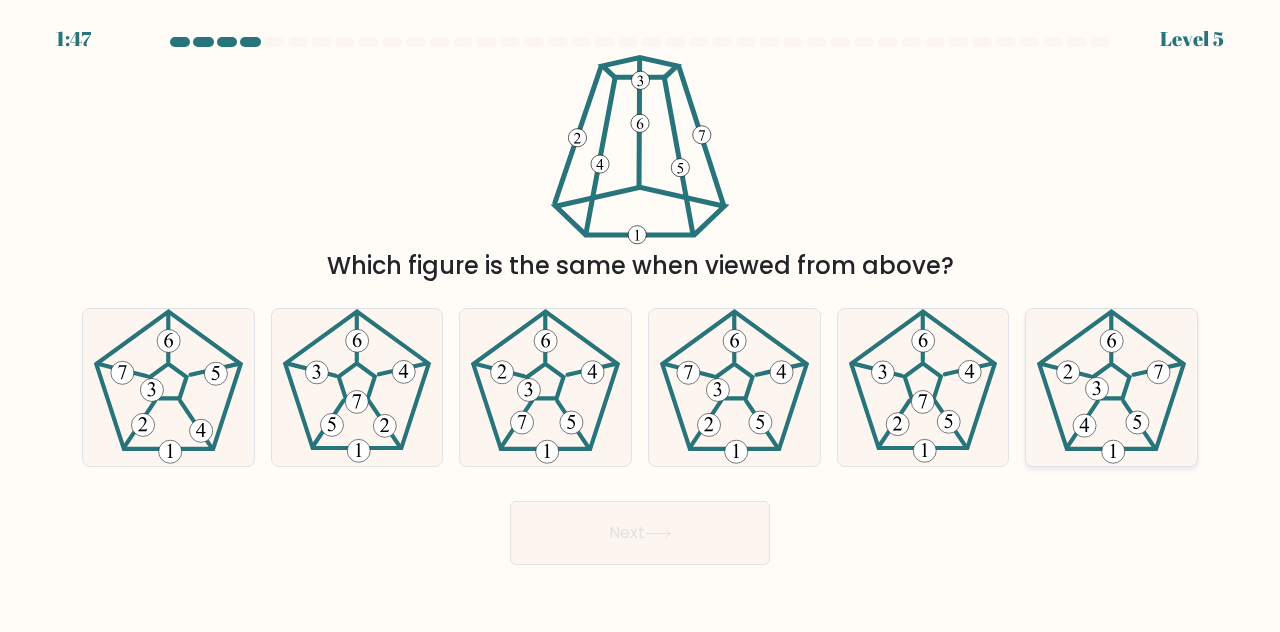 click 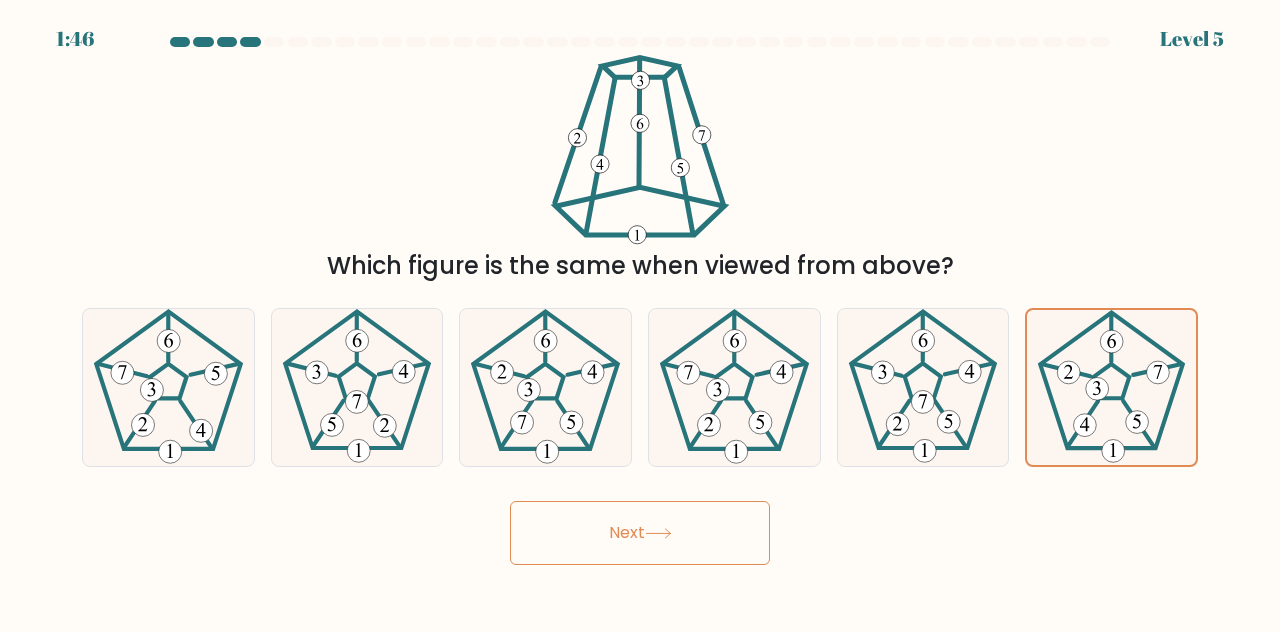 click on "Next" at bounding box center (640, 533) 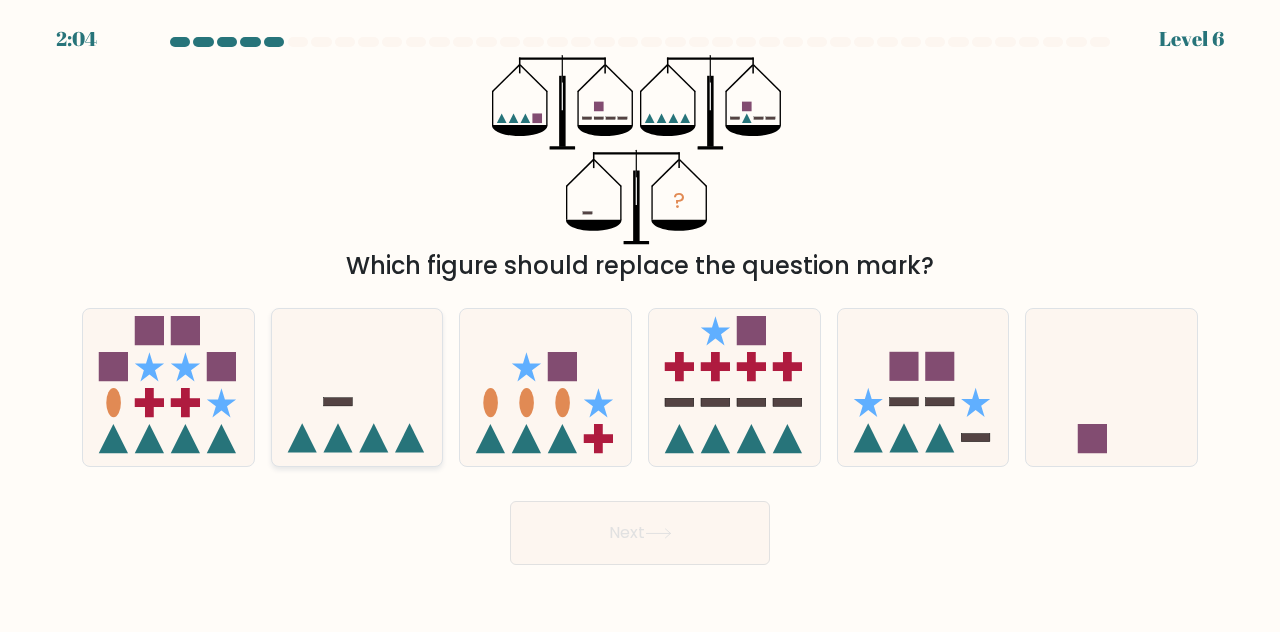 click 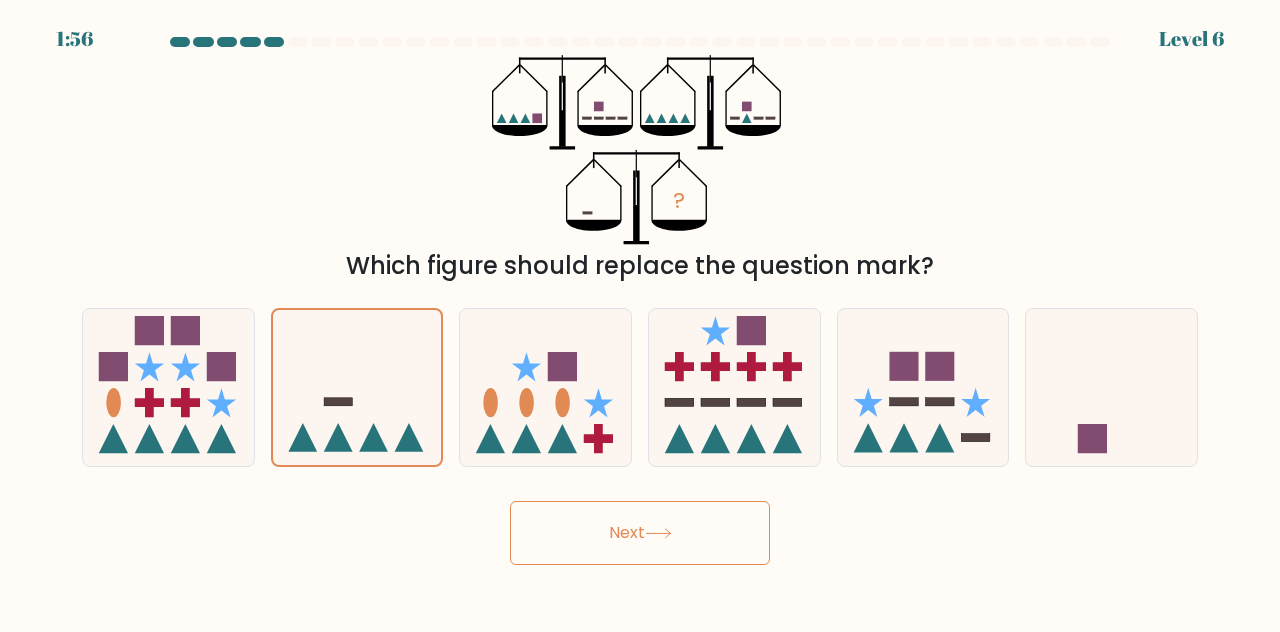 click on "Next" at bounding box center [640, 533] 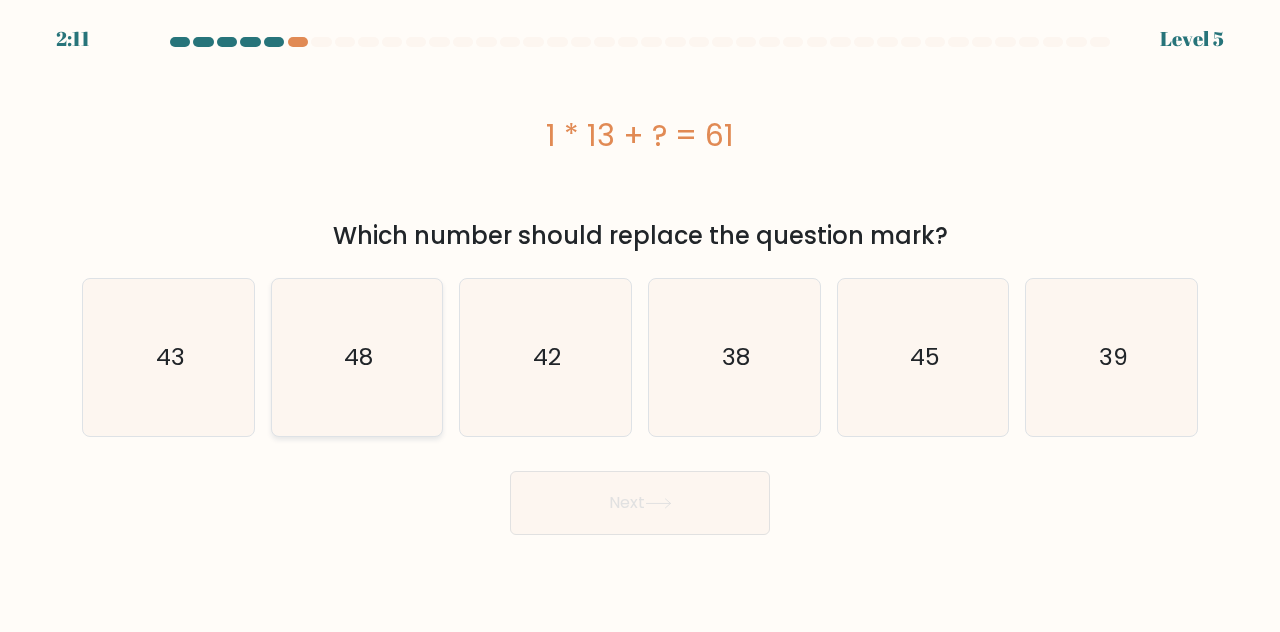 click on "48" 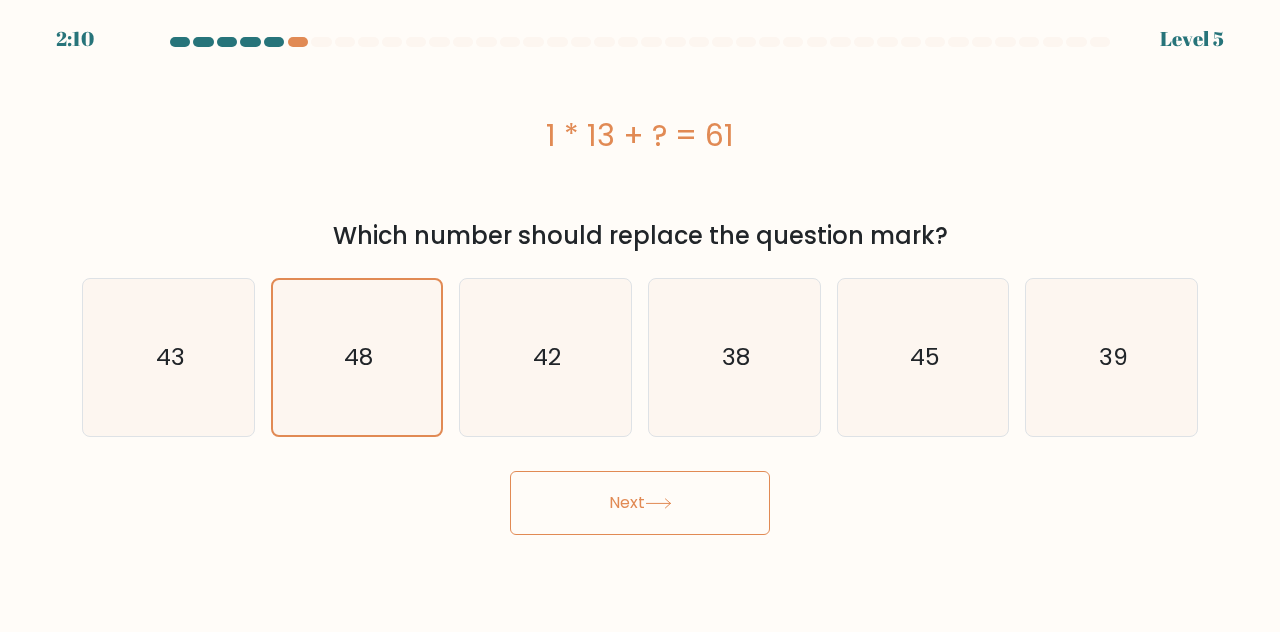 click on "Next" at bounding box center (640, 503) 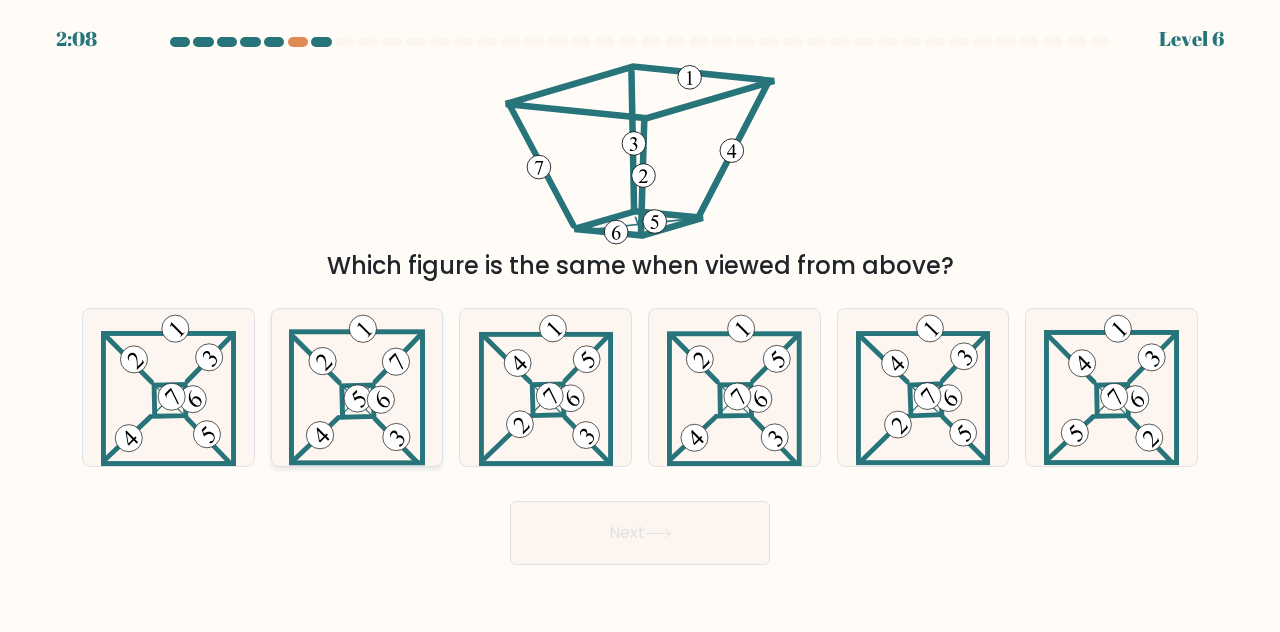 click 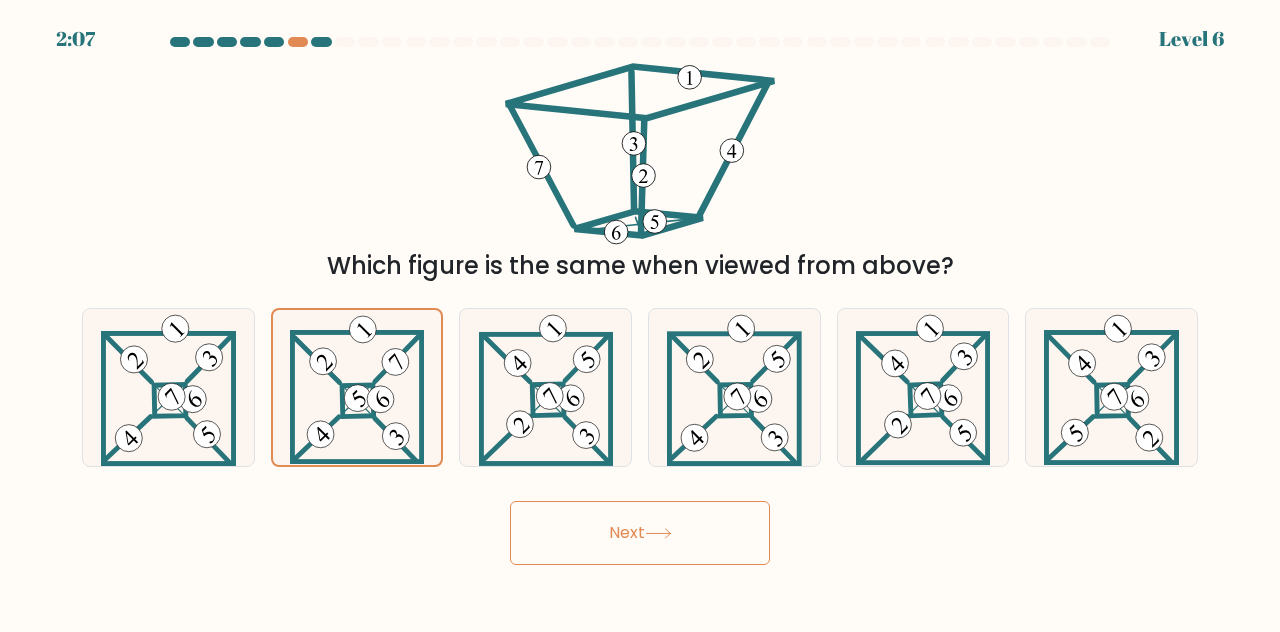 click on "Next" at bounding box center [640, 533] 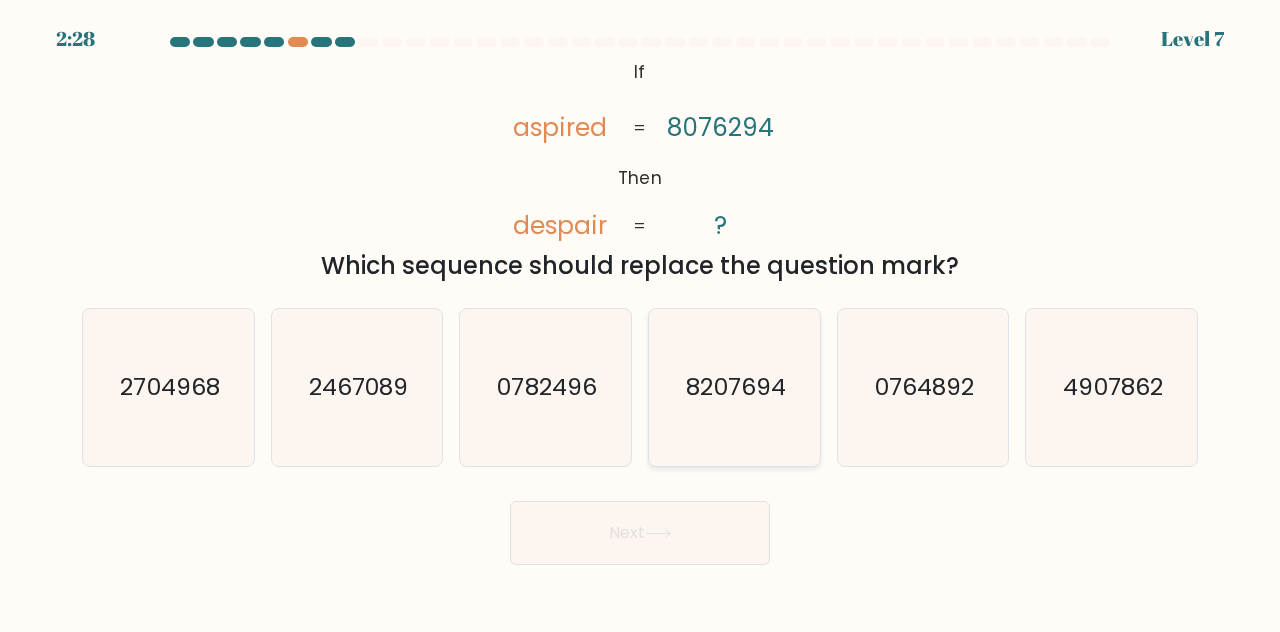 drag, startPoint x: 788, startPoint y: 353, endPoint x: 781, endPoint y: 362, distance: 11.401754 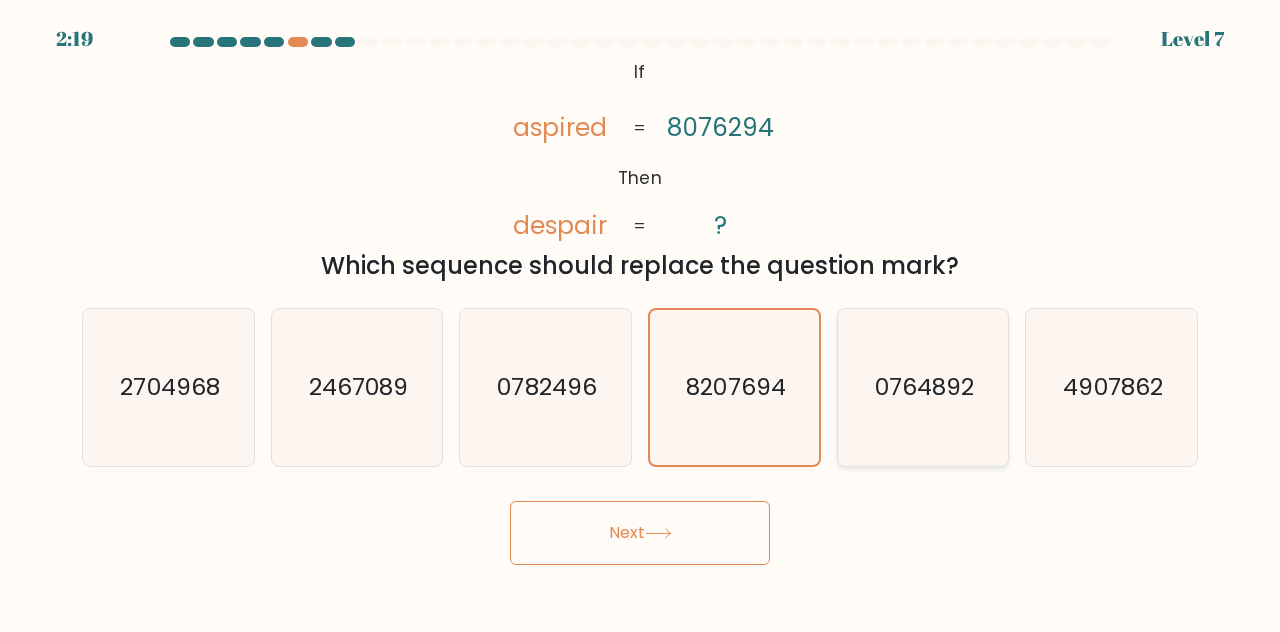 click on "0764892" 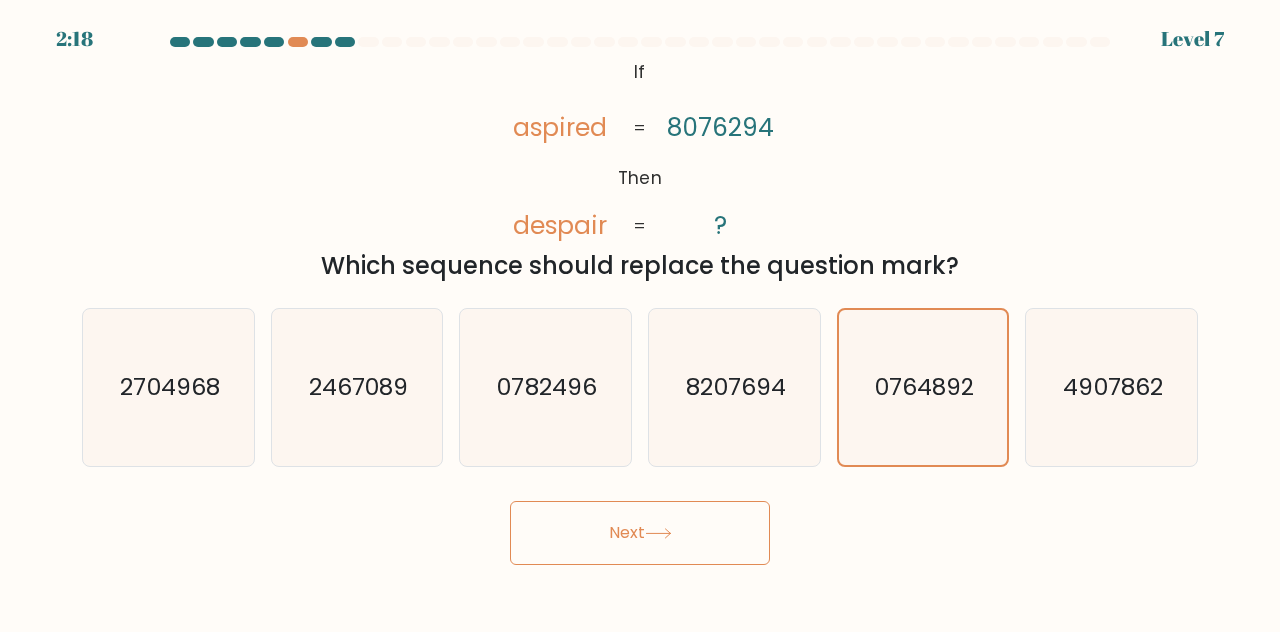 click on "Next" at bounding box center (640, 533) 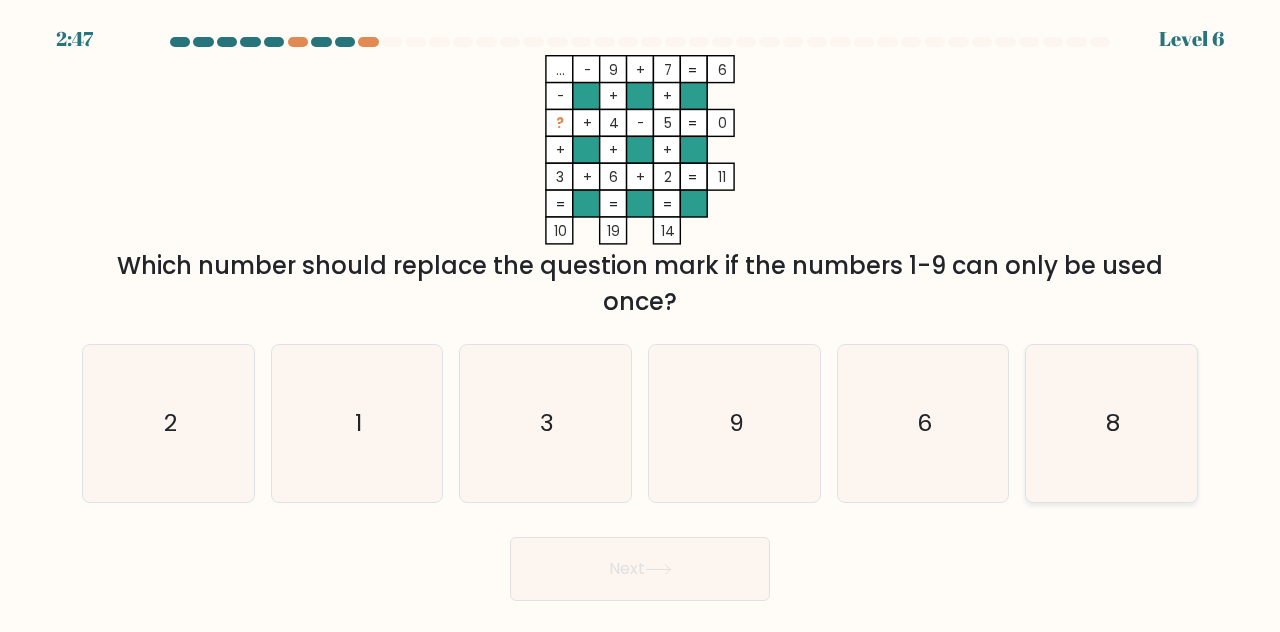 click on "8" 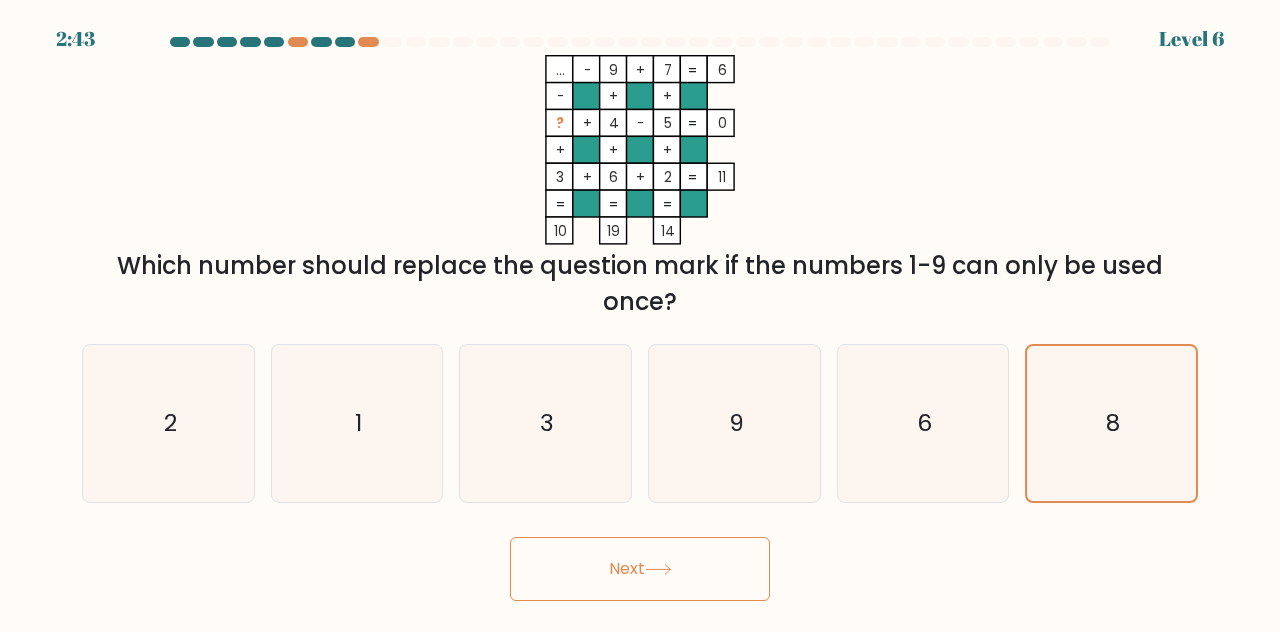 click on "Next" at bounding box center [640, 569] 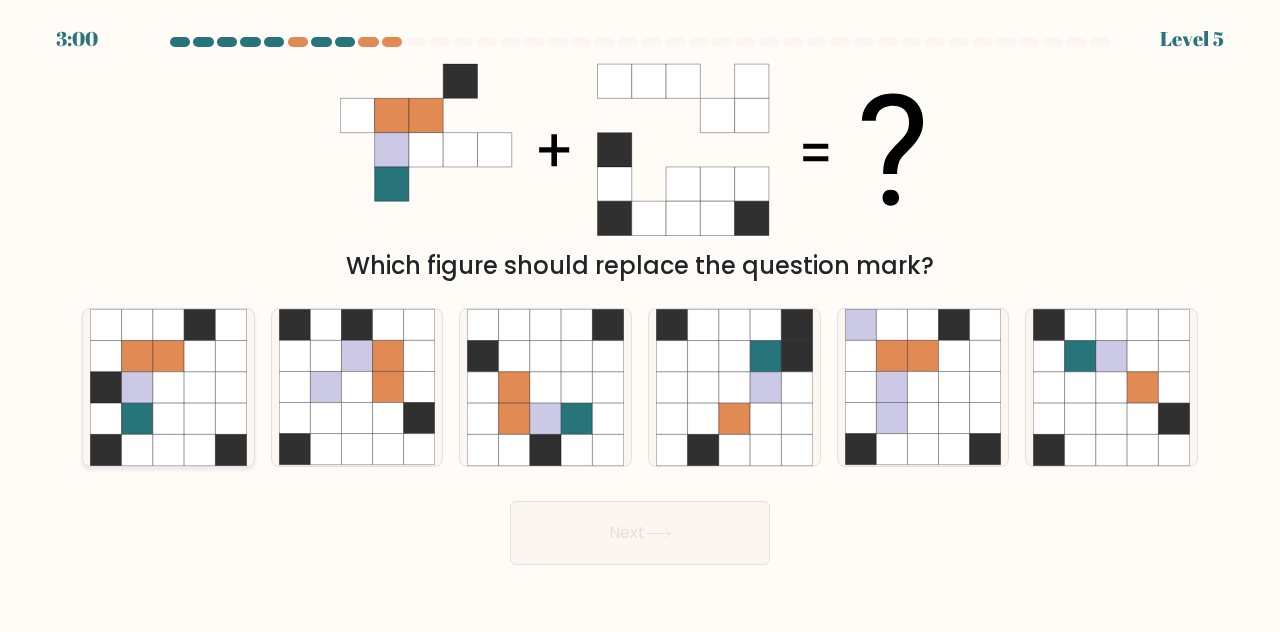 click 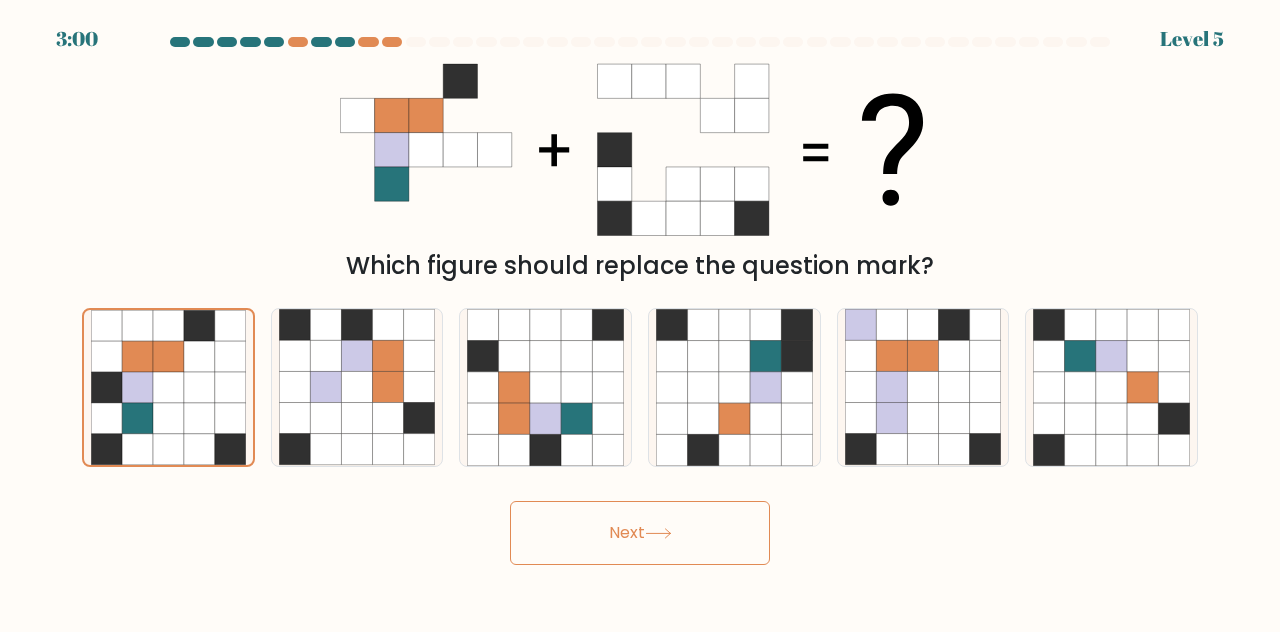 click on "Next" at bounding box center (640, 533) 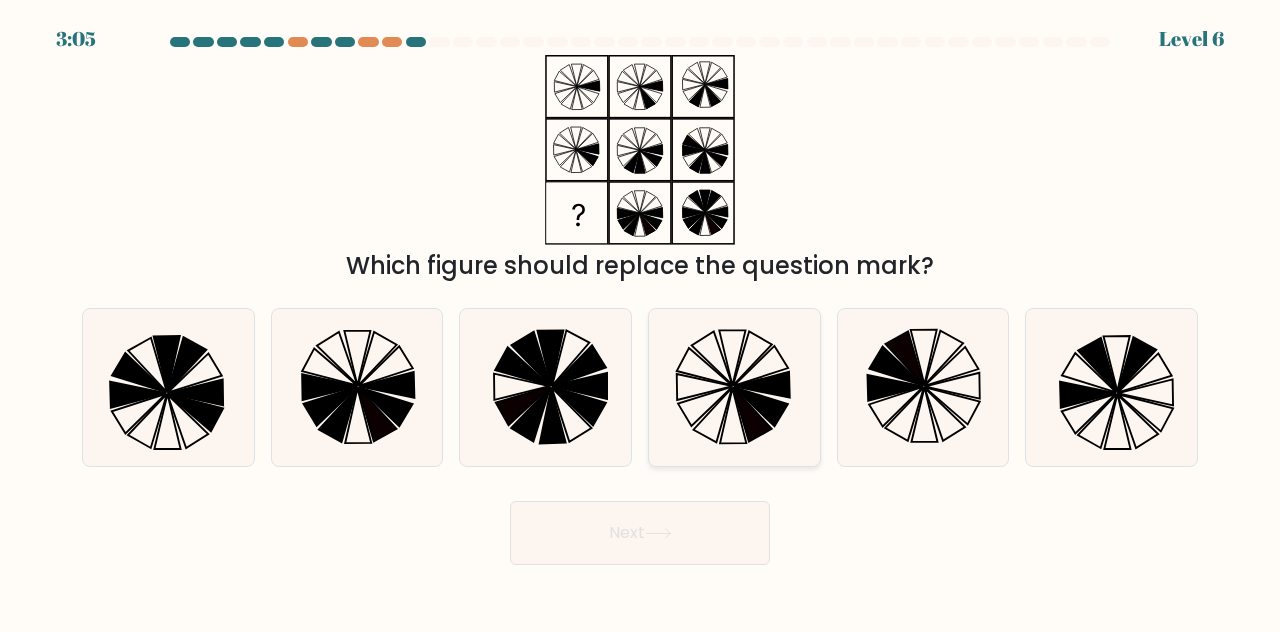 click 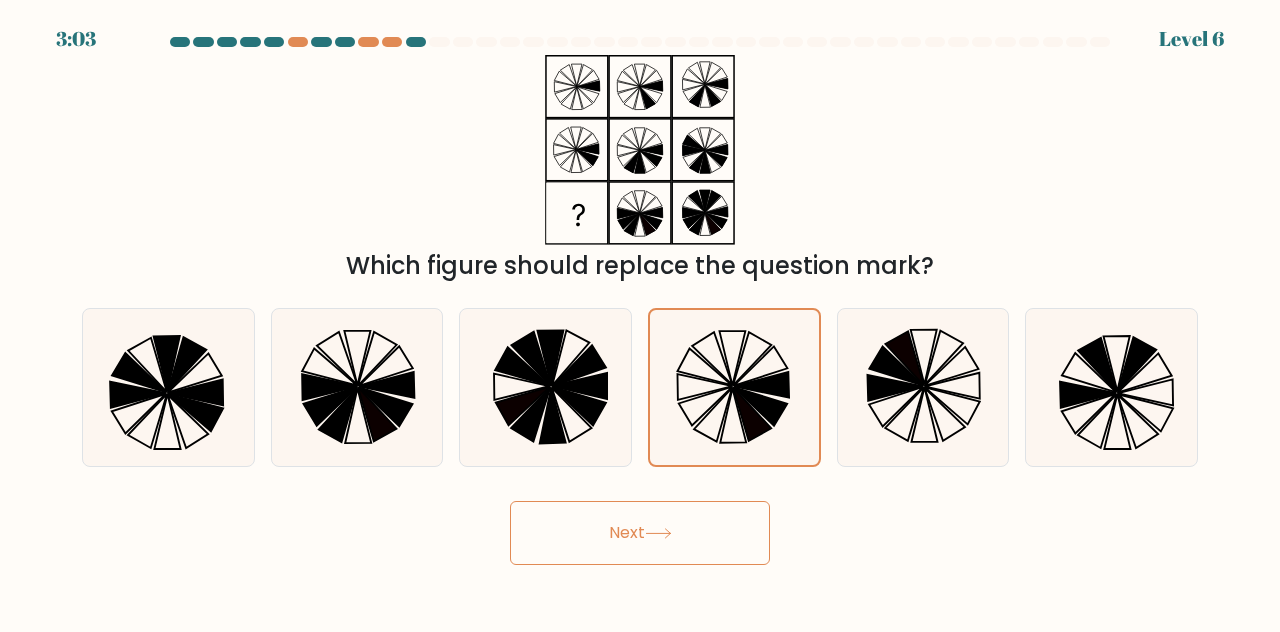 click on "Next" at bounding box center (640, 533) 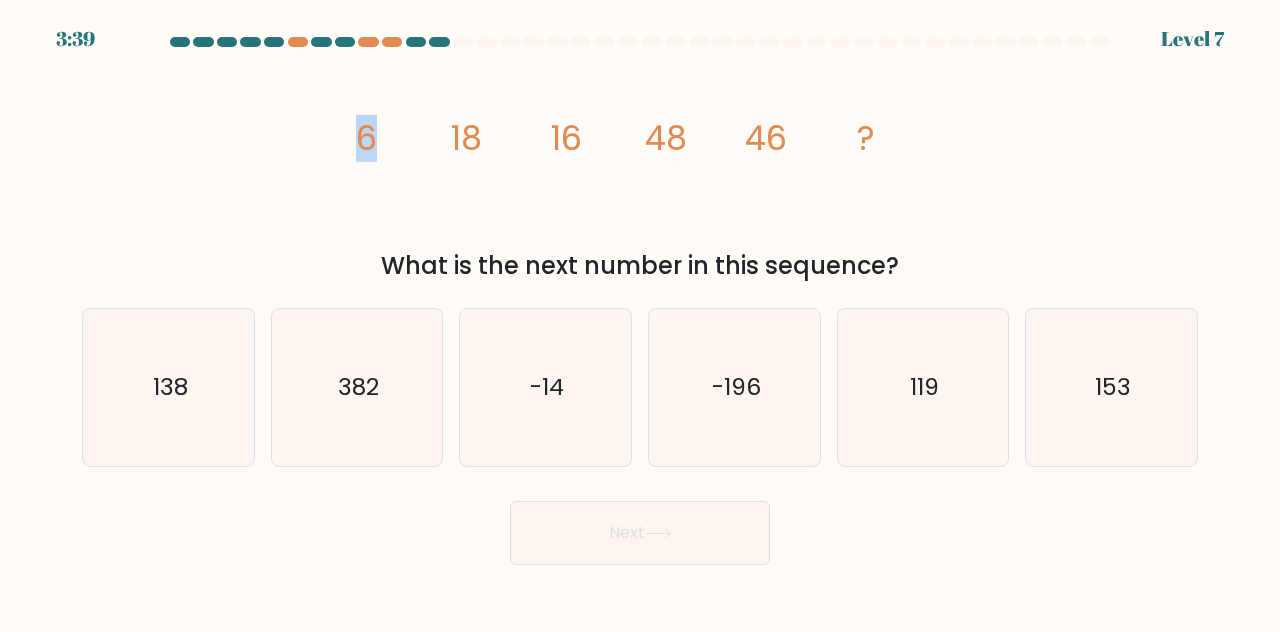 drag, startPoint x: 356, startPoint y: 129, endPoint x: 384, endPoint y: 136, distance: 28.86174 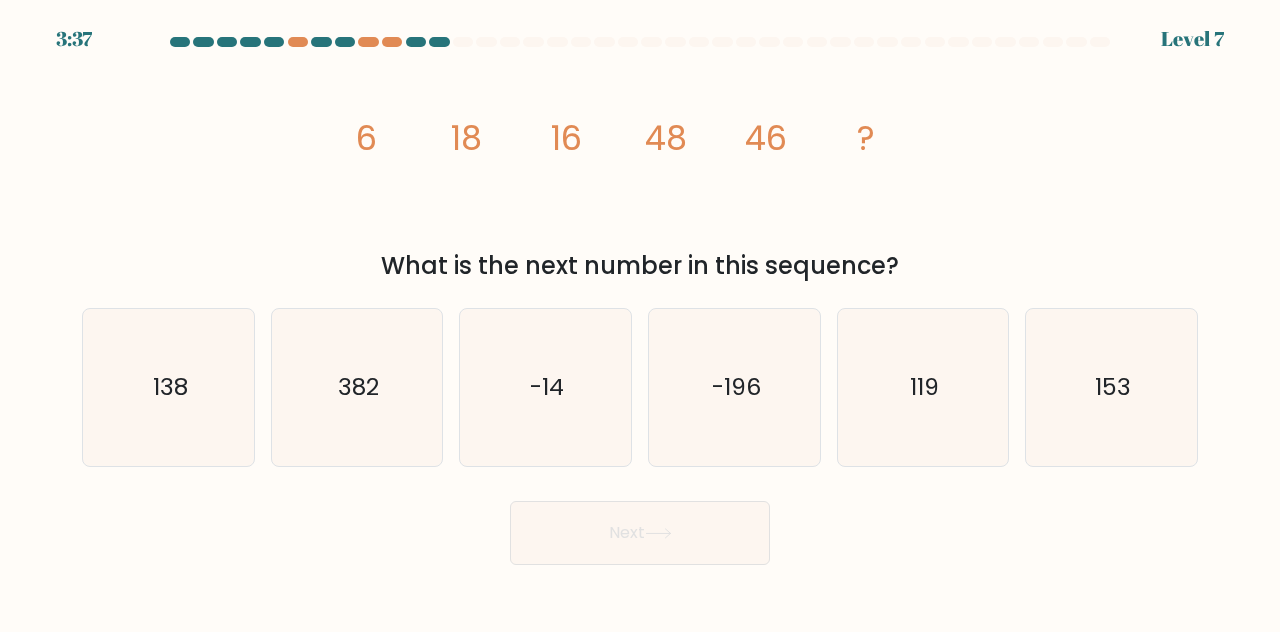 click on "image/svg+xml
6
18
16
48
46
?" 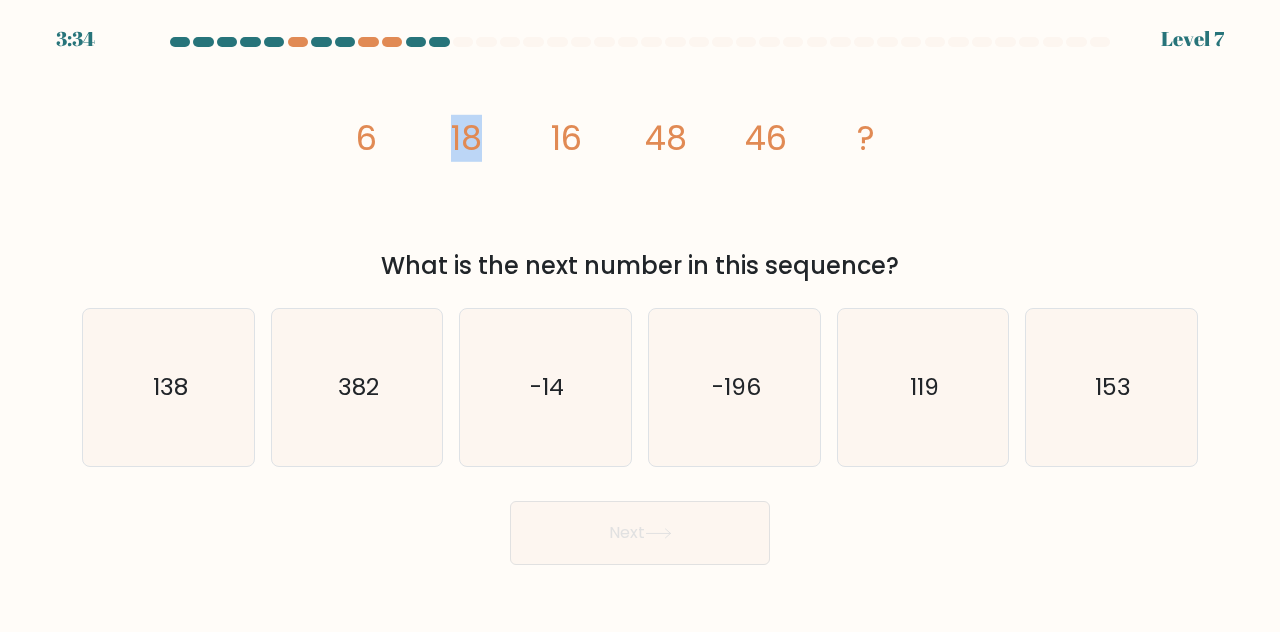 drag, startPoint x: 453, startPoint y: 139, endPoint x: 477, endPoint y: 141, distance: 24.083189 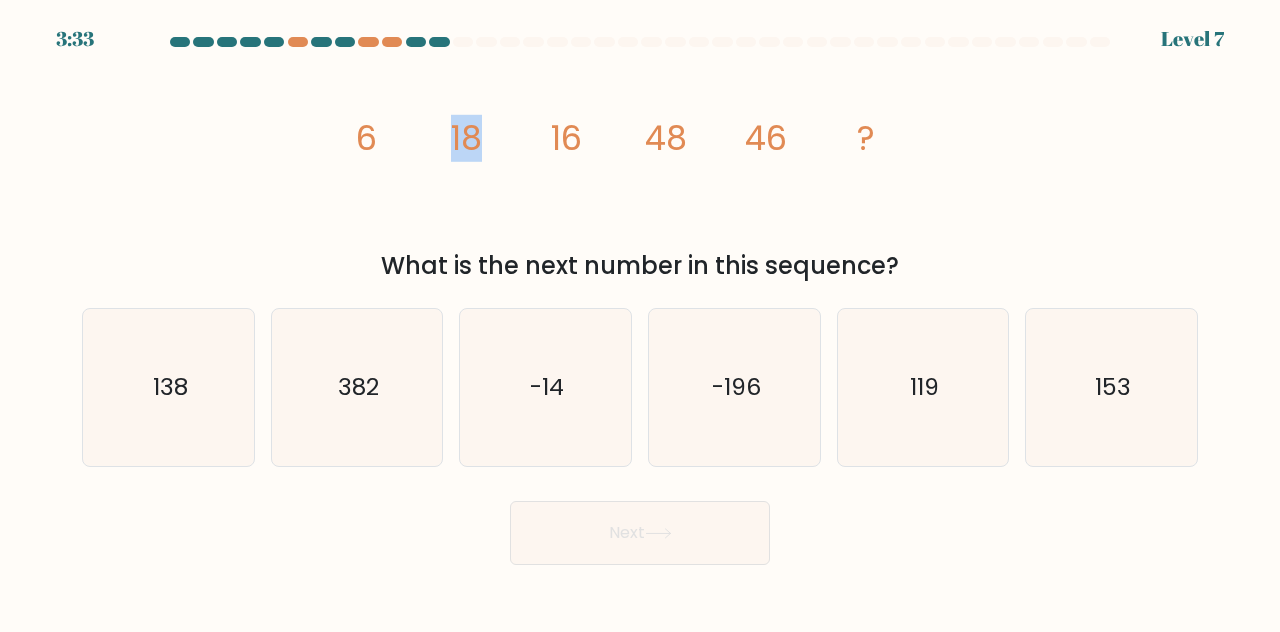 click on "18" 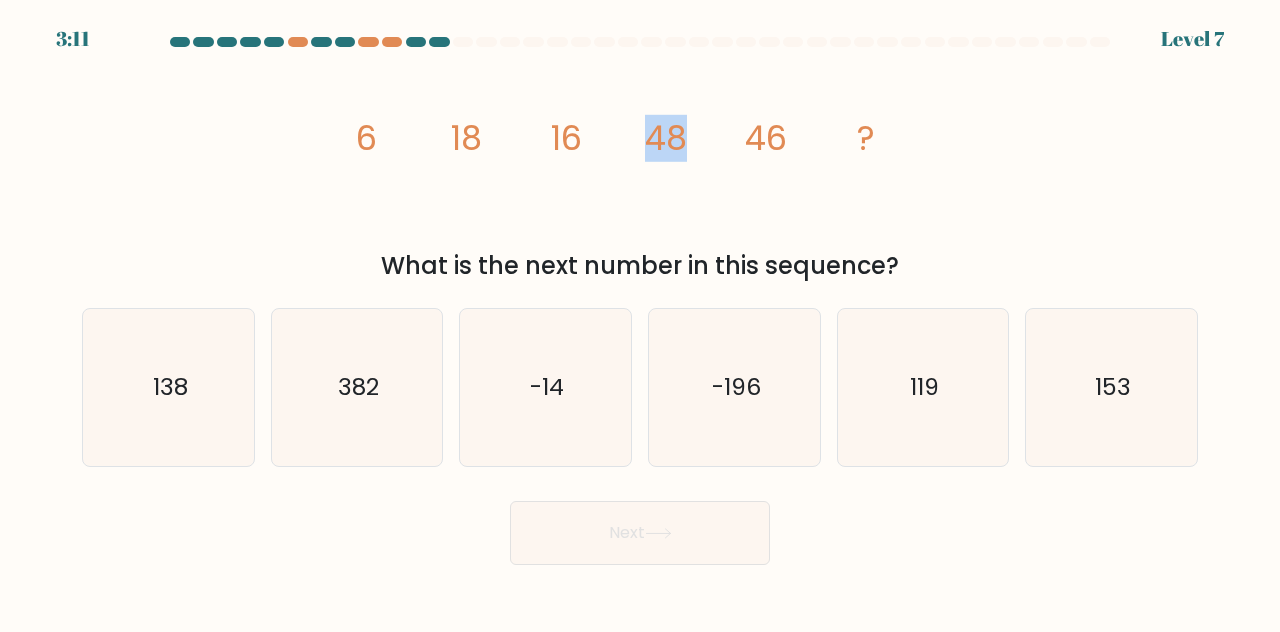 drag, startPoint x: 655, startPoint y: 137, endPoint x: 680, endPoint y: 139, distance: 25.079872 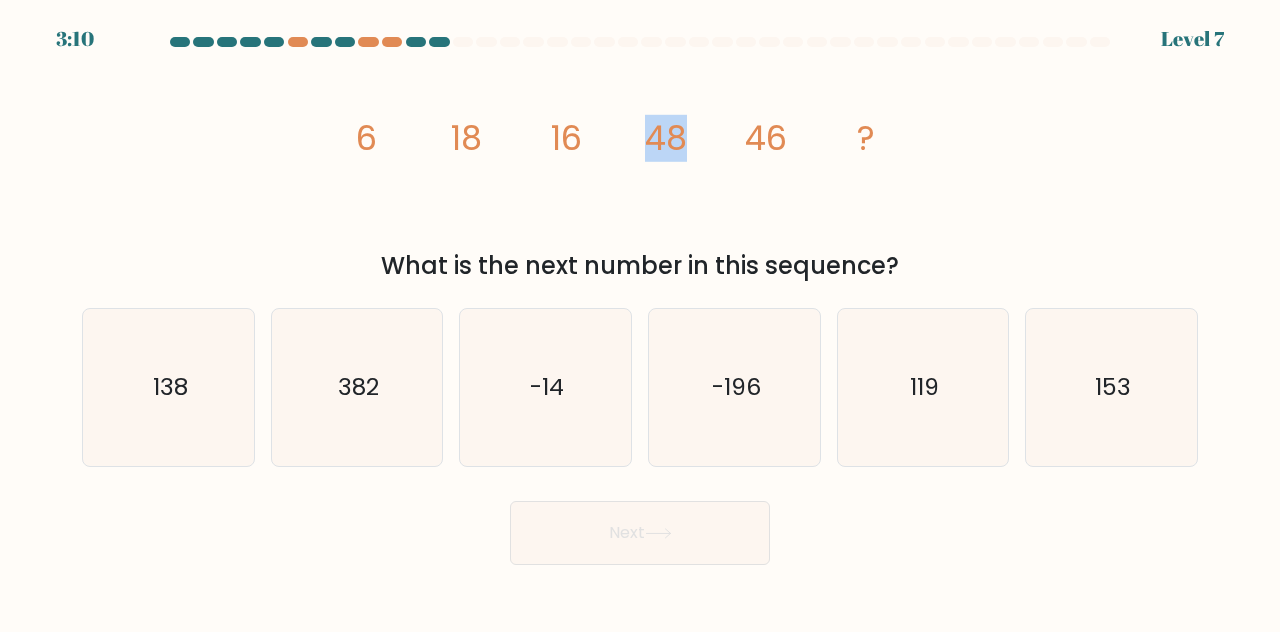 click on "48" 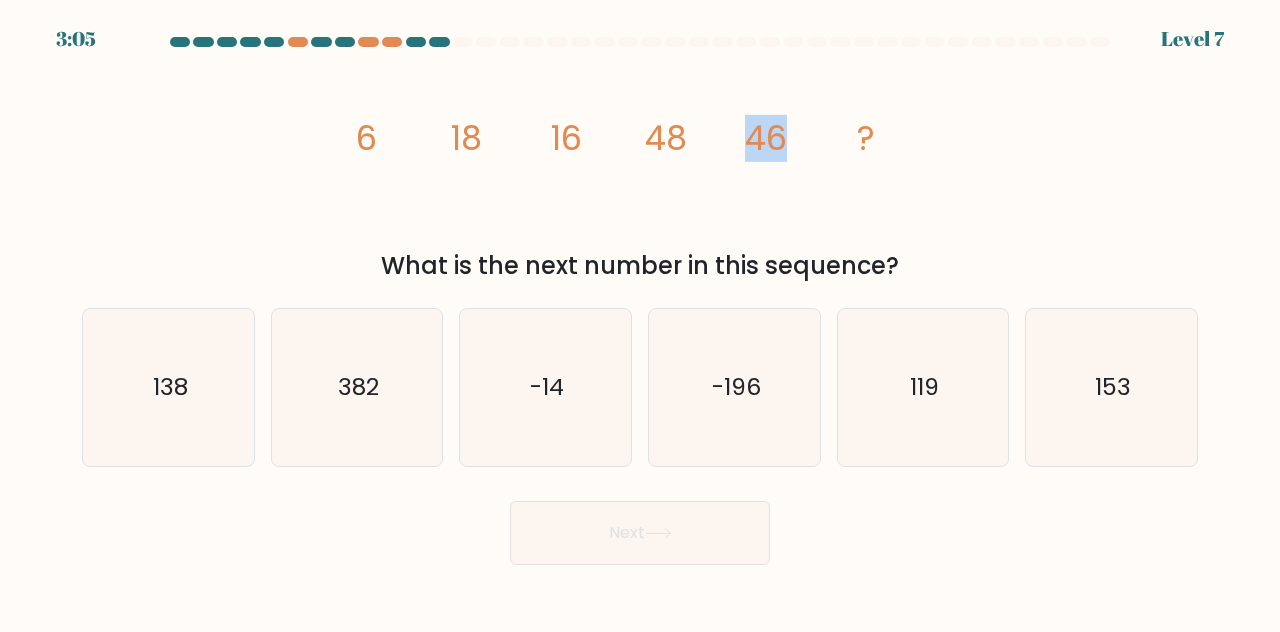 drag, startPoint x: 744, startPoint y: 140, endPoint x: 782, endPoint y: 149, distance: 39.051247 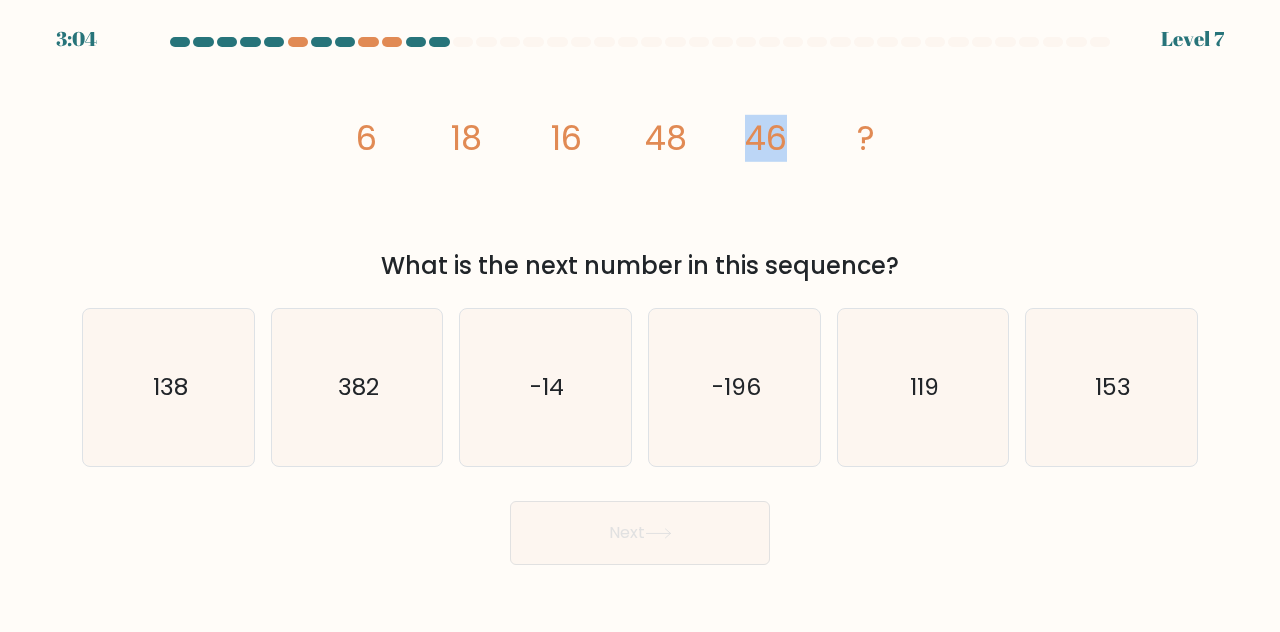 click on "46" 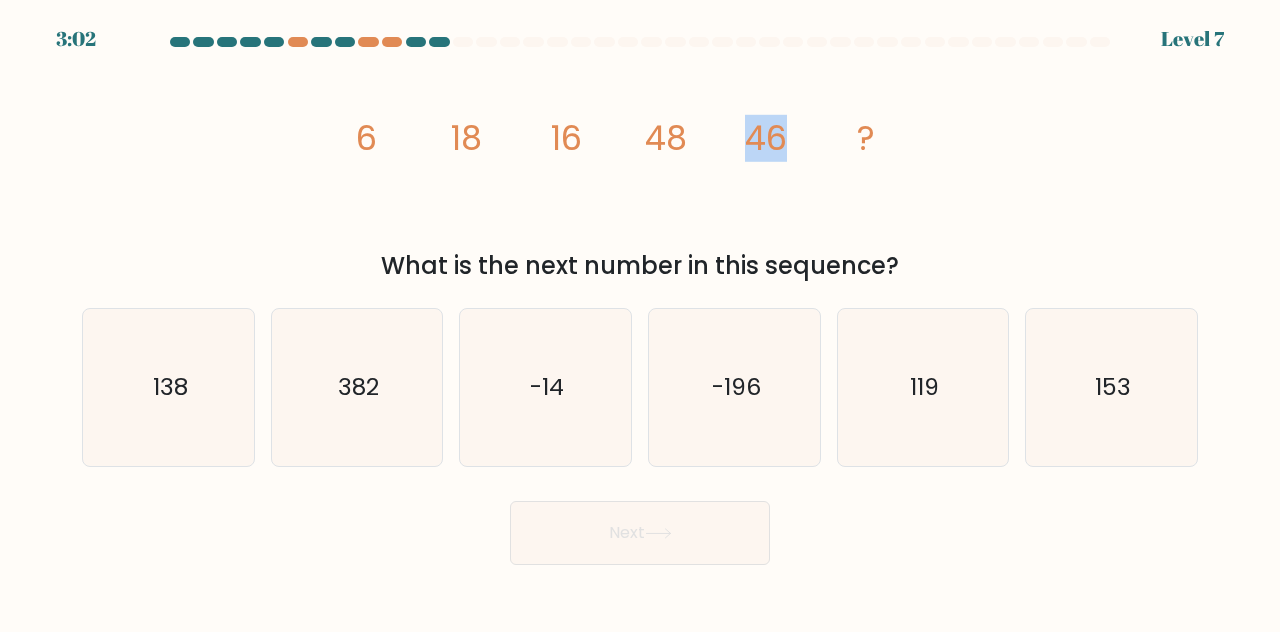 drag, startPoint x: 782, startPoint y: 149, endPoint x: 754, endPoint y: 149, distance: 28 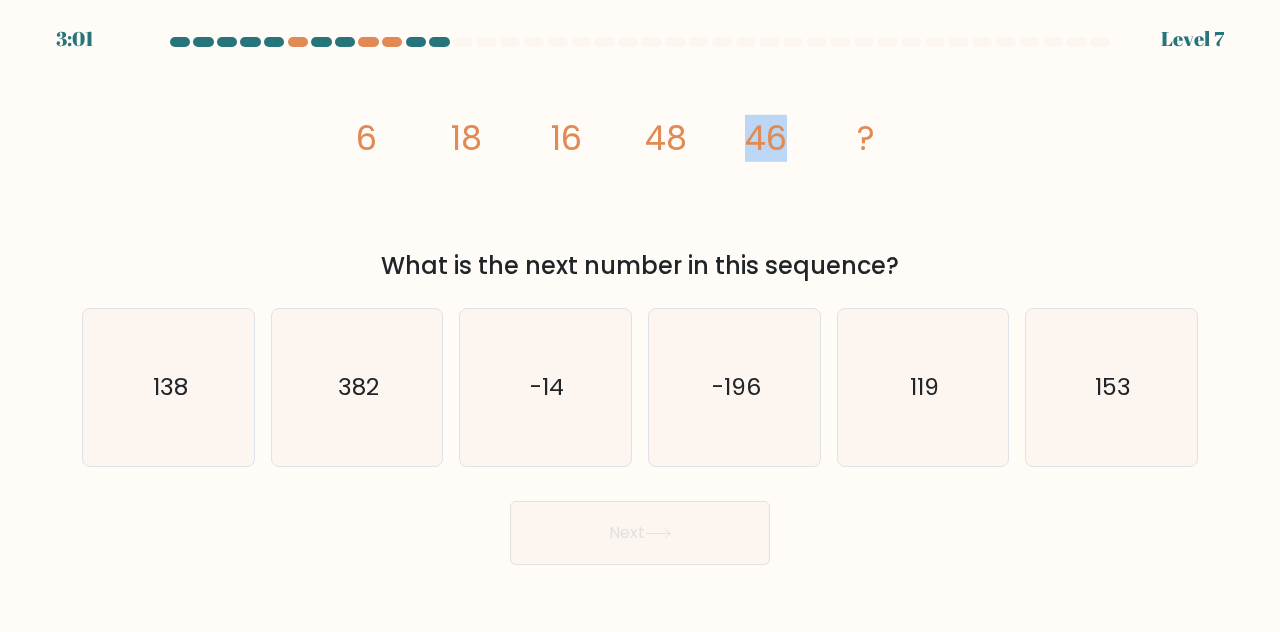 click on "46" 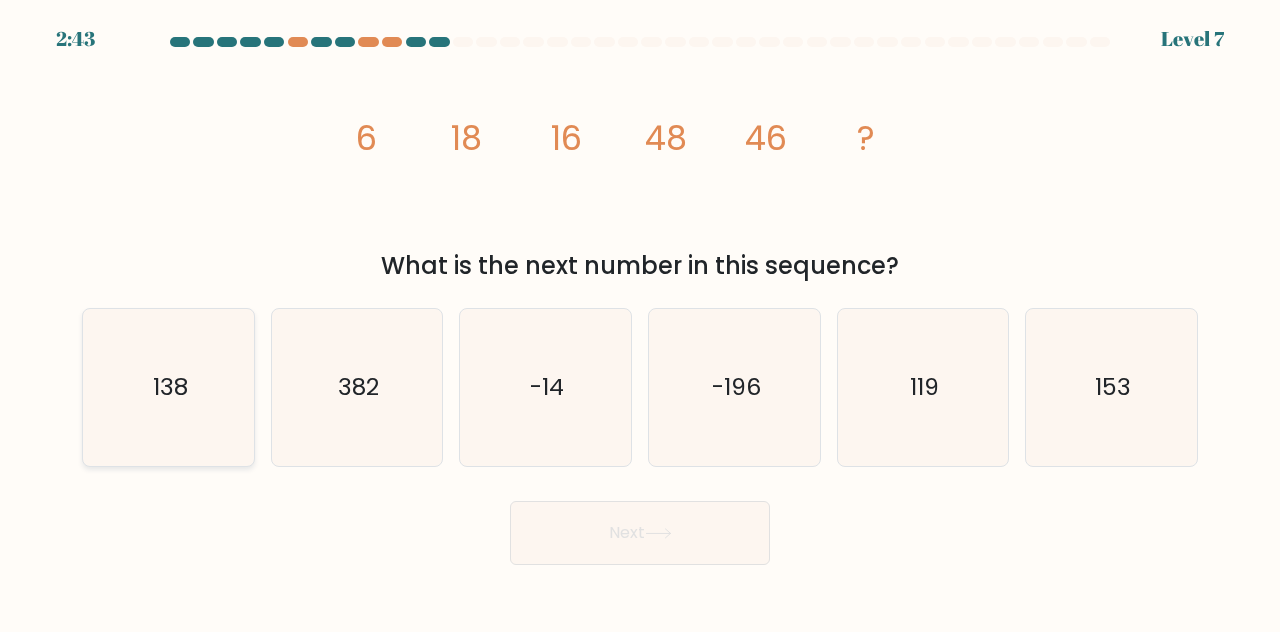 click on "138" 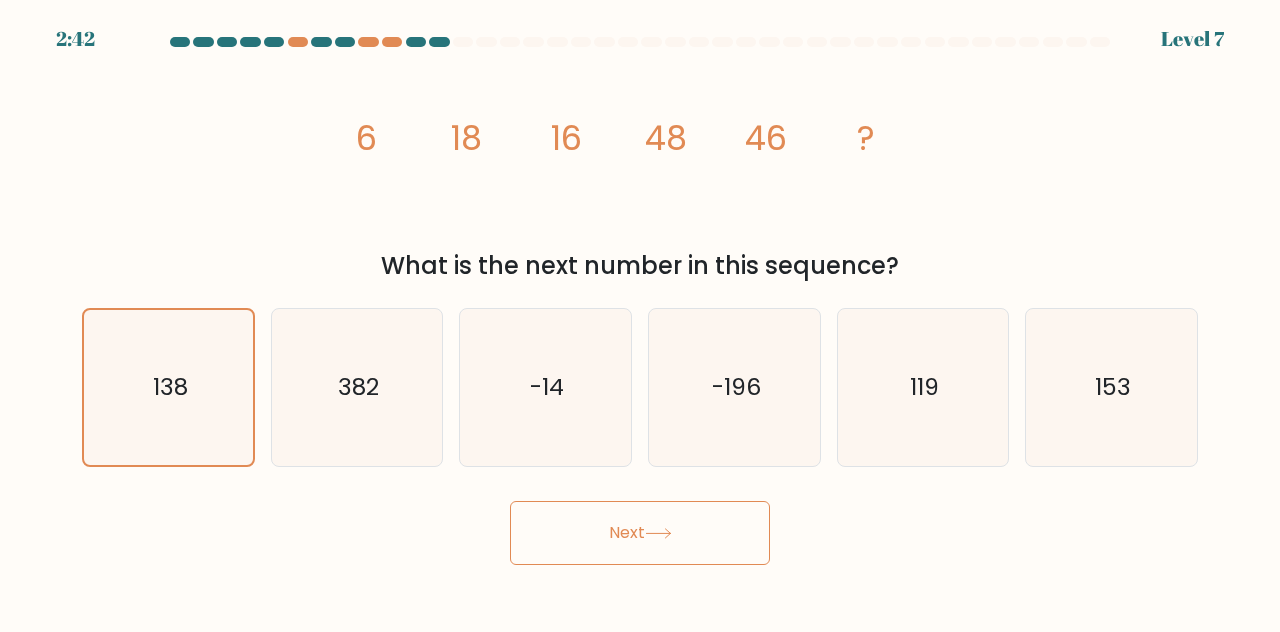 click on "Next" at bounding box center (640, 533) 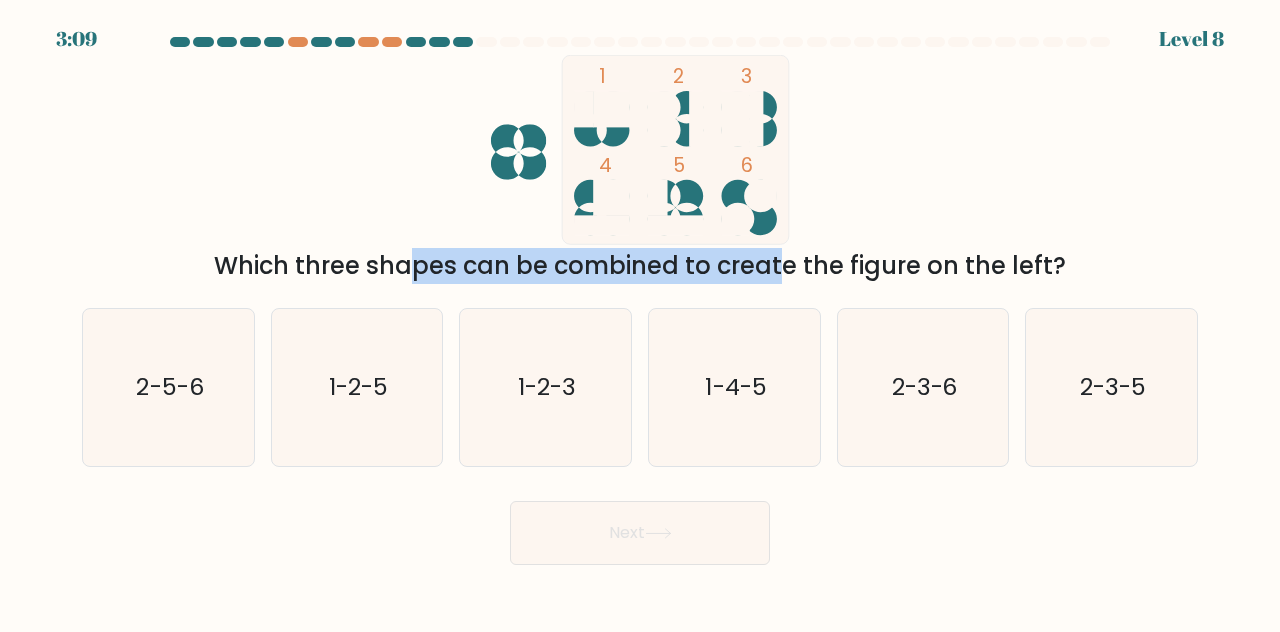 drag, startPoint x: 238, startPoint y: 265, endPoint x: 610, endPoint y: 261, distance: 372.0215 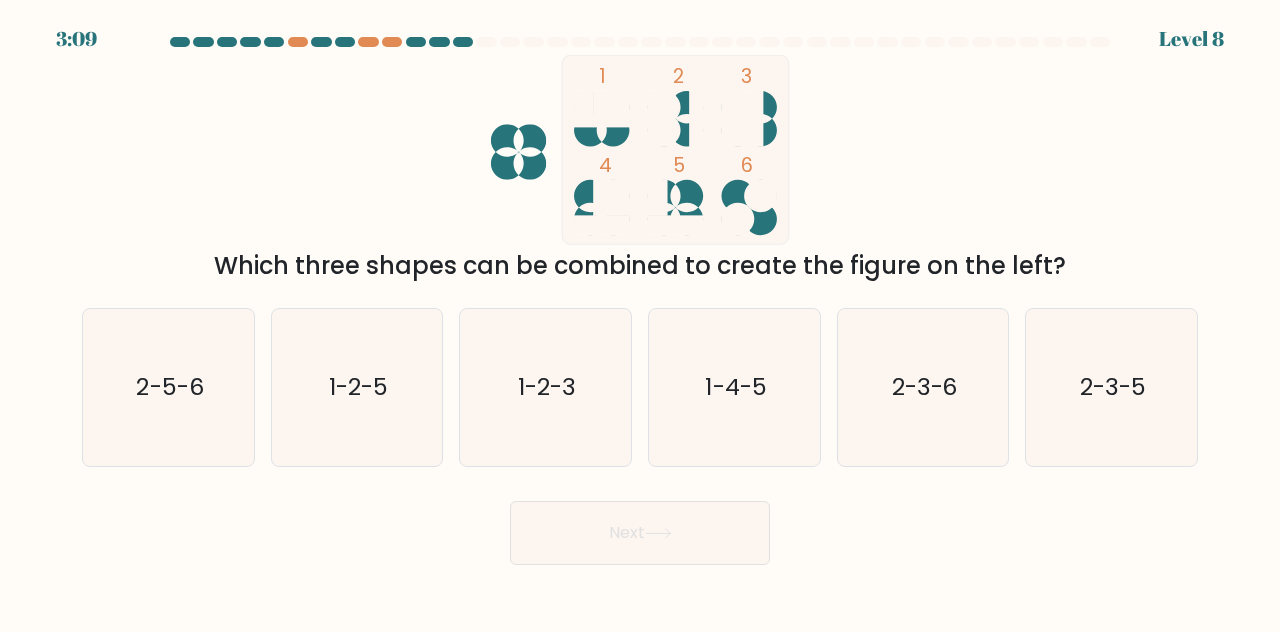 click on "Which three shapes can be combined to create the figure on the left?" at bounding box center [640, 266] 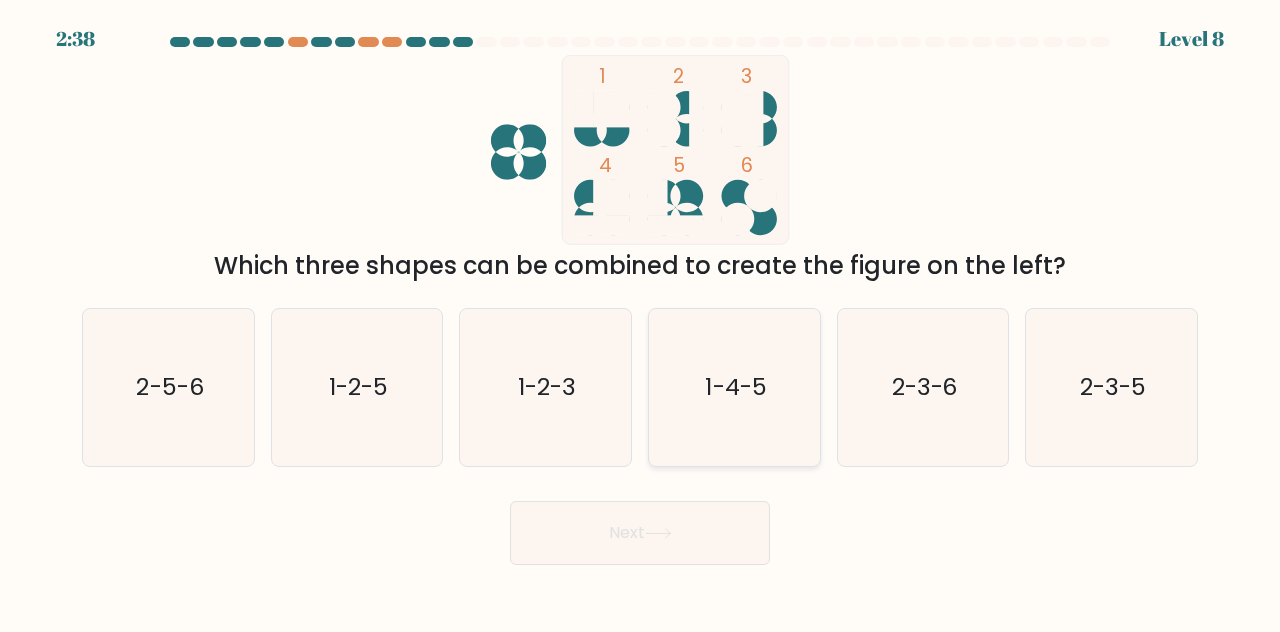 click on "1-4-5" 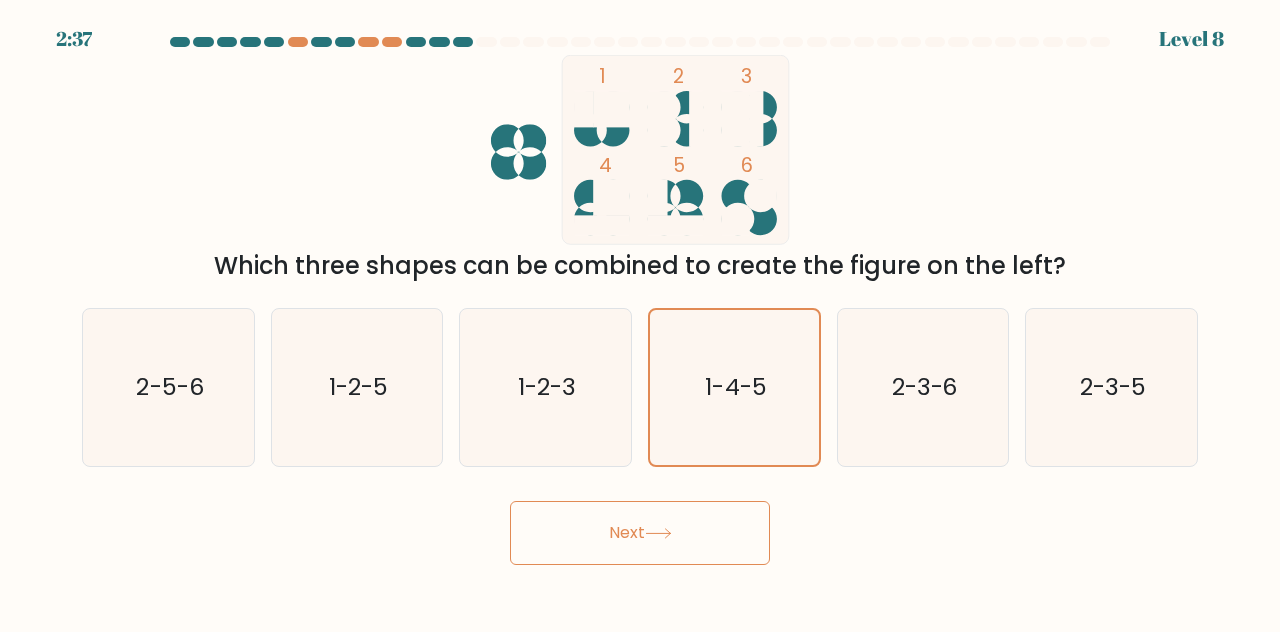 click on "Next" at bounding box center (640, 533) 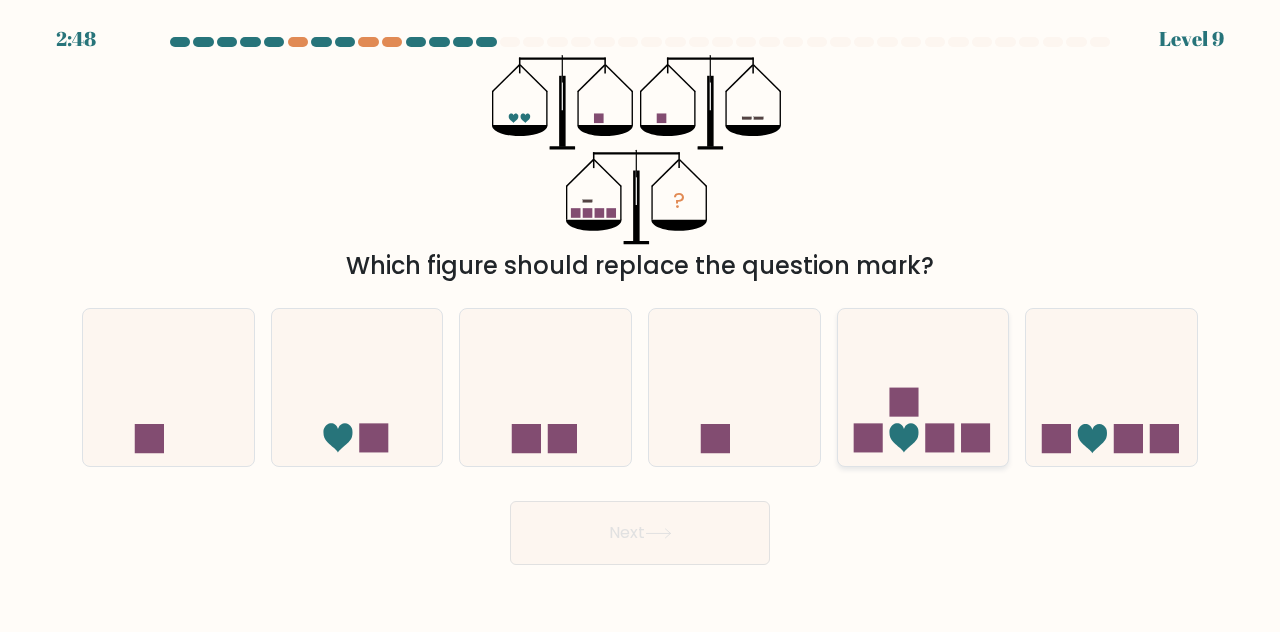 click 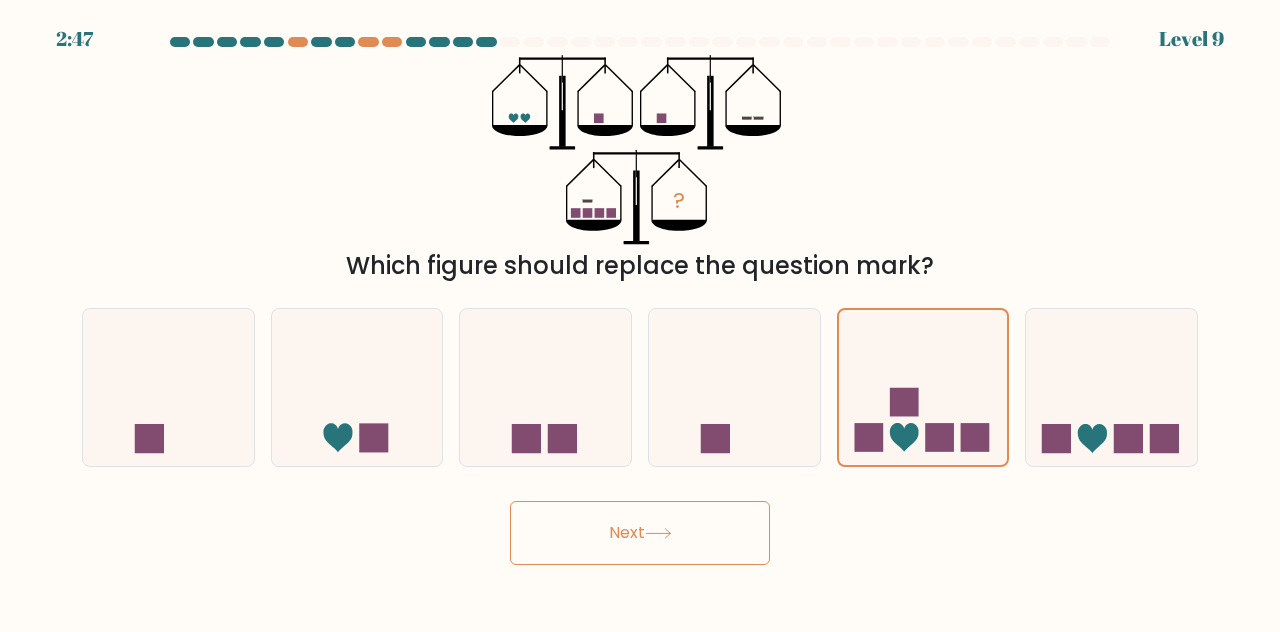 click on "Next" at bounding box center (640, 533) 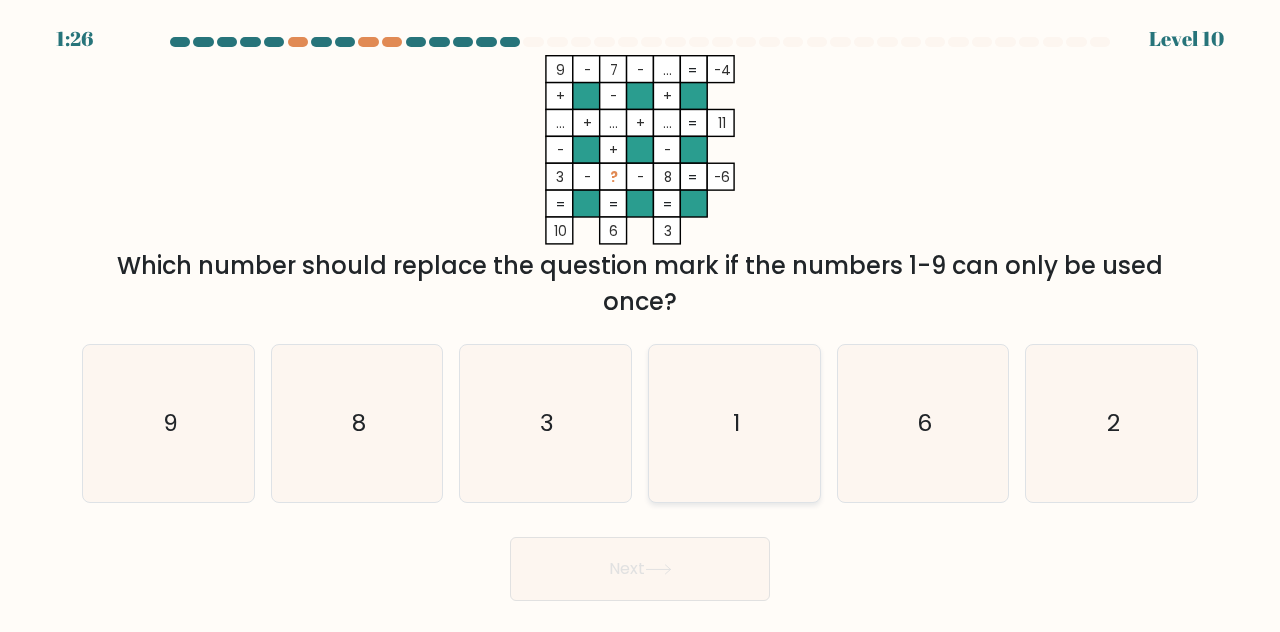 click on "1" 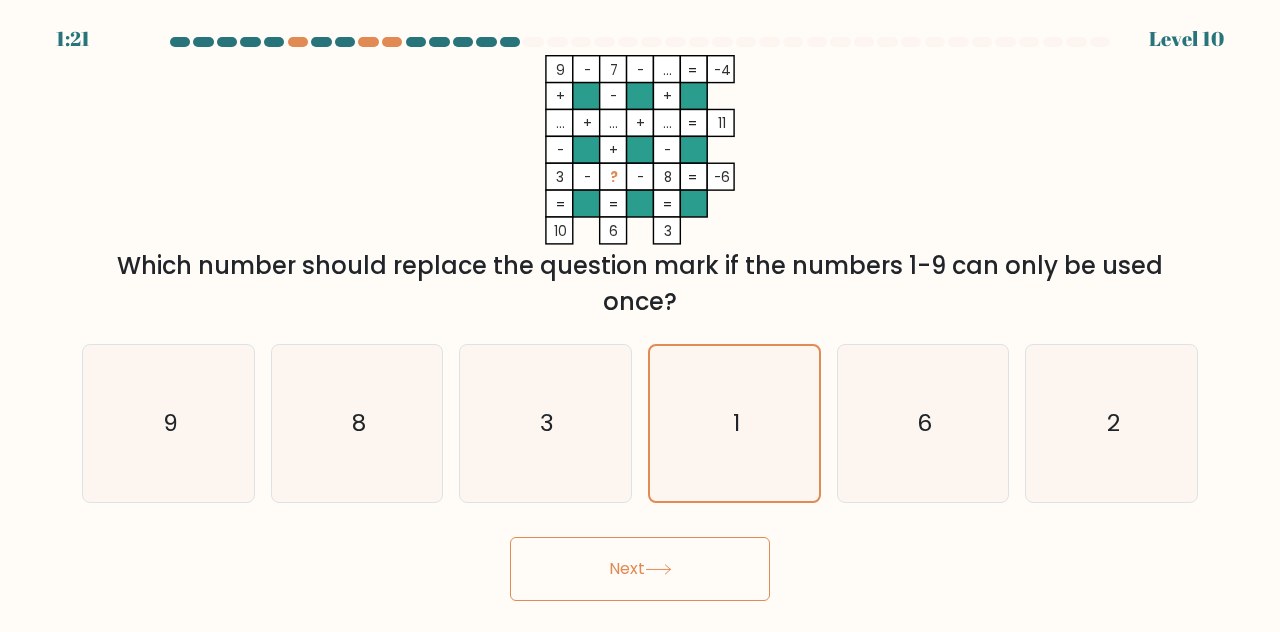 click on "Next" at bounding box center [640, 569] 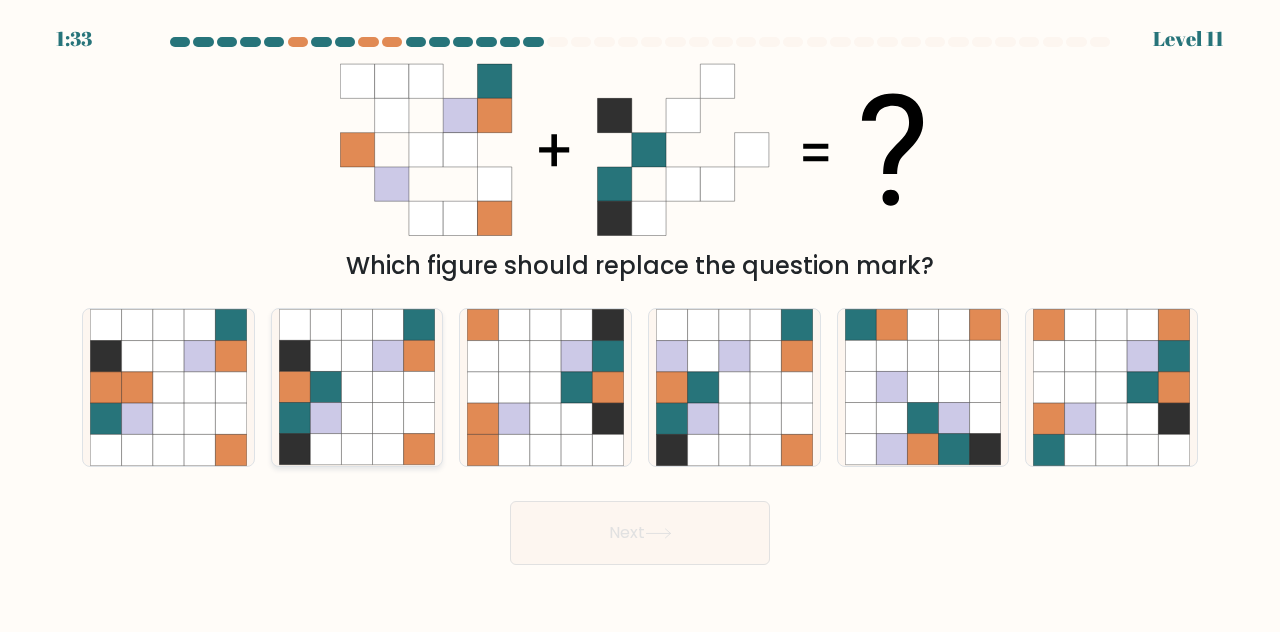 click 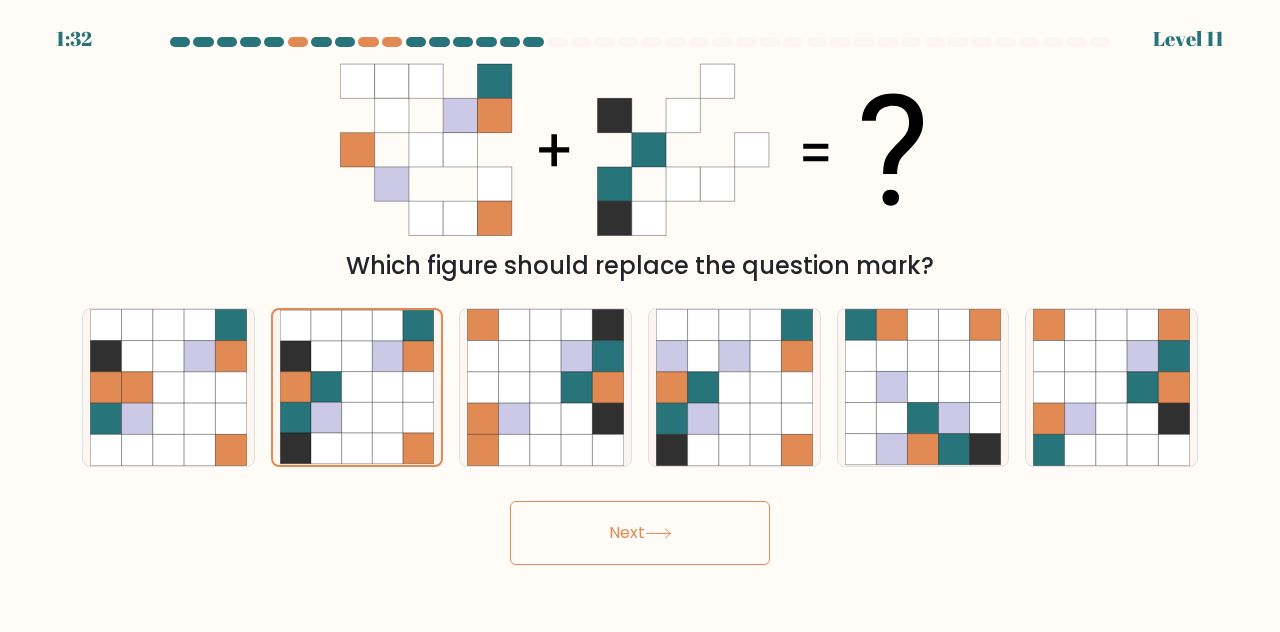 click on "Next" at bounding box center (640, 533) 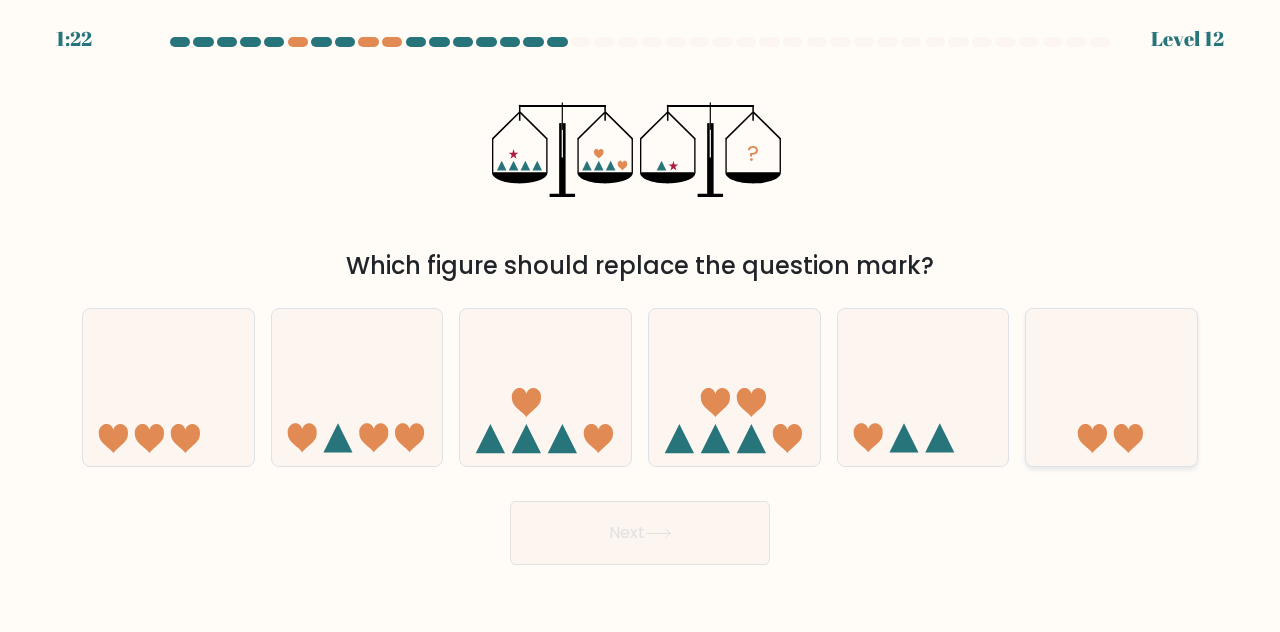 click 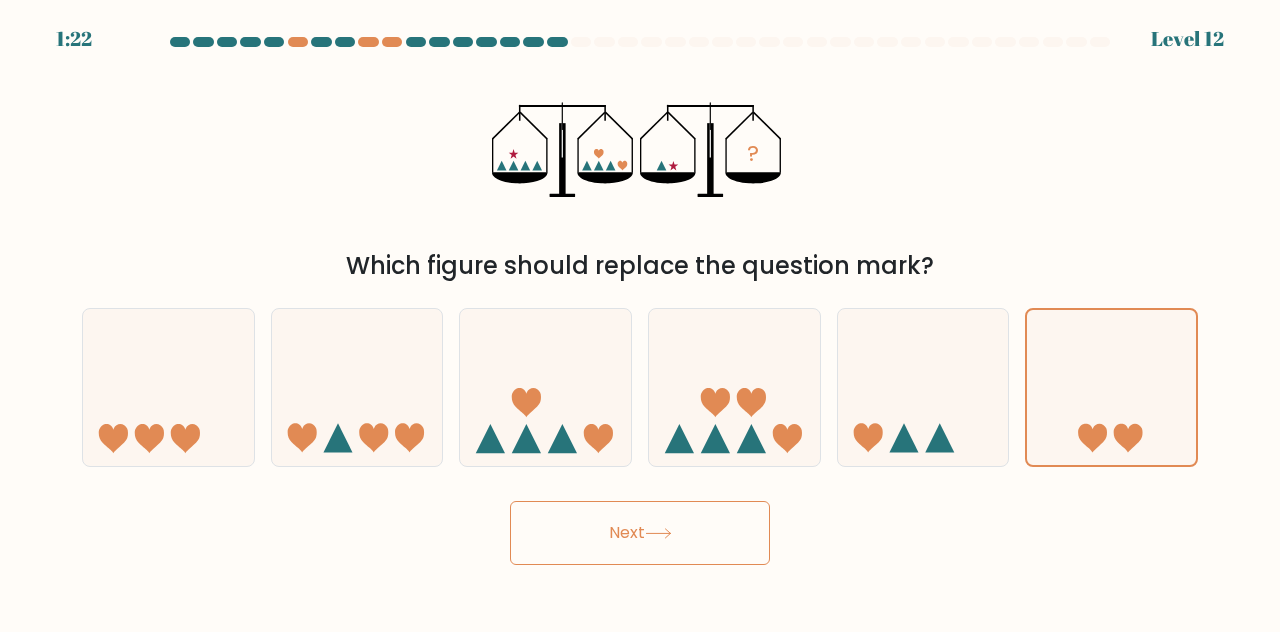 click on "Next" at bounding box center (640, 533) 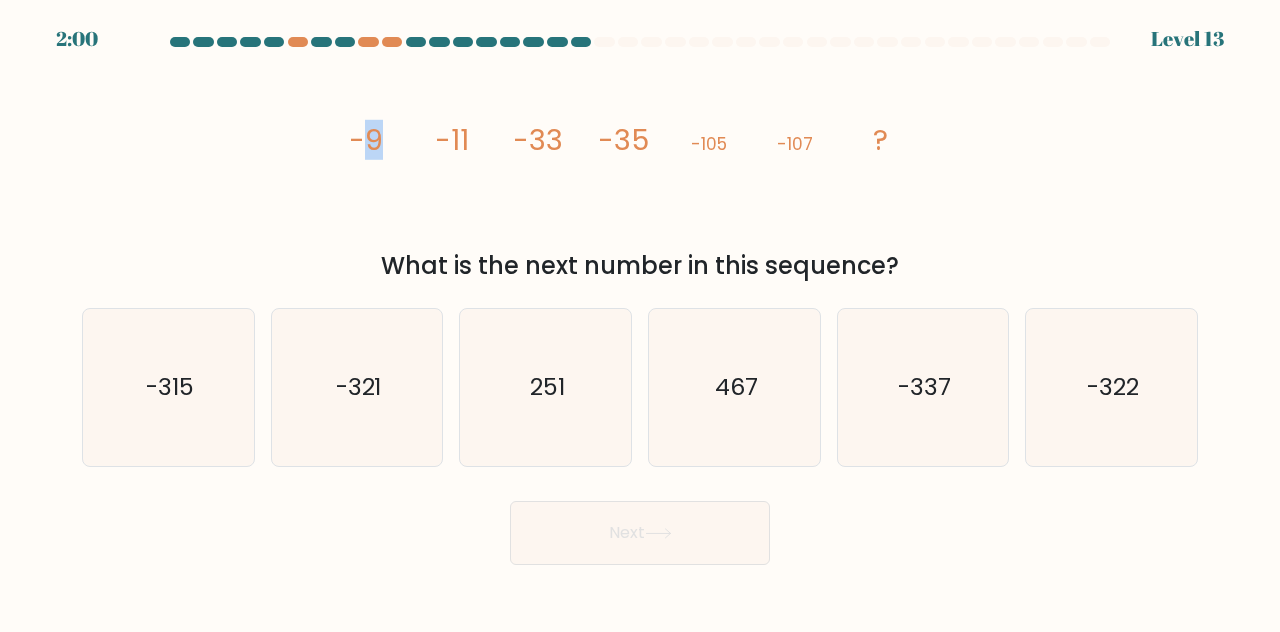 drag, startPoint x: 360, startPoint y: 142, endPoint x: 425, endPoint y: 141, distance: 65.00769 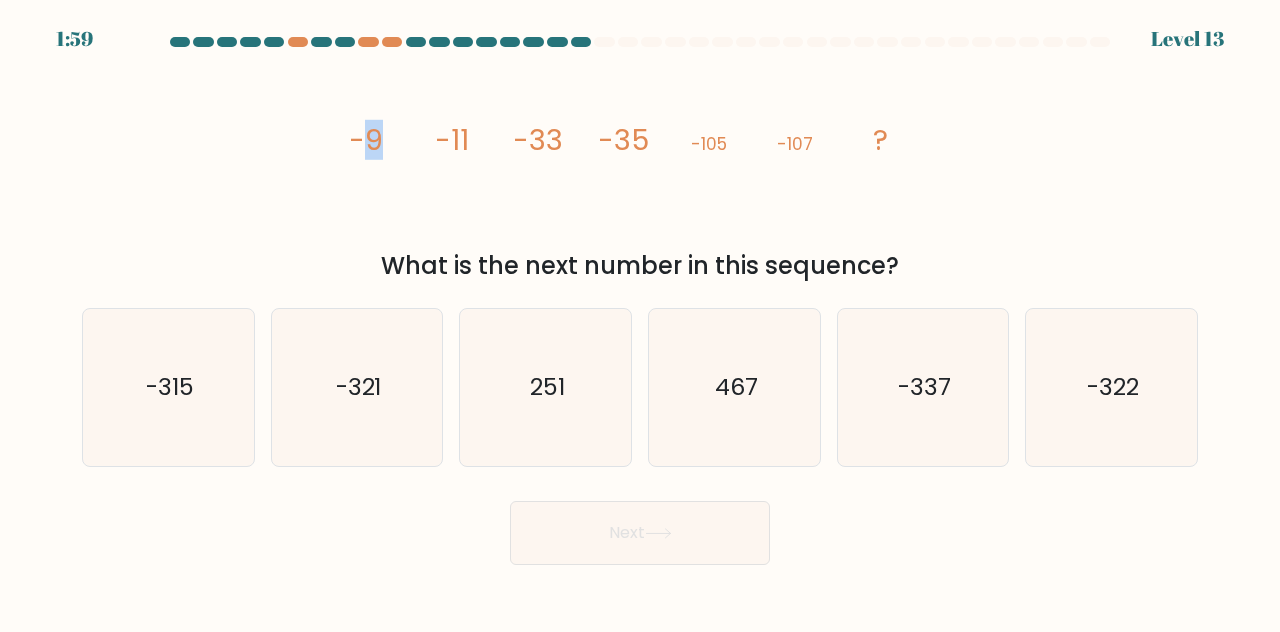 click on "image/svg+xml
-9
-11
-33
-35
-105
-107
?" 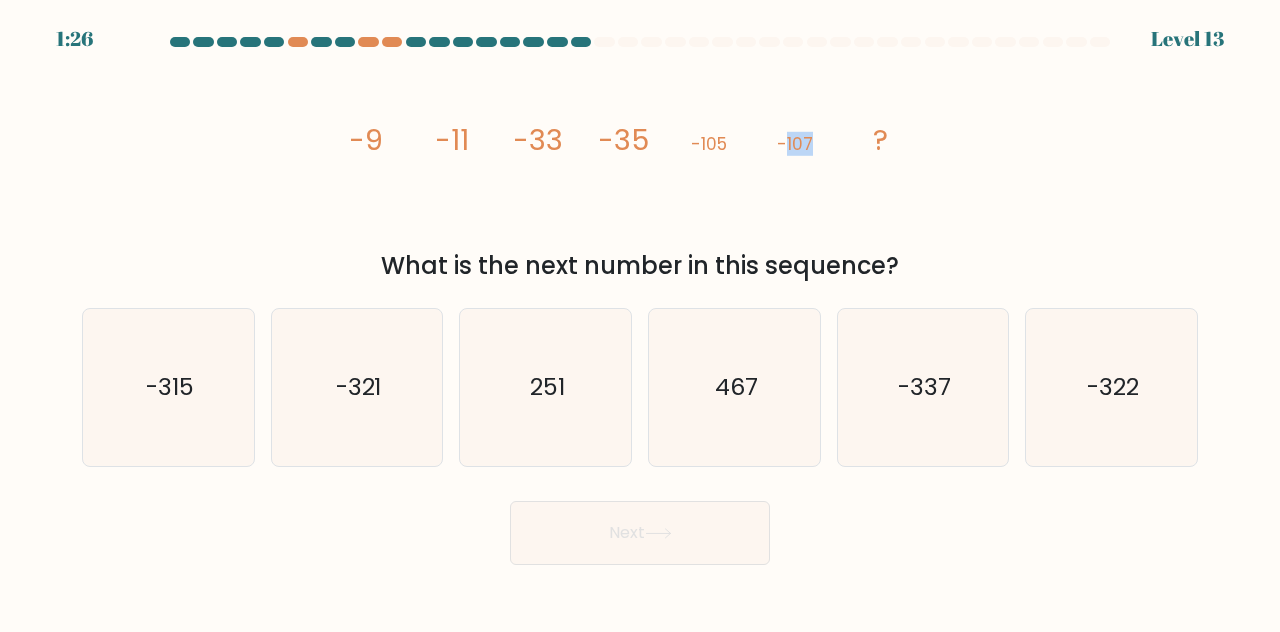 drag, startPoint x: 784, startPoint y: 137, endPoint x: 813, endPoint y: 145, distance: 30.083218 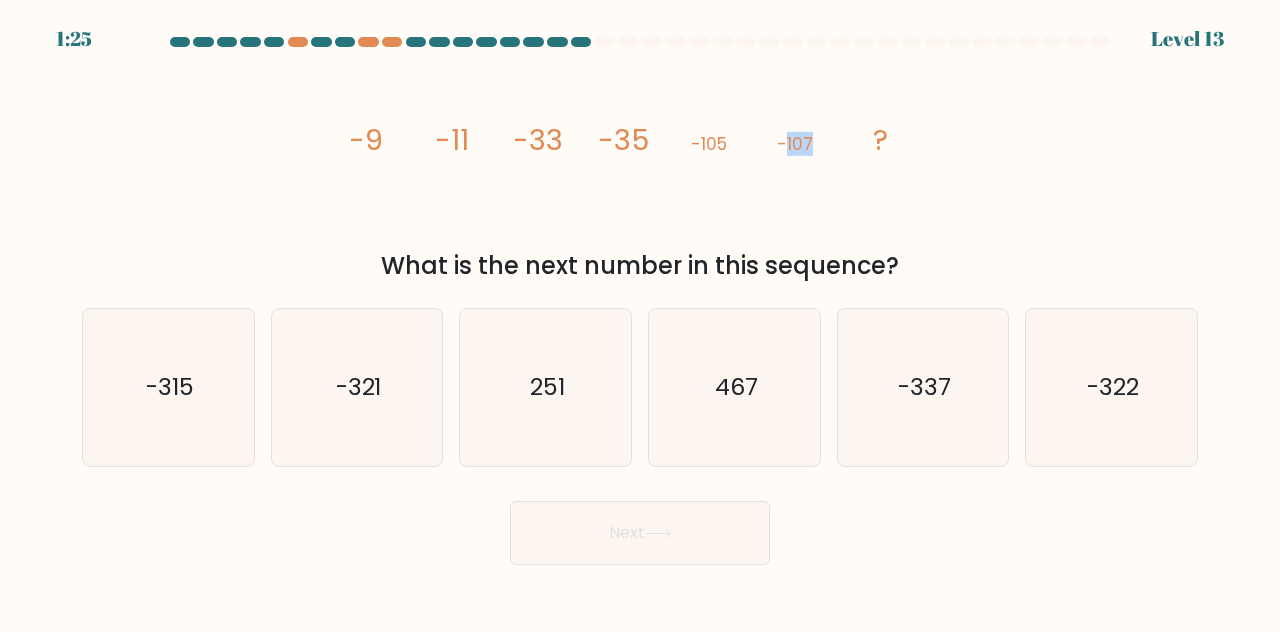 click on "image/svg+xml
-9
-11
-33
-35
-105
-107
?" 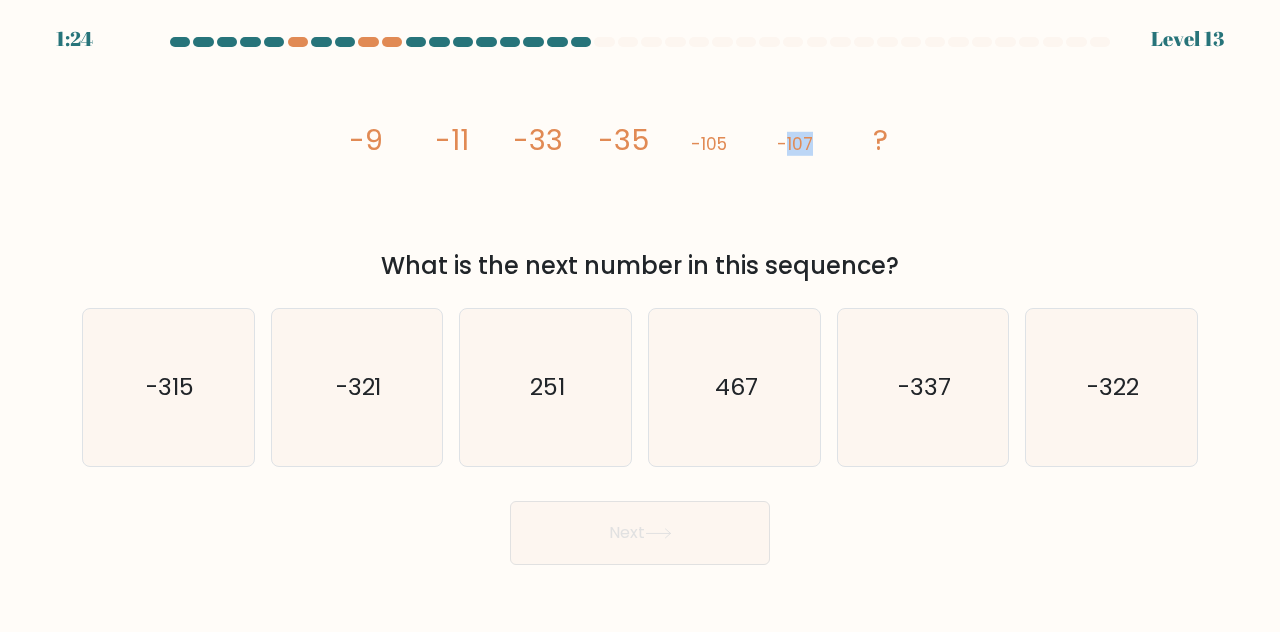 click on "image/svg+xml
-9
-11
-33
-35
-105
-107
?" 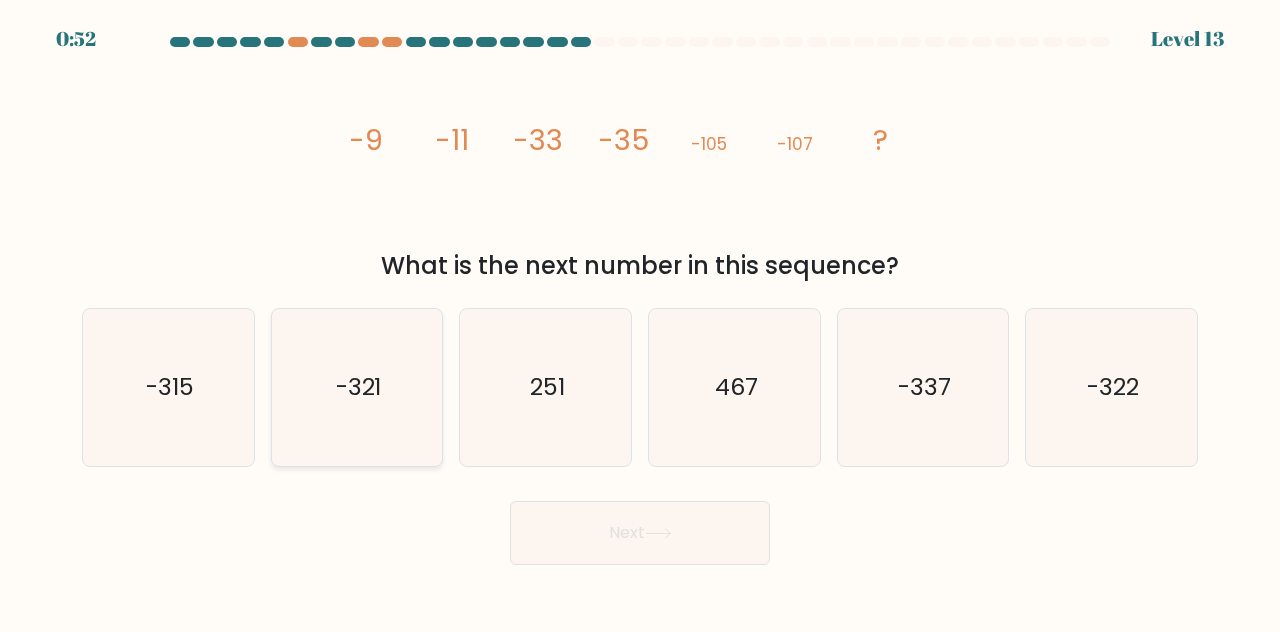 click on "-321" 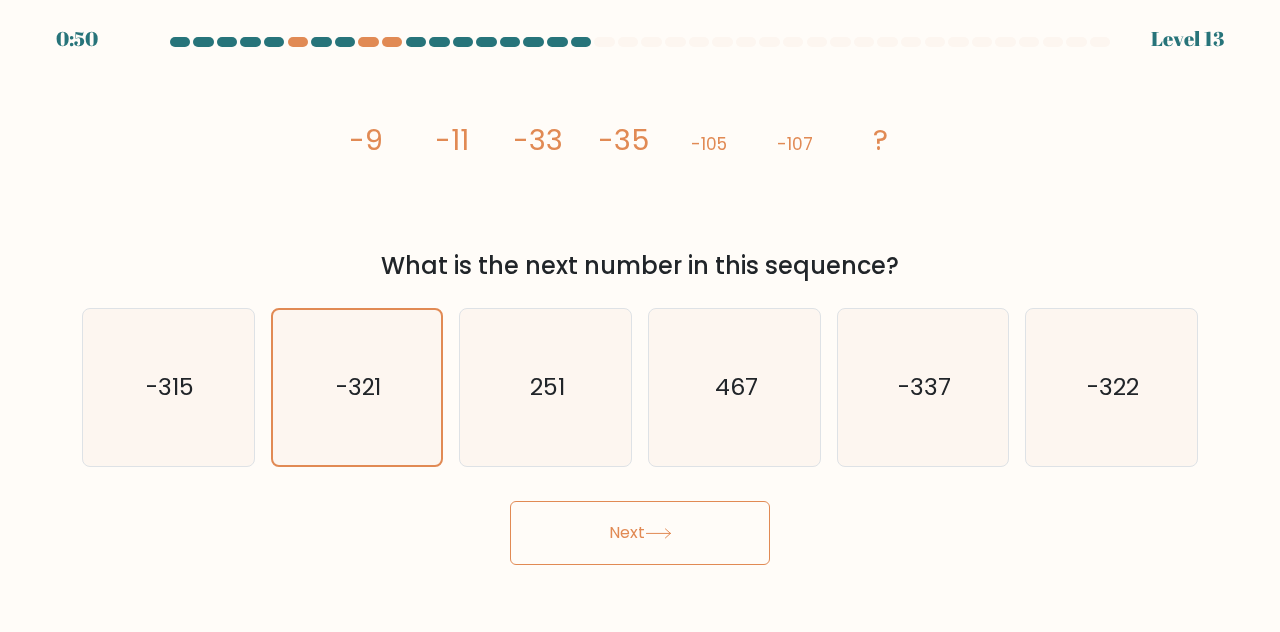 click on "Next" at bounding box center [640, 533] 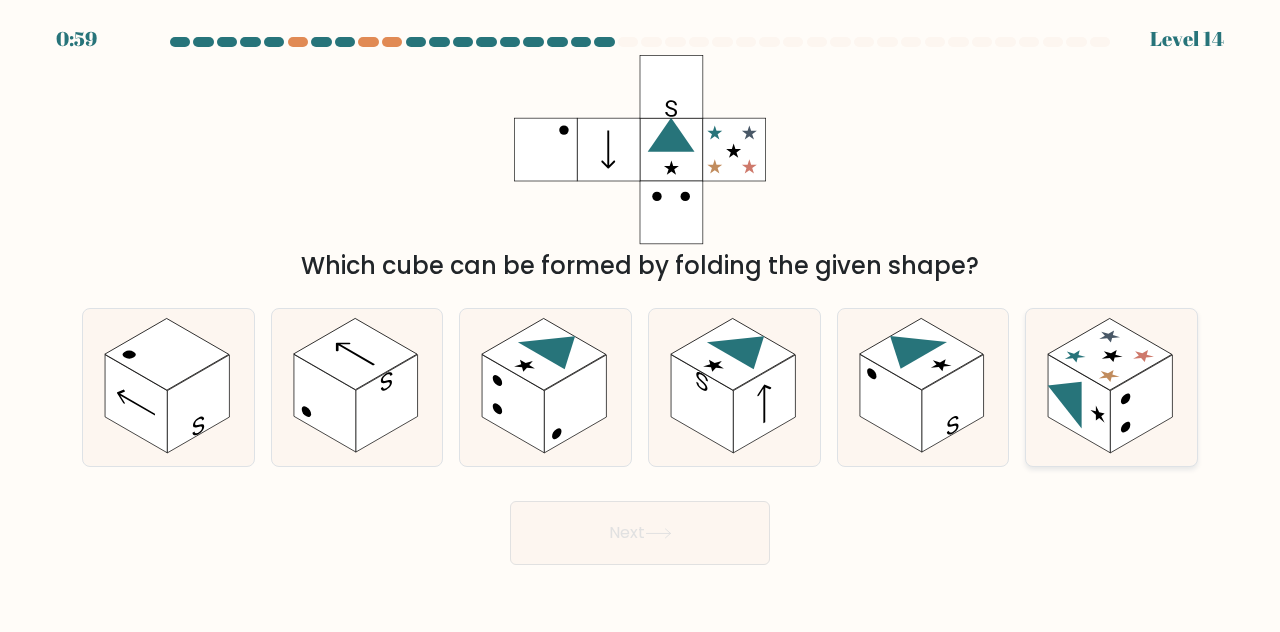 click 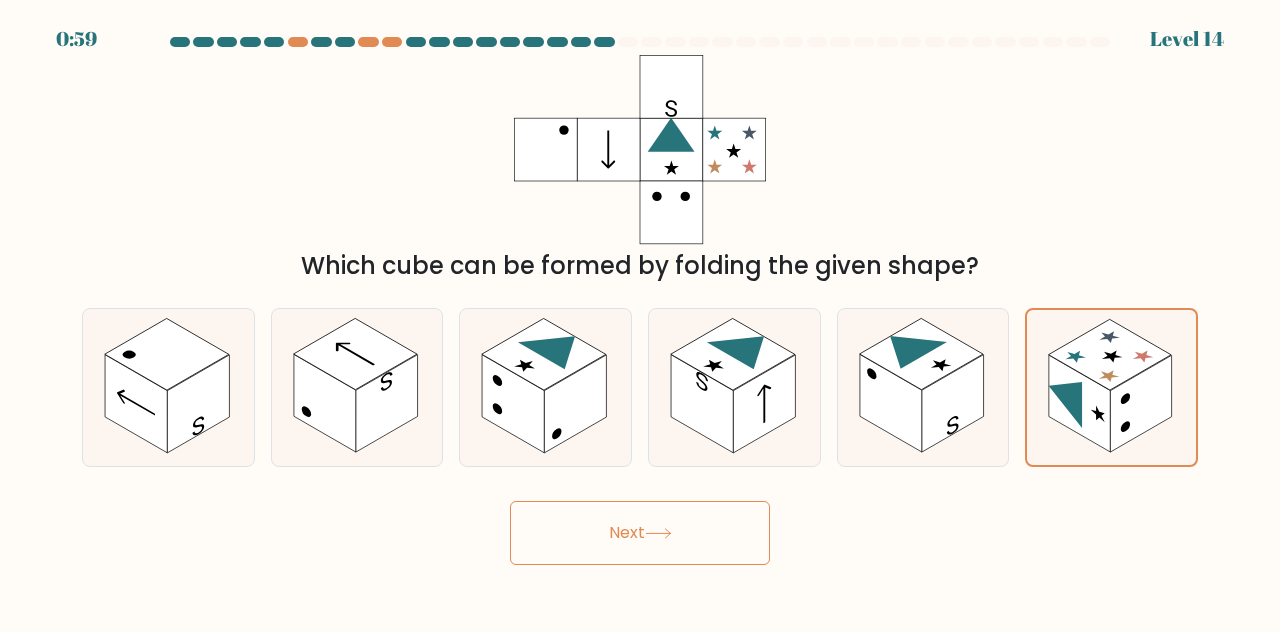 click on "Next" at bounding box center (640, 533) 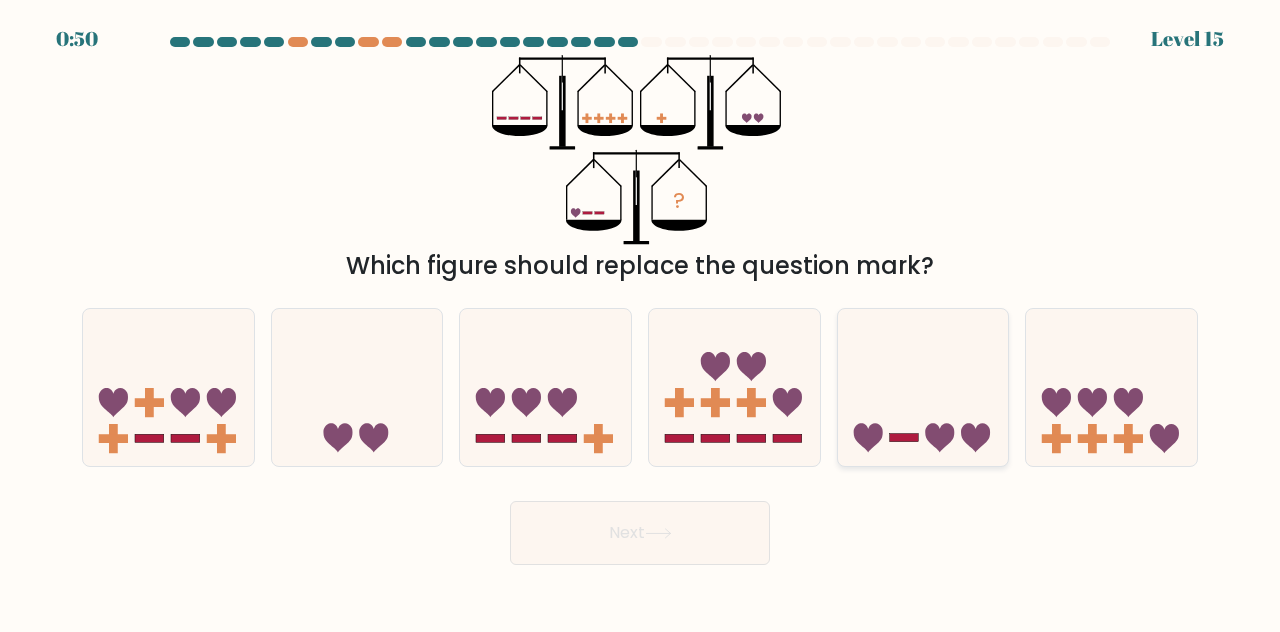 click 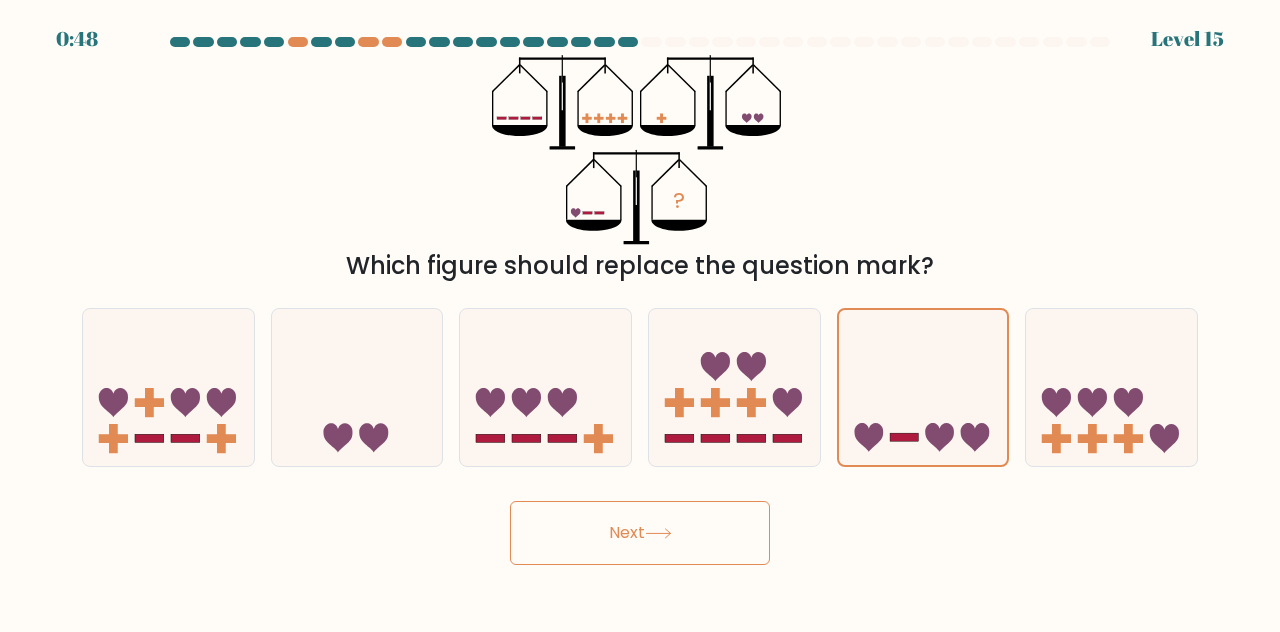 click on "Next" at bounding box center [640, 533] 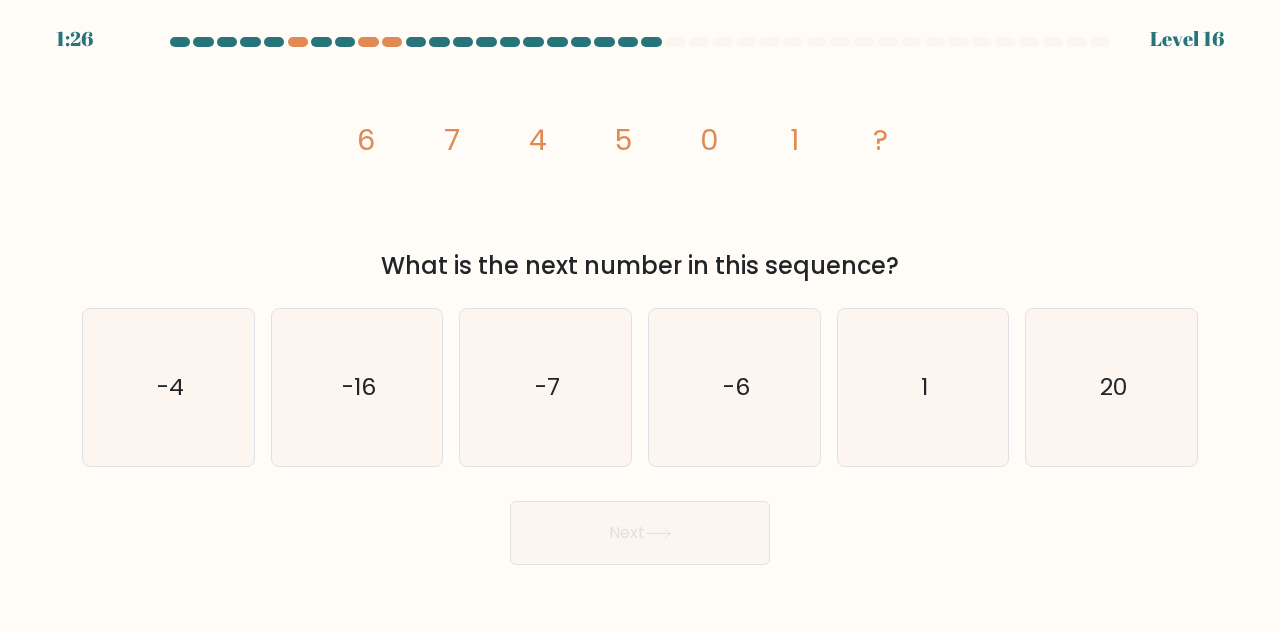 drag, startPoint x: 368, startPoint y: 139, endPoint x: 391, endPoint y: 142, distance: 23.194826 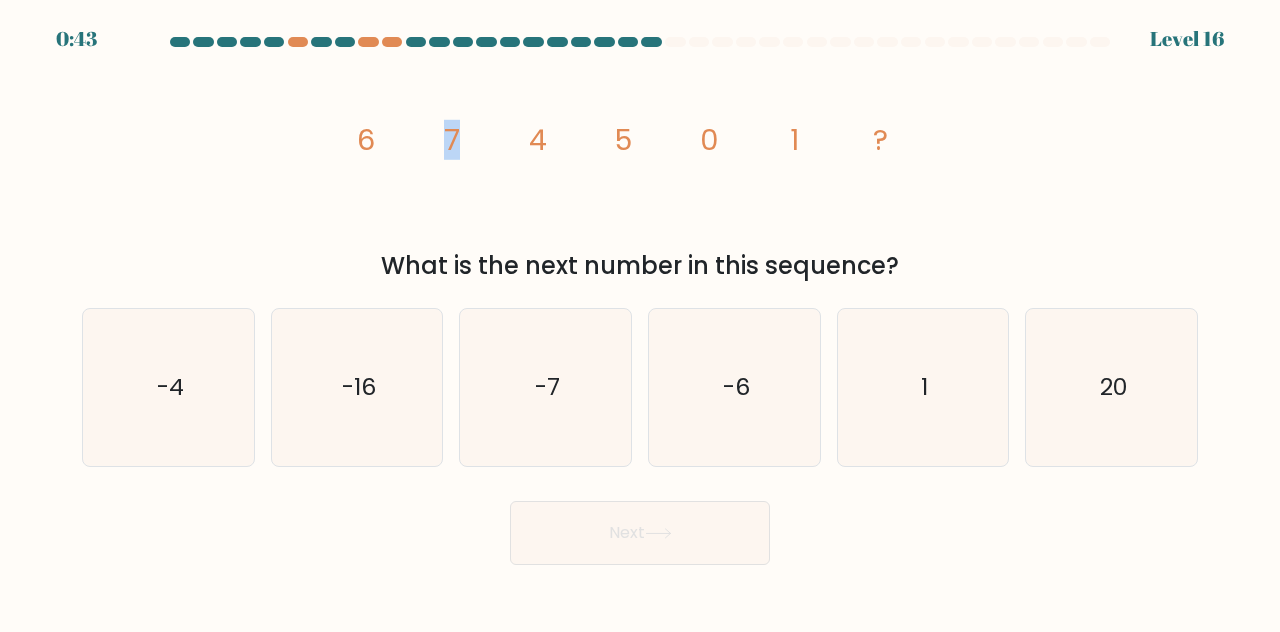 click on "7" 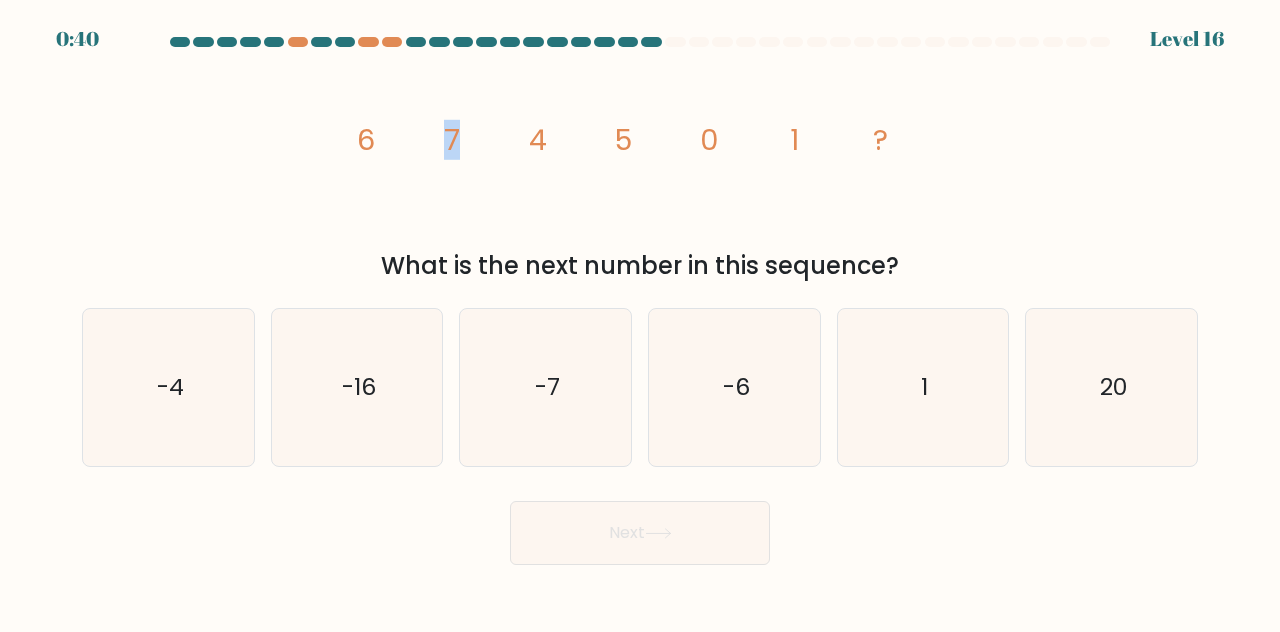 click on "image/svg+xml
6
7
4
5
0
1
?" 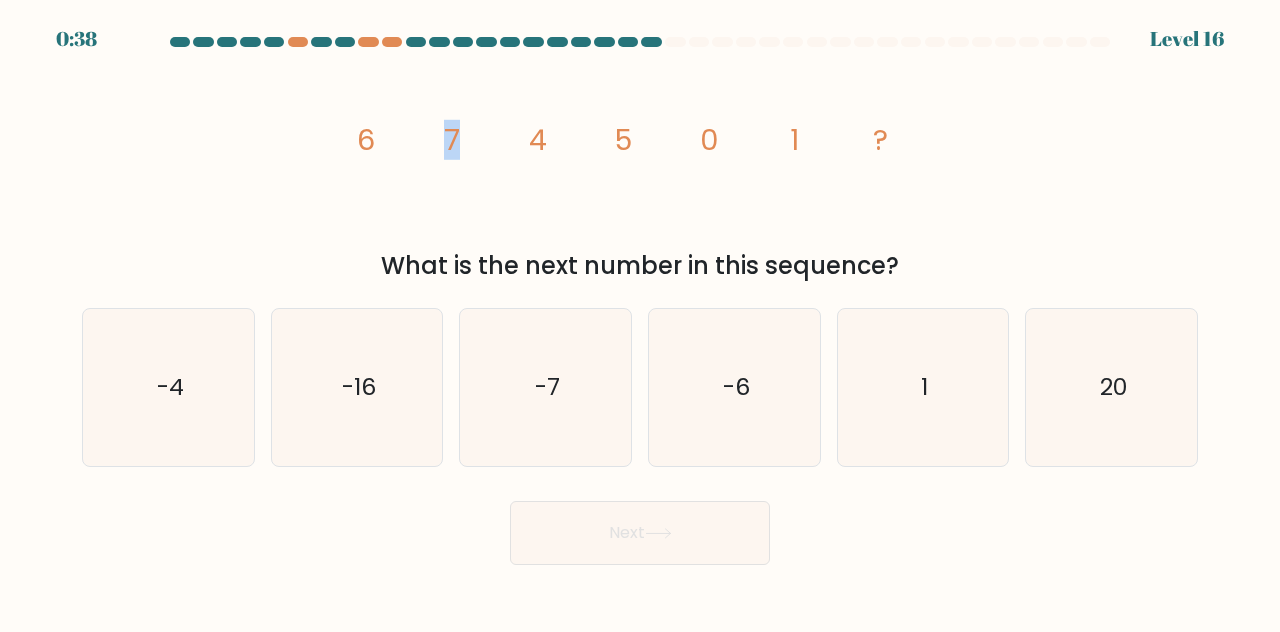 drag, startPoint x: 440, startPoint y: 134, endPoint x: 470, endPoint y: 134, distance: 30 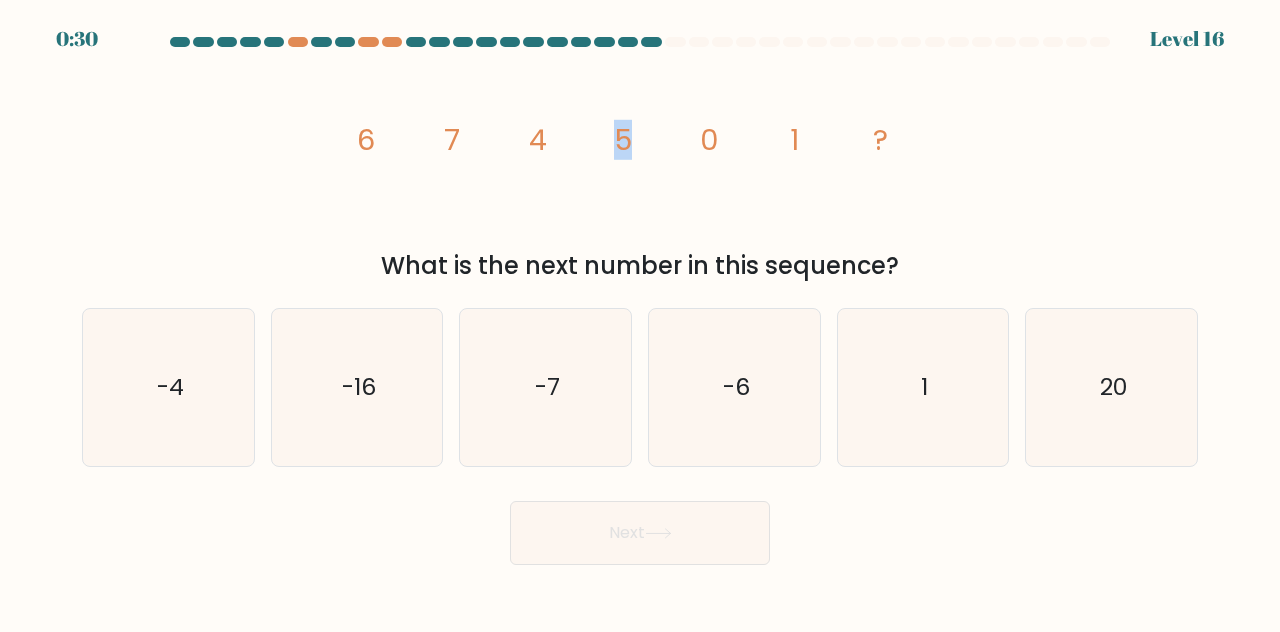 drag, startPoint x: 614, startPoint y: 137, endPoint x: 635, endPoint y: 138, distance: 21.023796 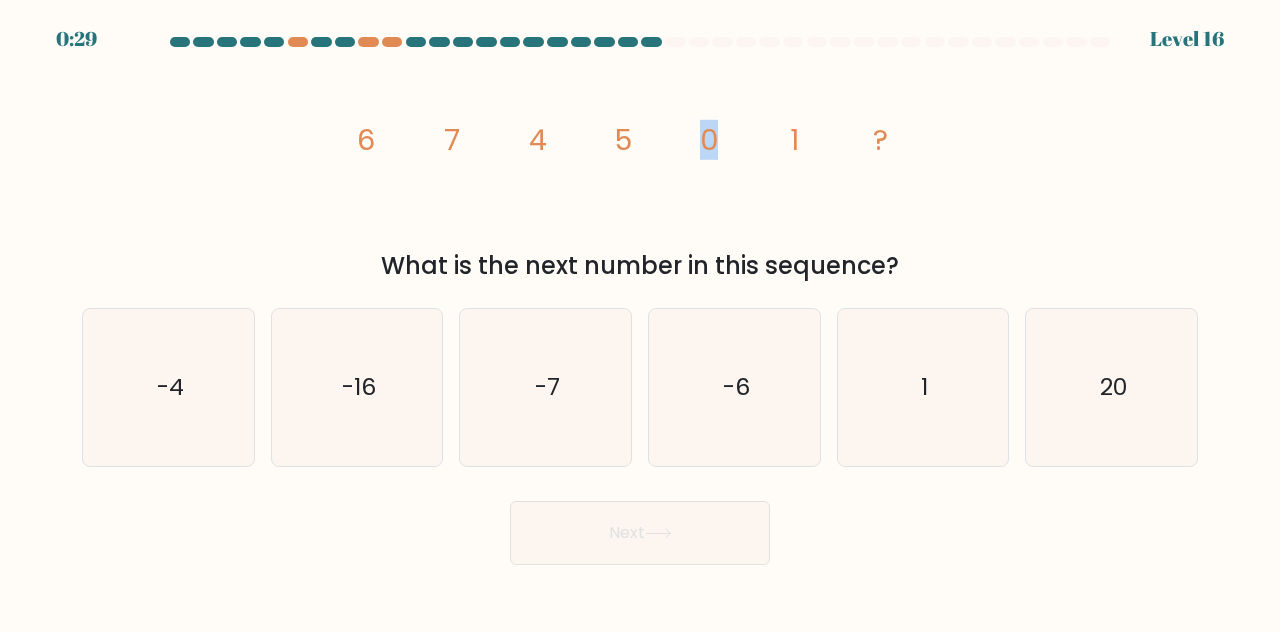 drag, startPoint x: 702, startPoint y: 135, endPoint x: 723, endPoint y: 137, distance: 21.095022 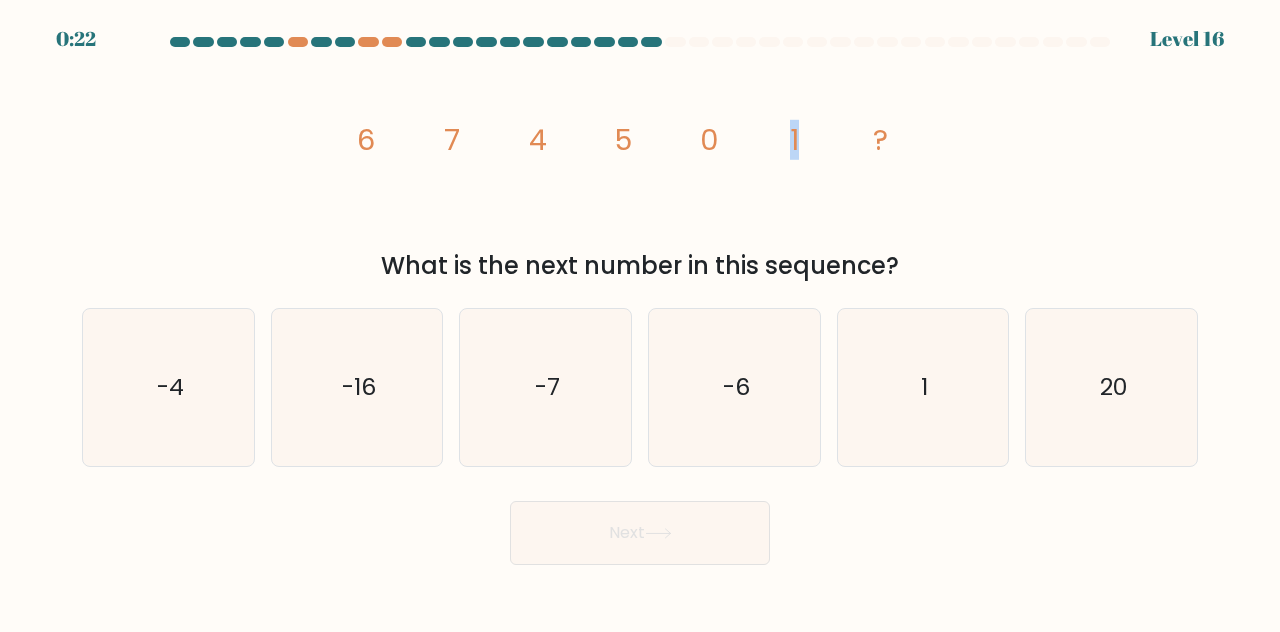 drag, startPoint x: 788, startPoint y: 145, endPoint x: 804, endPoint y: 148, distance: 16.27882 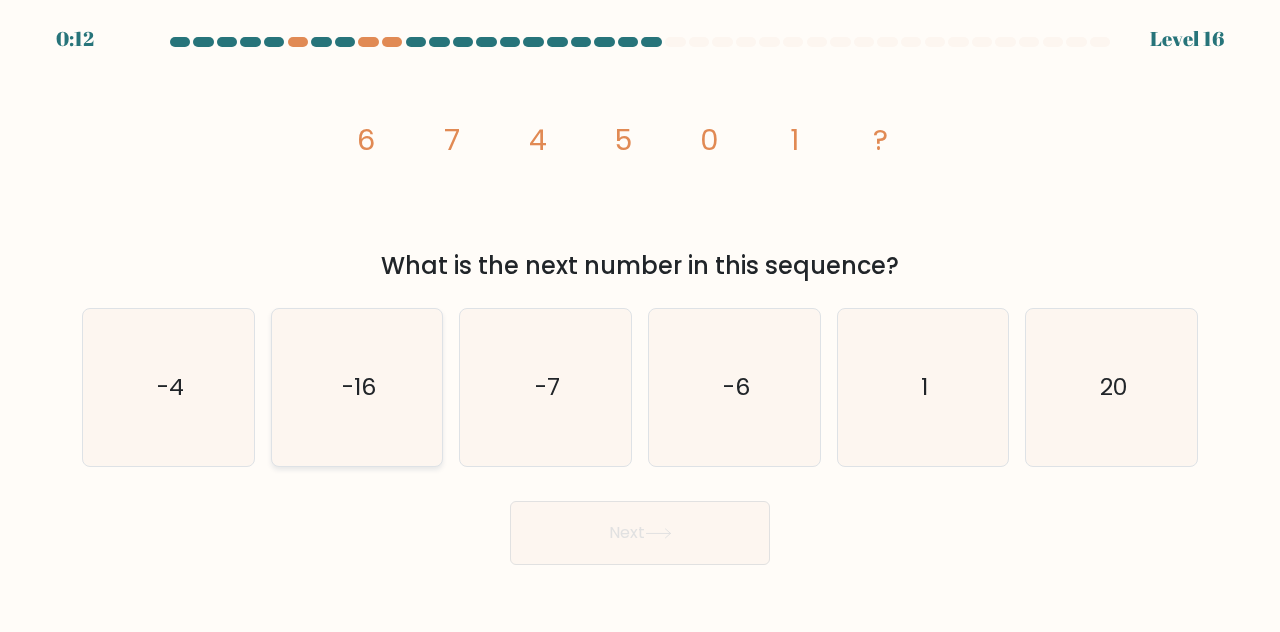drag, startPoint x: 216, startPoint y: 371, endPoint x: 377, endPoint y: 403, distance: 164.14932 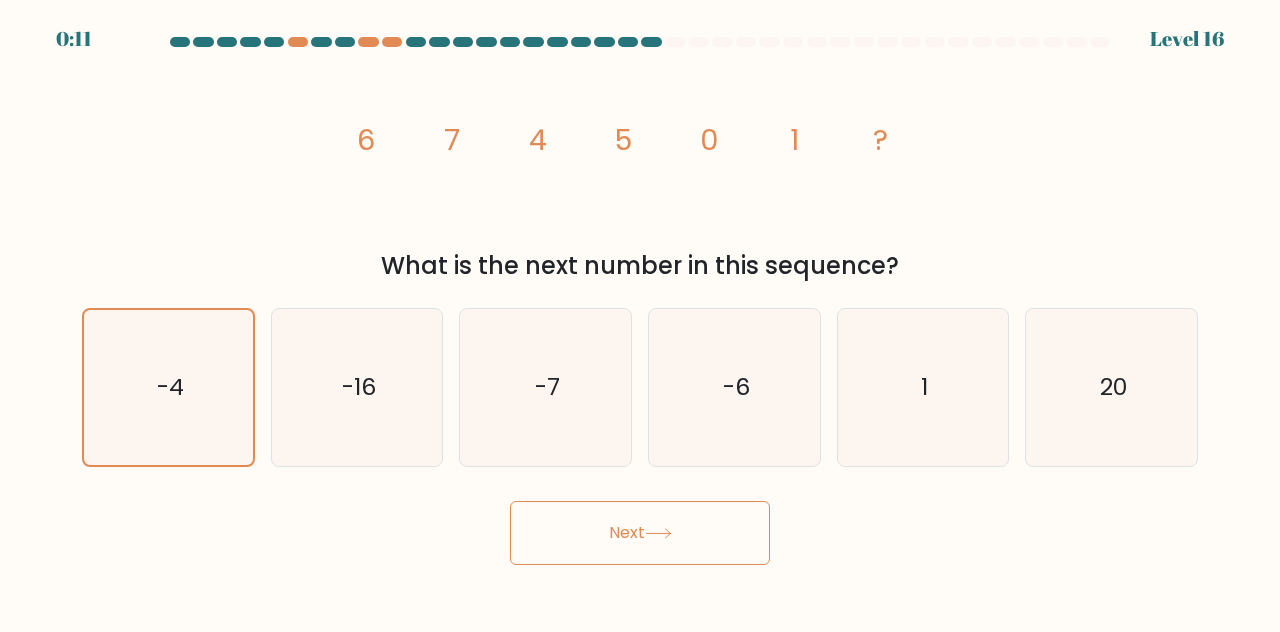click on "Next" at bounding box center [640, 533] 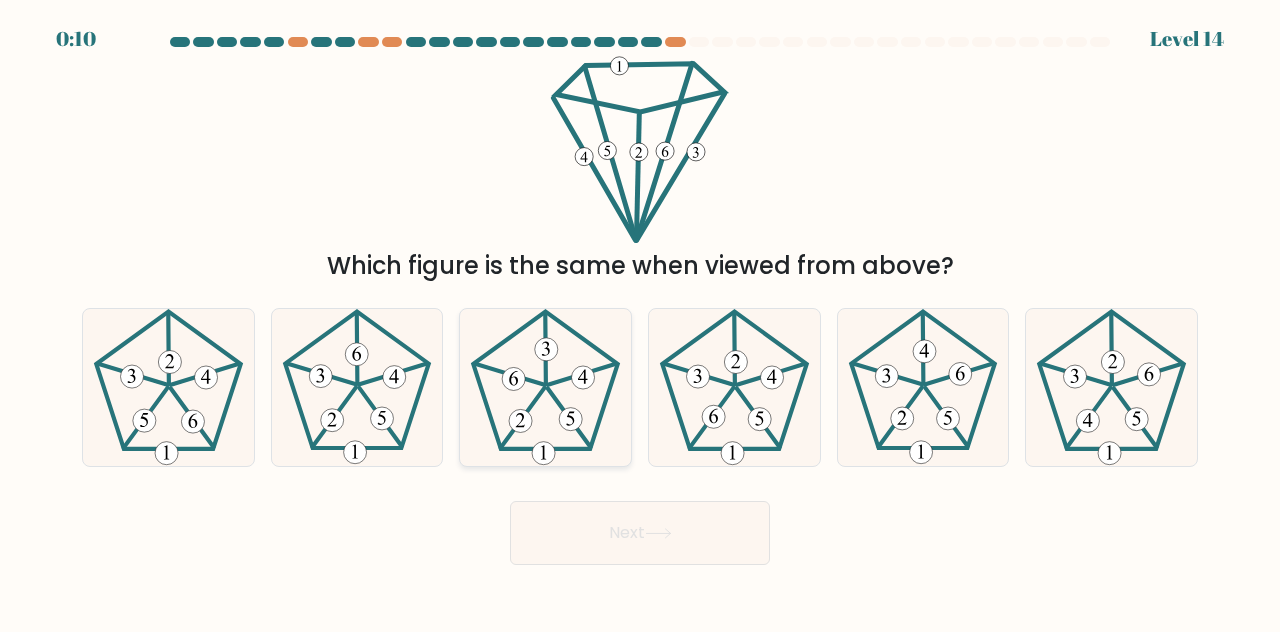 click 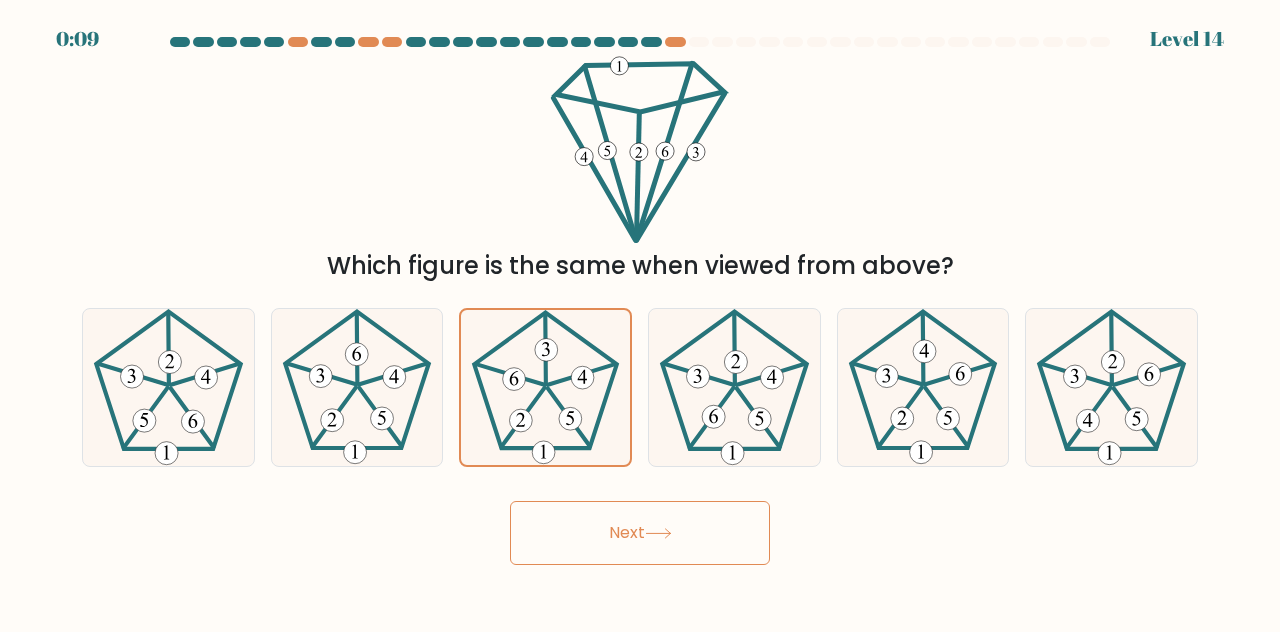 click on "Next" at bounding box center [640, 533] 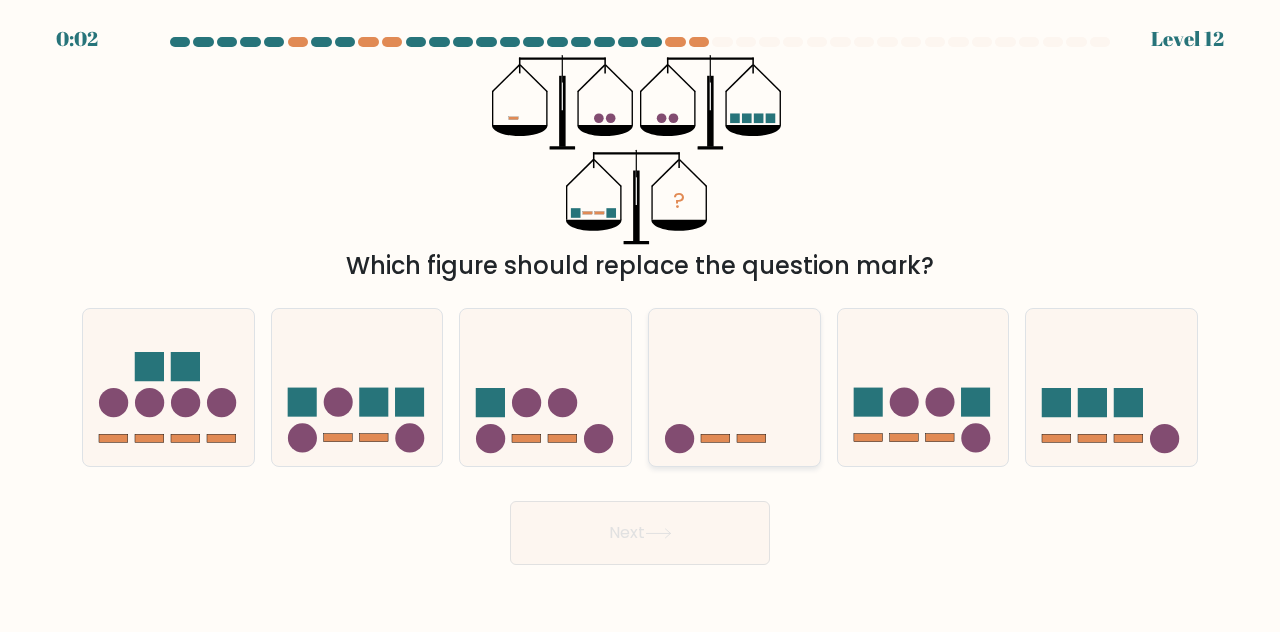 click 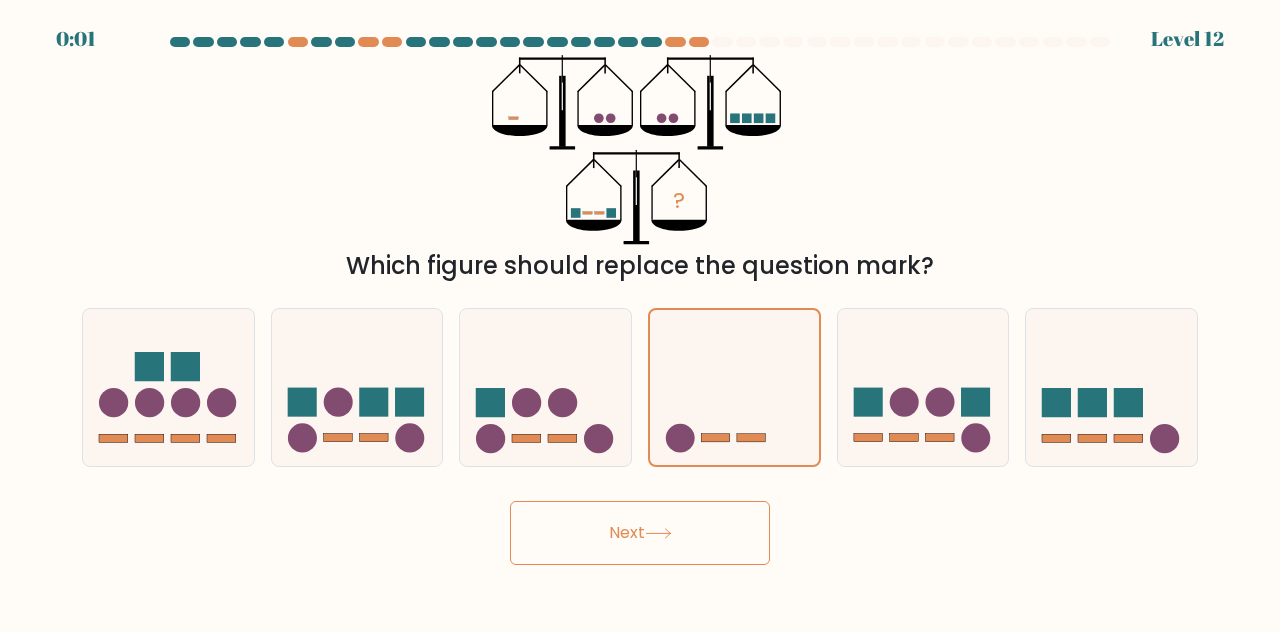 click on "Next" at bounding box center (640, 533) 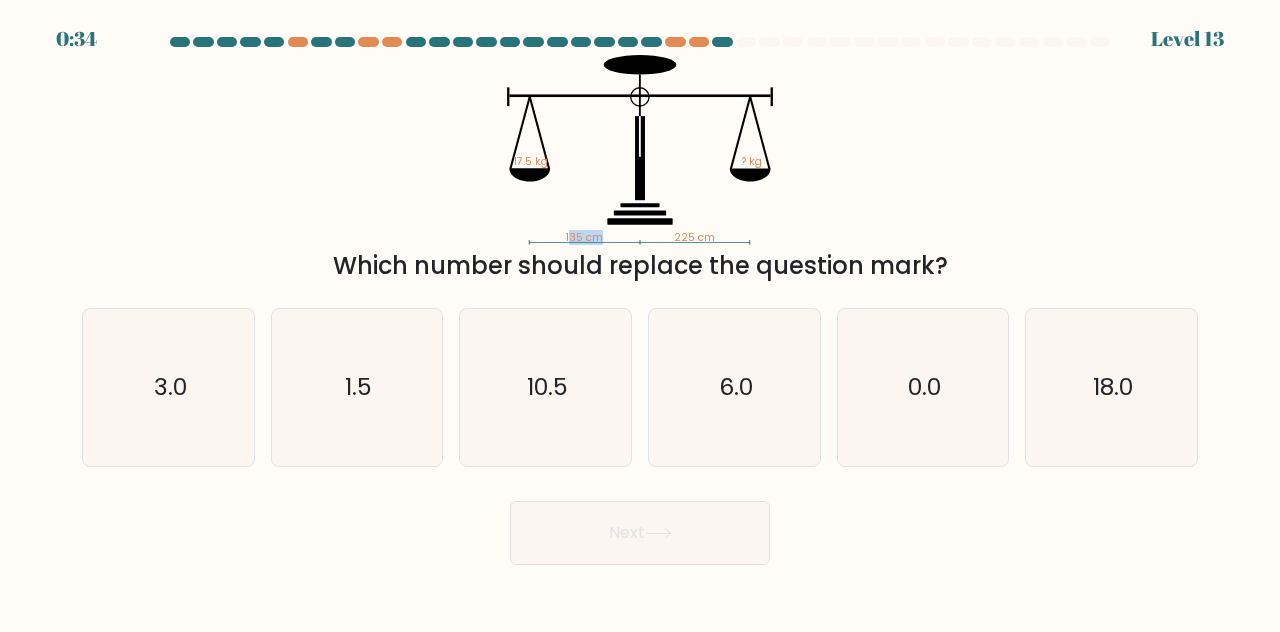 drag, startPoint x: 568, startPoint y: 233, endPoint x: 608, endPoint y: 233, distance: 40 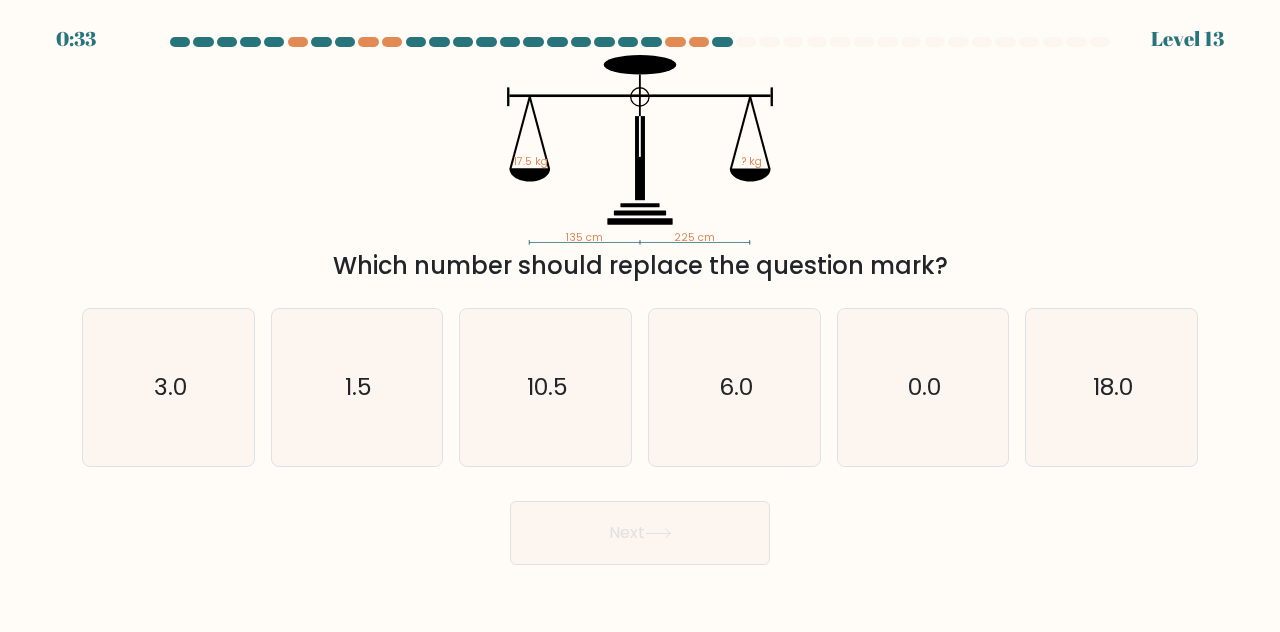 click on "Which number should replace the question mark?" at bounding box center (640, 266) 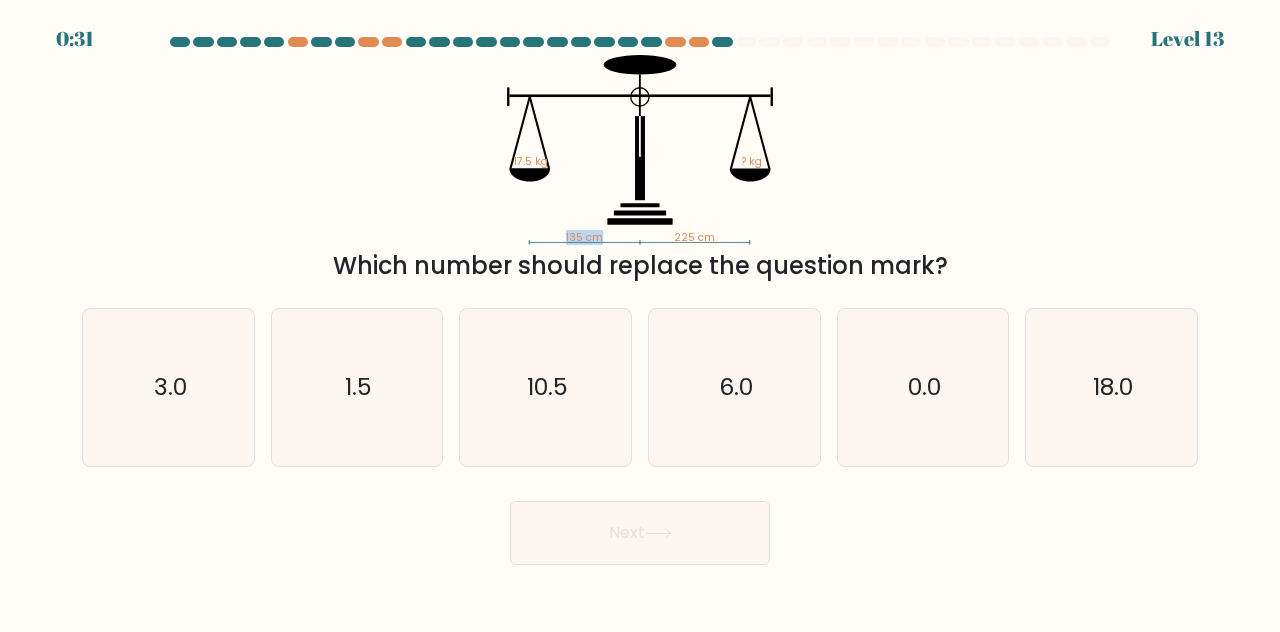 drag, startPoint x: 566, startPoint y: 234, endPoint x: 602, endPoint y: 240, distance: 36.496574 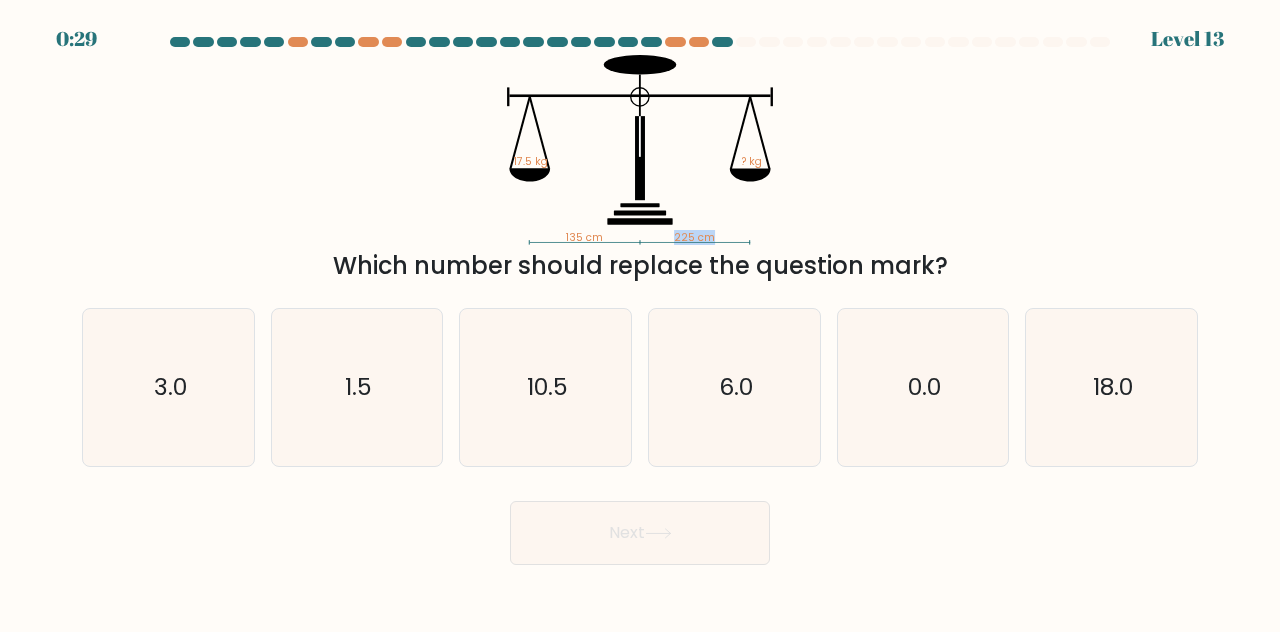 drag, startPoint x: 676, startPoint y: 232, endPoint x: 722, endPoint y: 235, distance: 46.09772 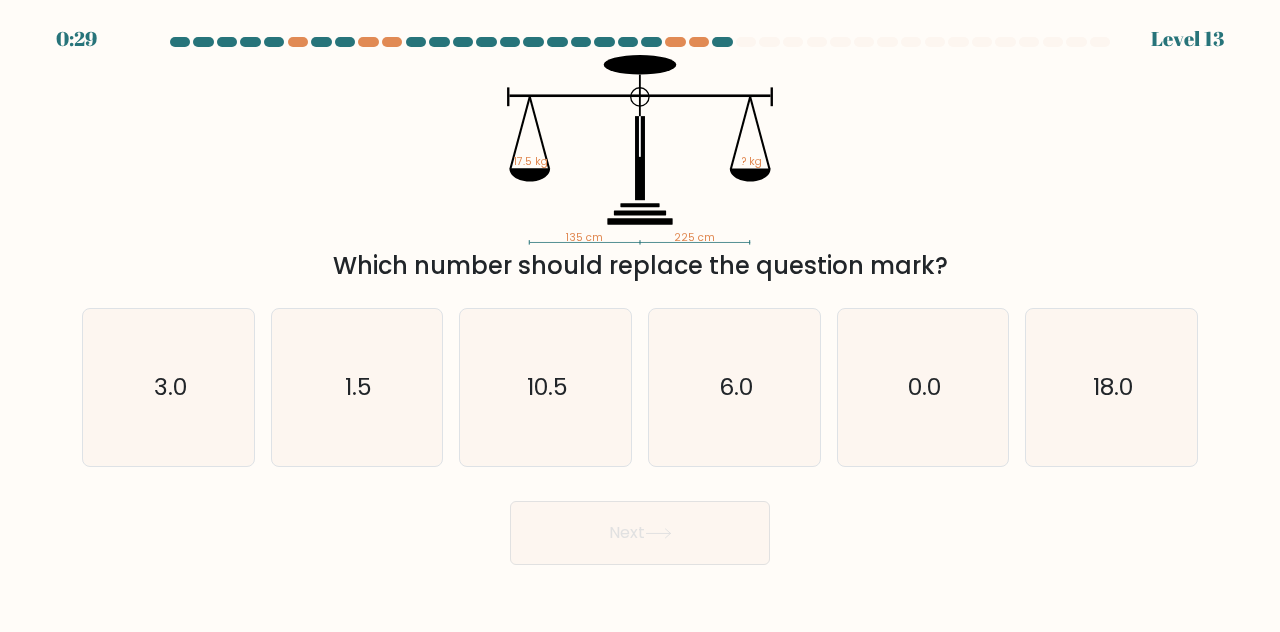 click on "Which number should replace the question mark?" at bounding box center [640, 266] 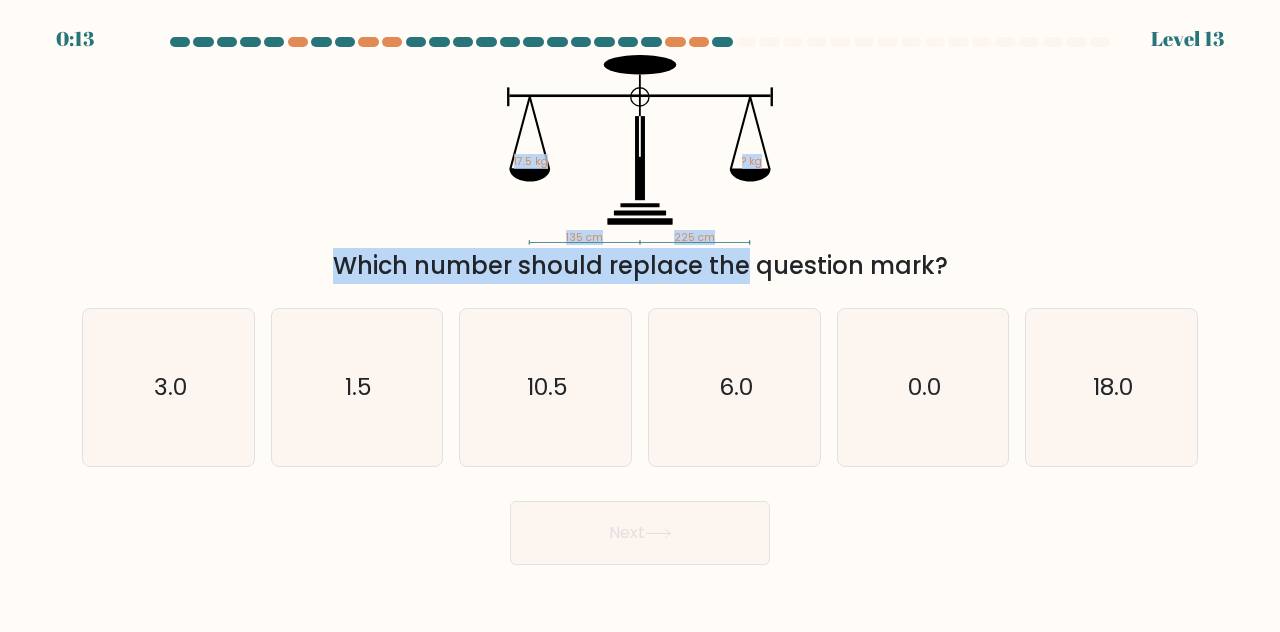 drag, startPoint x: 562, startPoint y: 236, endPoint x: 581, endPoint y: 249, distance: 23.021729 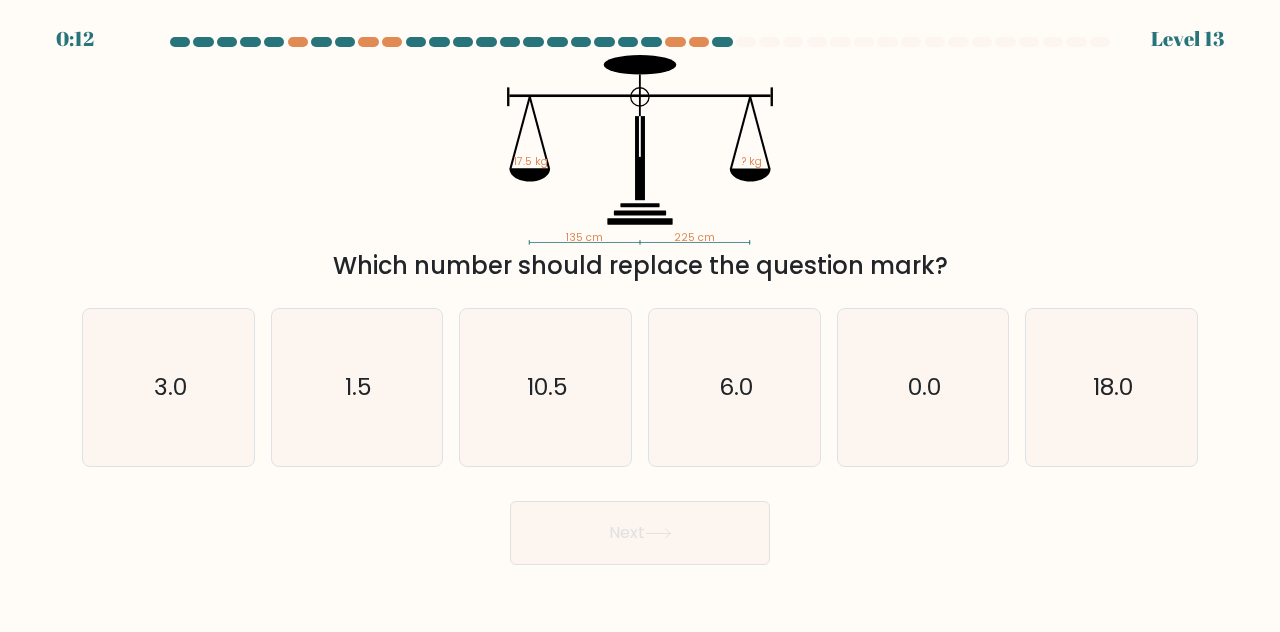 click on "Which number should replace the question mark?" at bounding box center [640, 266] 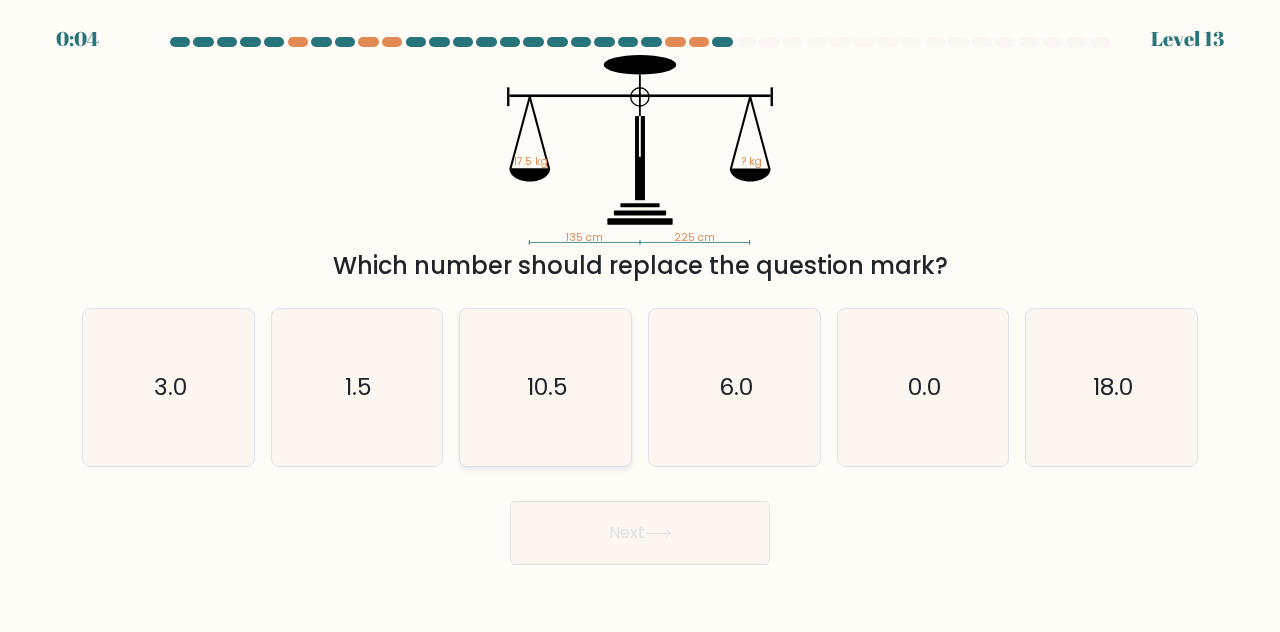 click on "10.5" 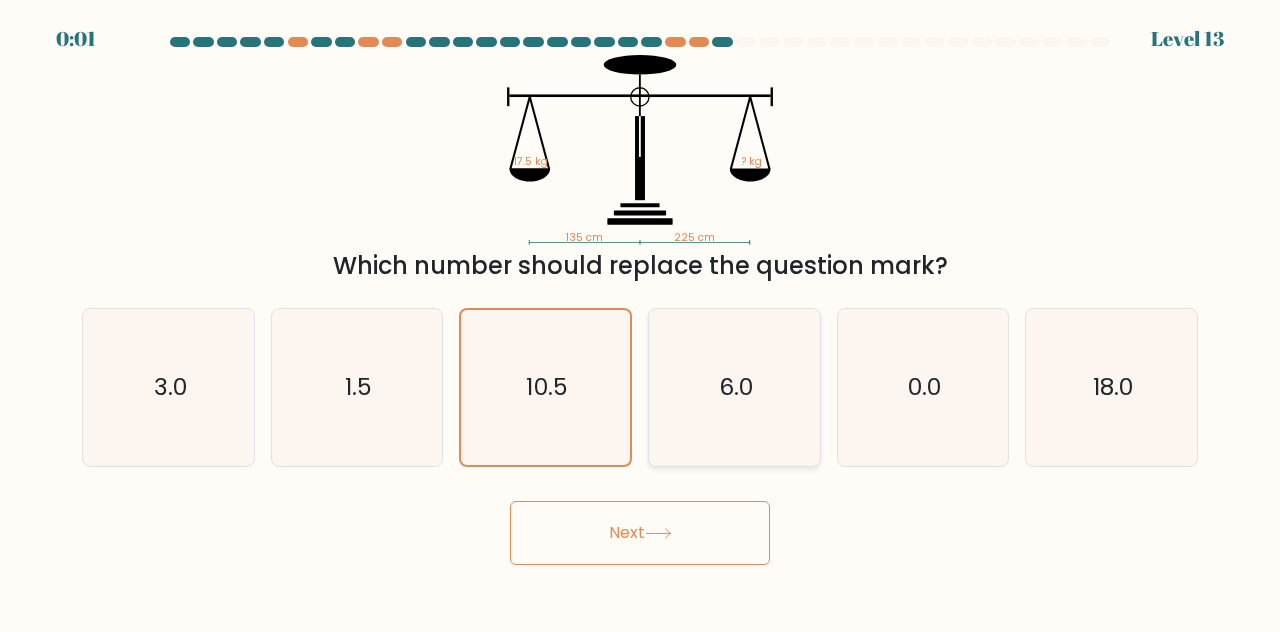 click on "6.0" 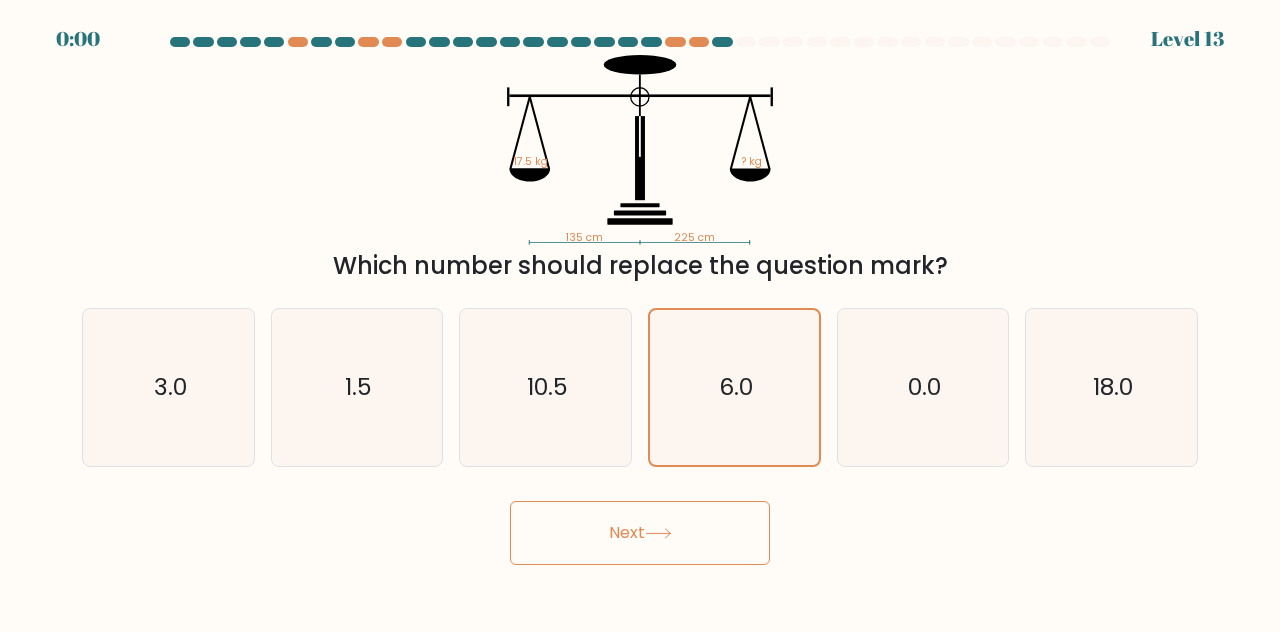 click 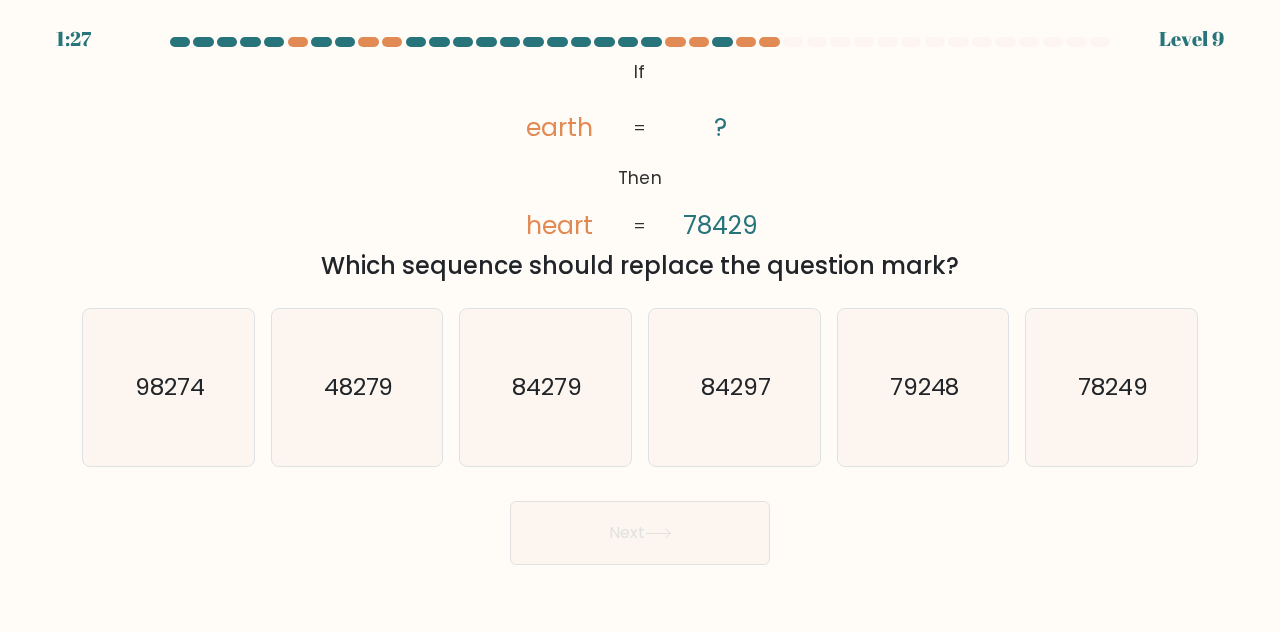scroll, scrollTop: 0, scrollLeft: 0, axis: both 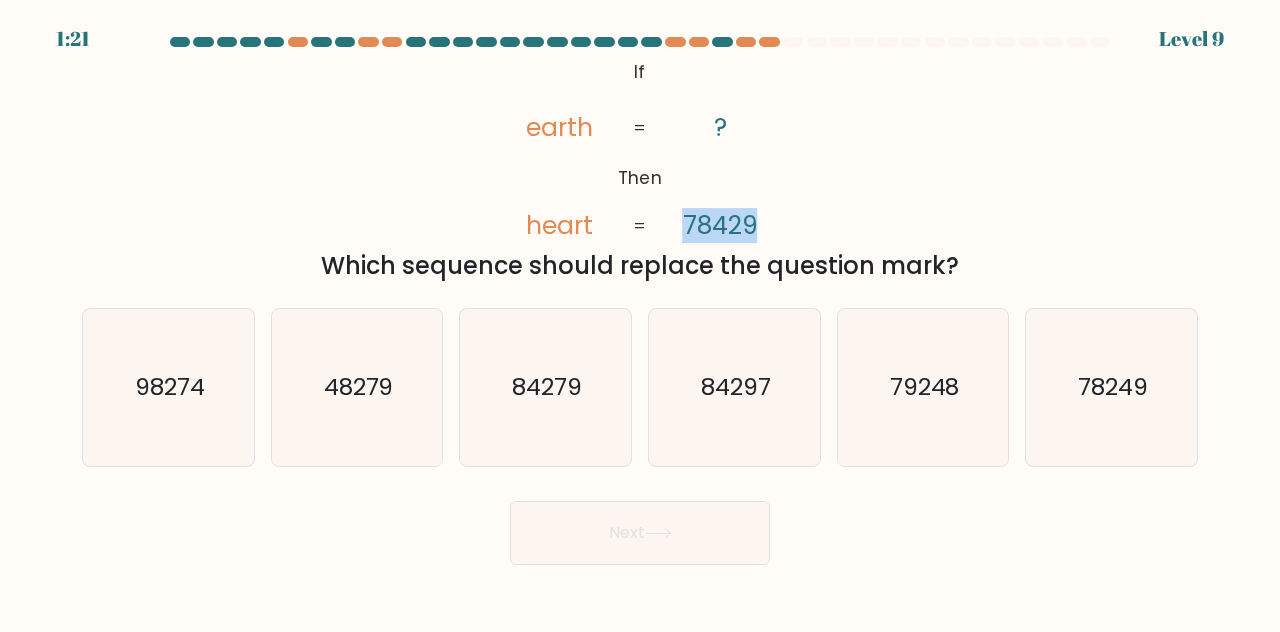 drag, startPoint x: 683, startPoint y: 229, endPoint x: 778, endPoint y: 244, distance: 96.17692 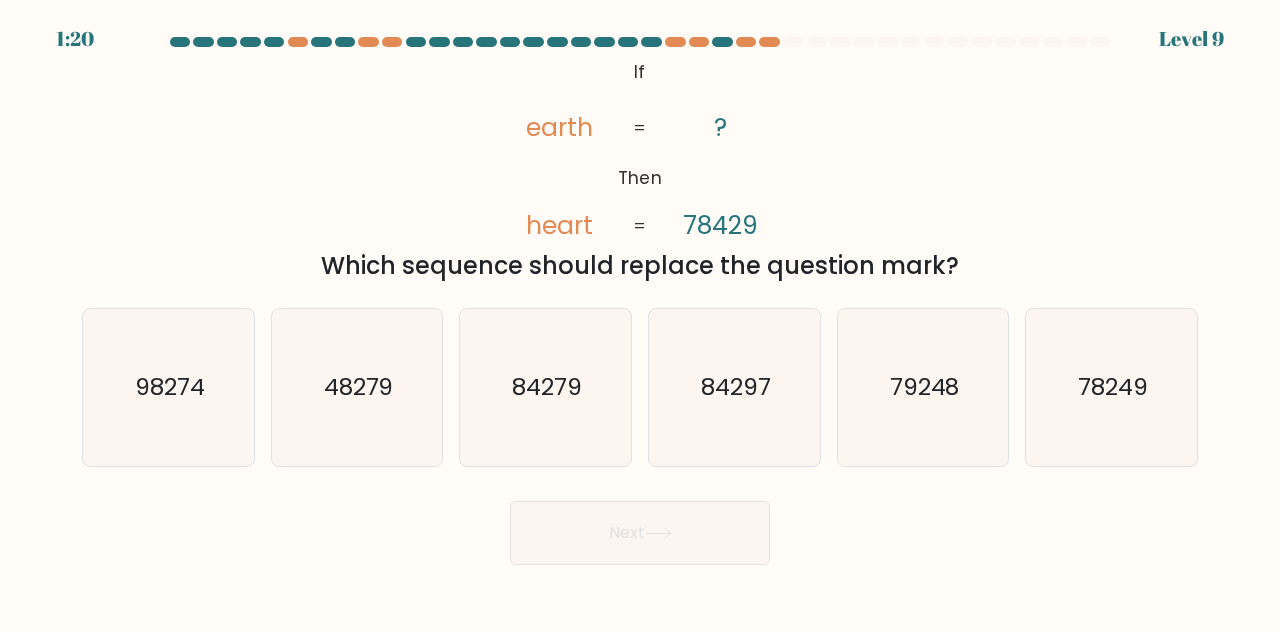 click on "@import url('https://fonts.googleapis.com/css?family=Abril+Fatface:400,100,100italic,300,300italic,400italic,500,500italic,700,700italic,900,900italic');           If       Then       earth       heart       ?       78429       =       =
Which sequence should replace the question mark?" at bounding box center [640, 169] 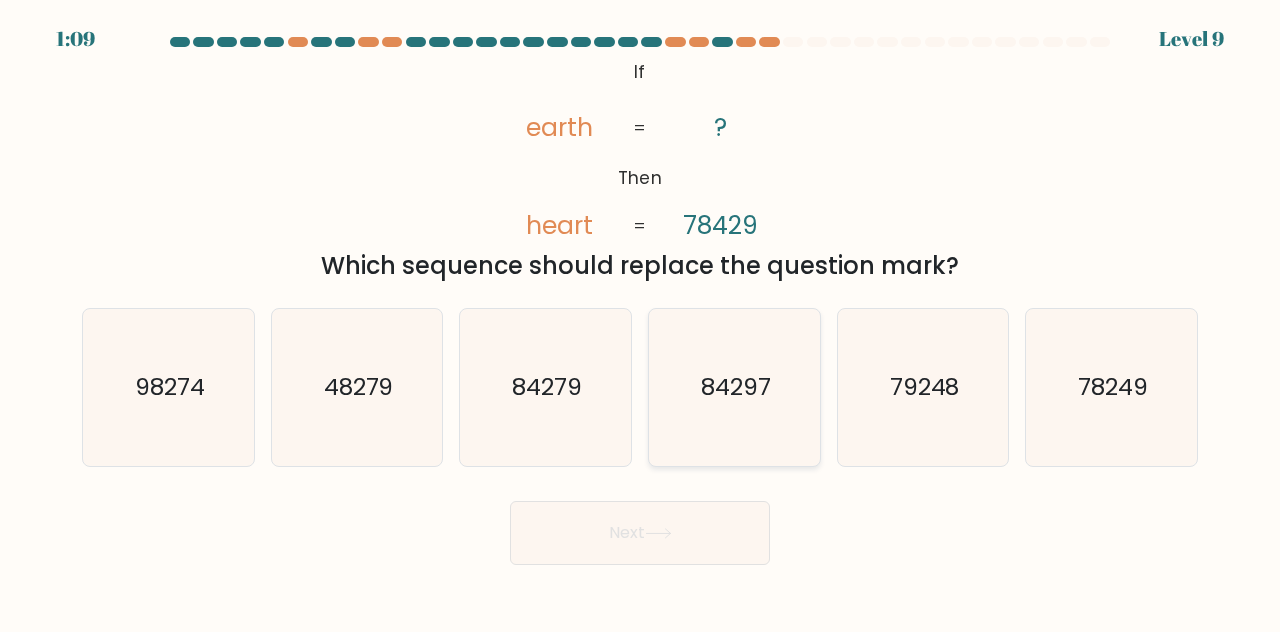 click on "84297" 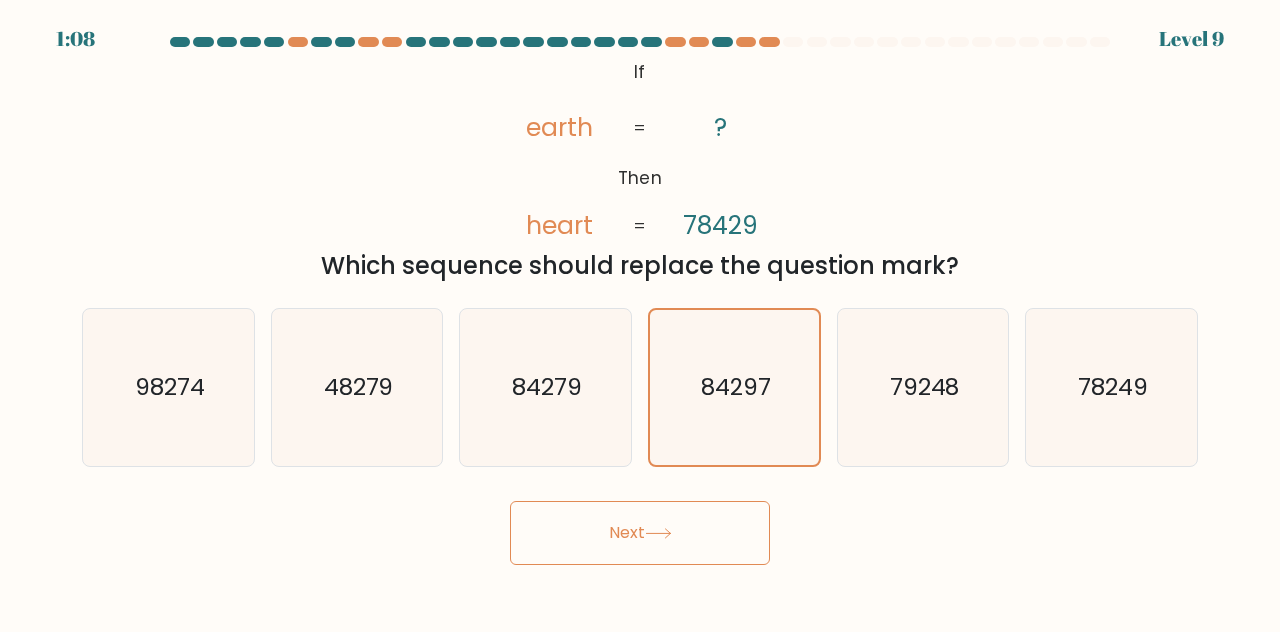 click on "Next" at bounding box center [640, 533] 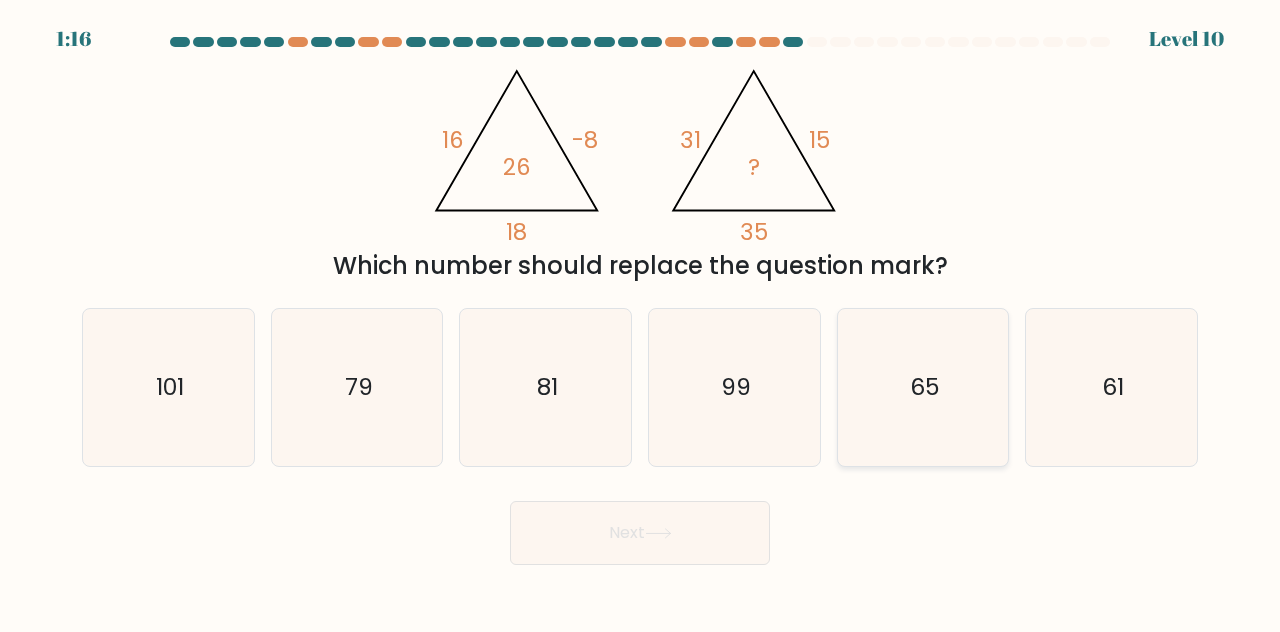 click on "65" 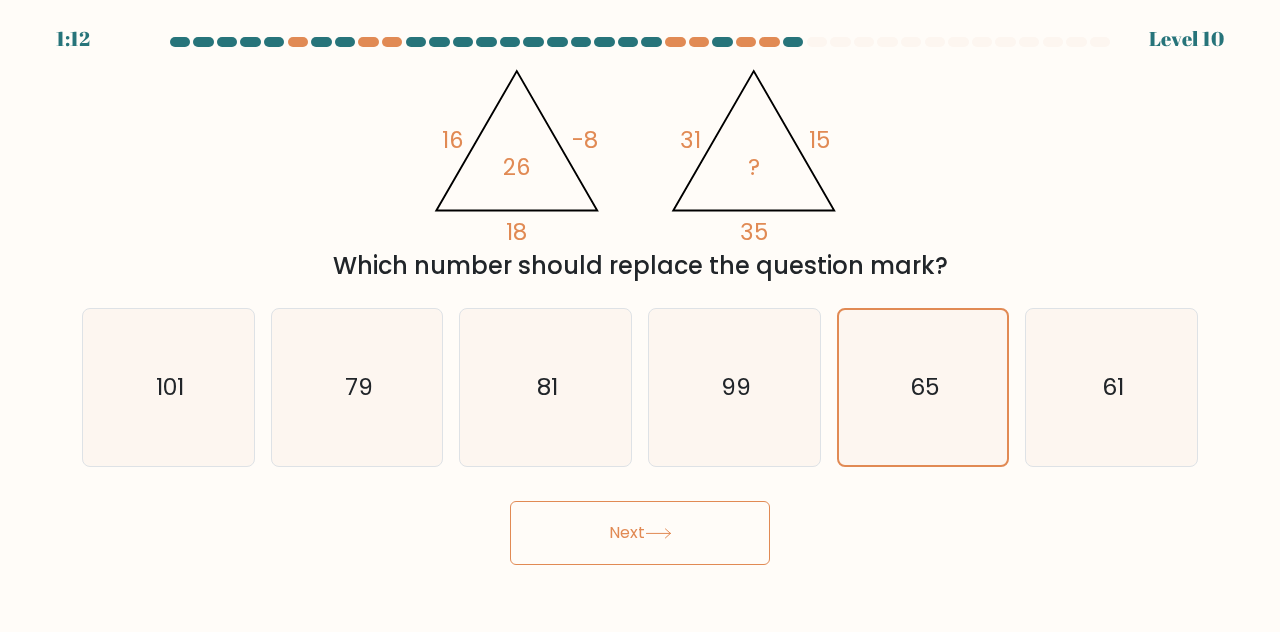 click on "Next" at bounding box center (640, 533) 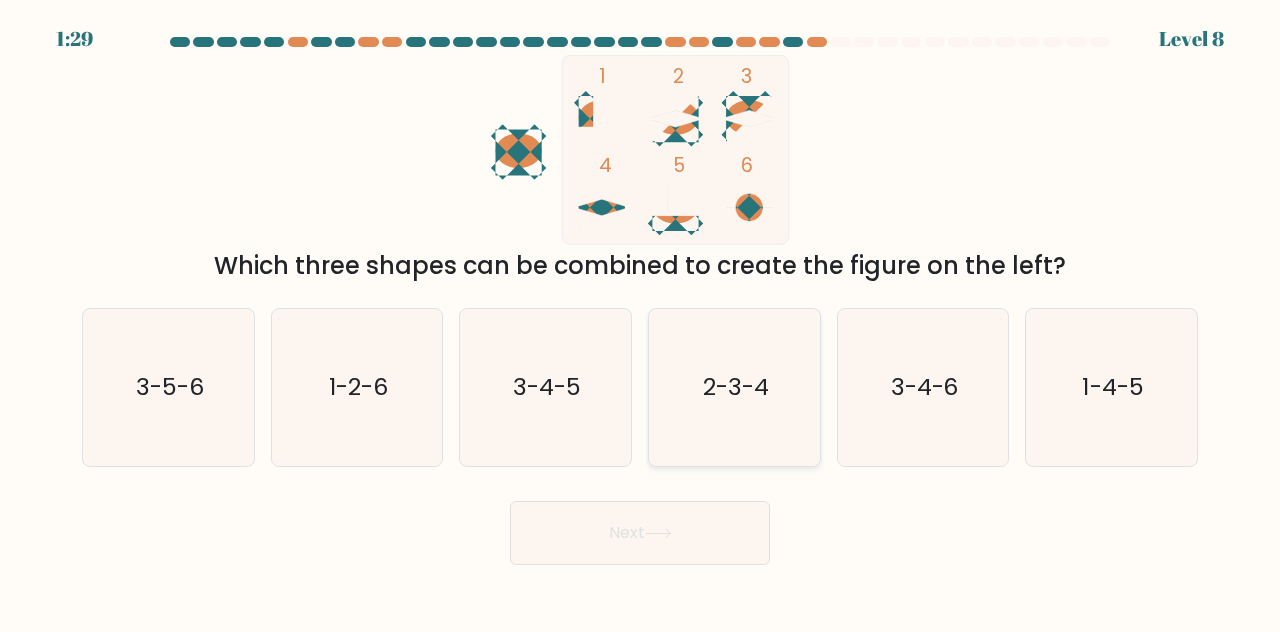 click on "2-3-4" 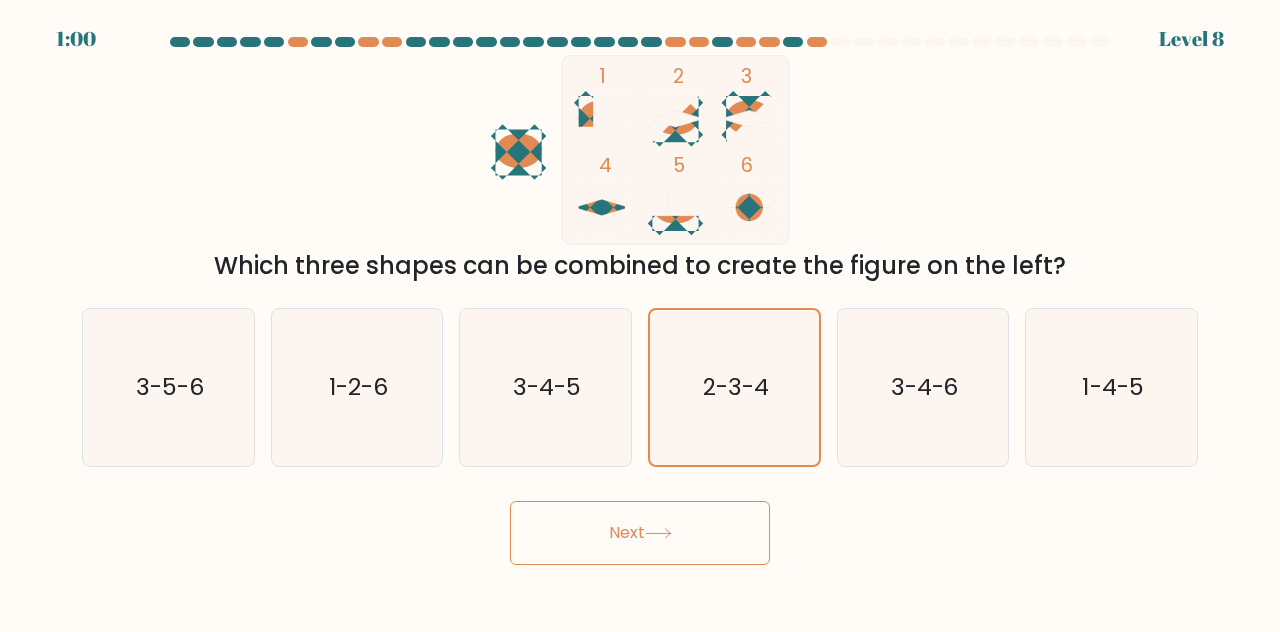 click on "Next" at bounding box center [640, 533] 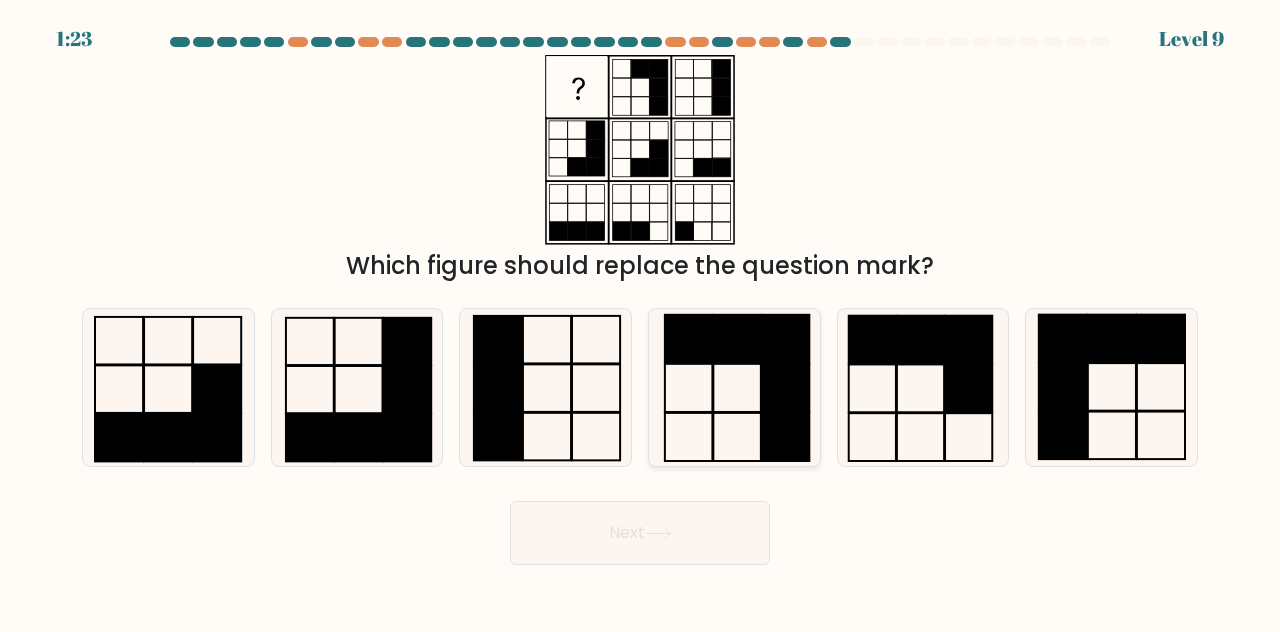 click 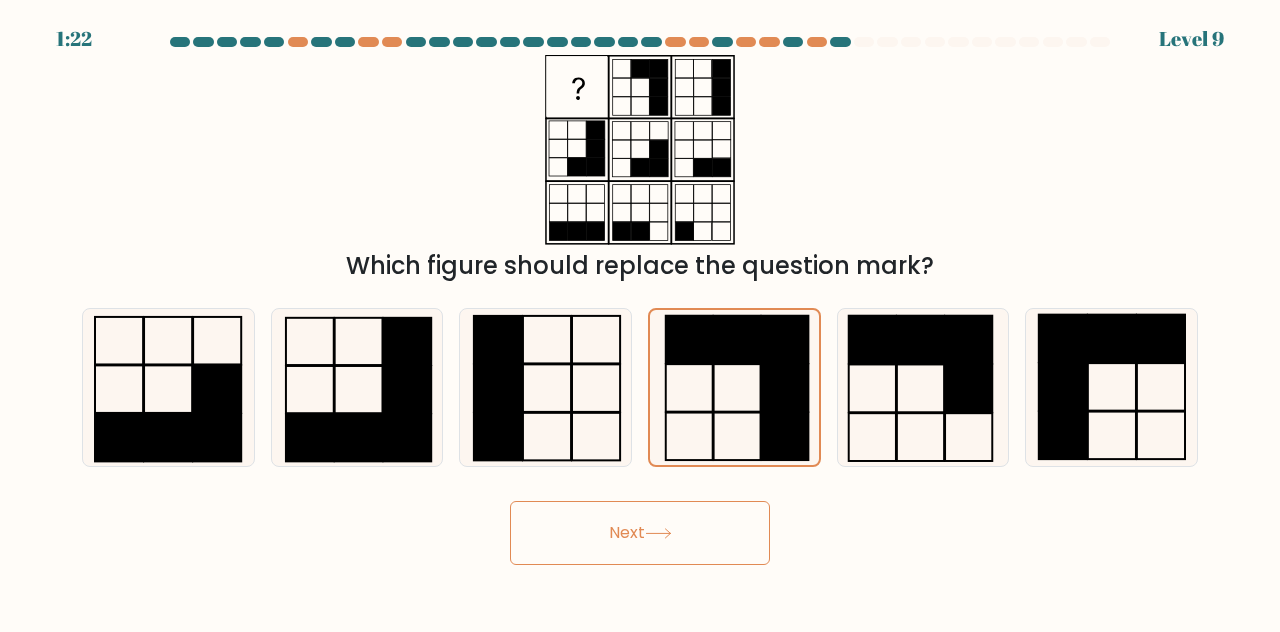 click on "Next" at bounding box center [640, 533] 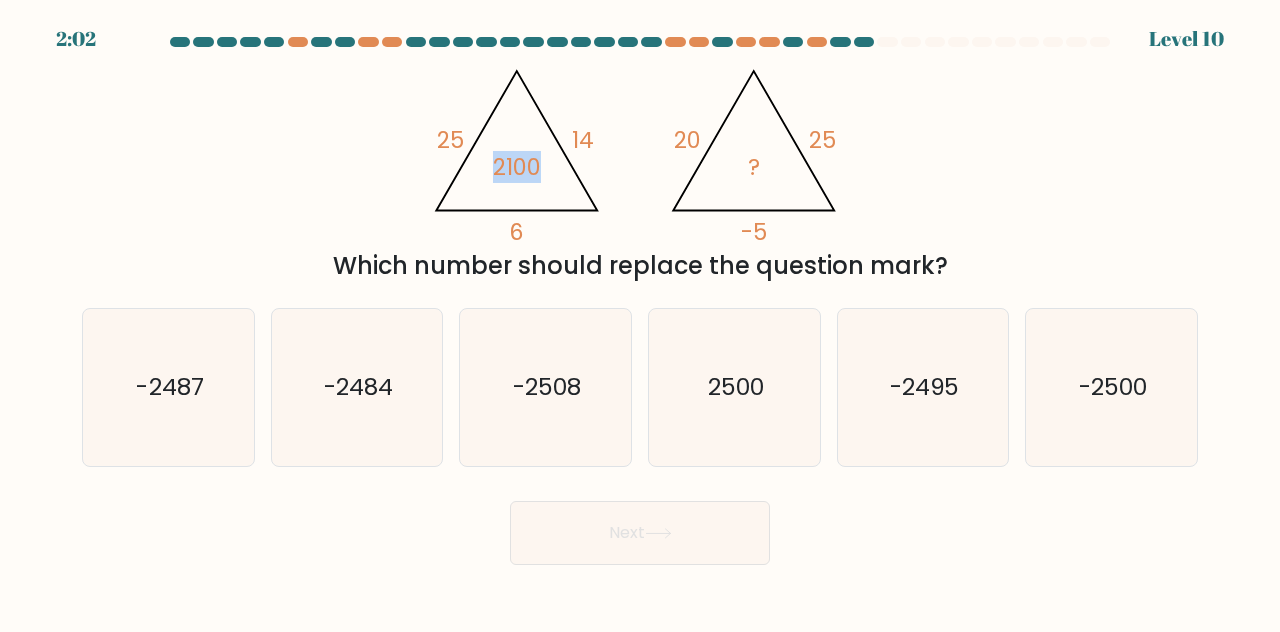 drag, startPoint x: 497, startPoint y: 167, endPoint x: 540, endPoint y: 167, distance: 43 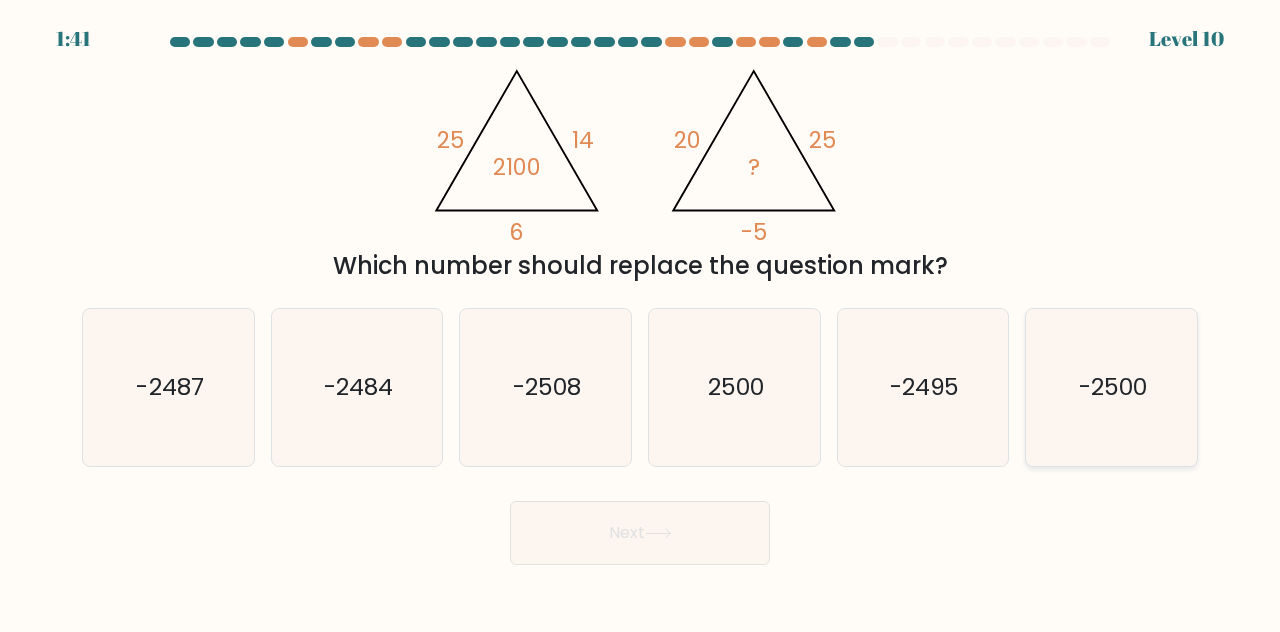 click on "-2500" 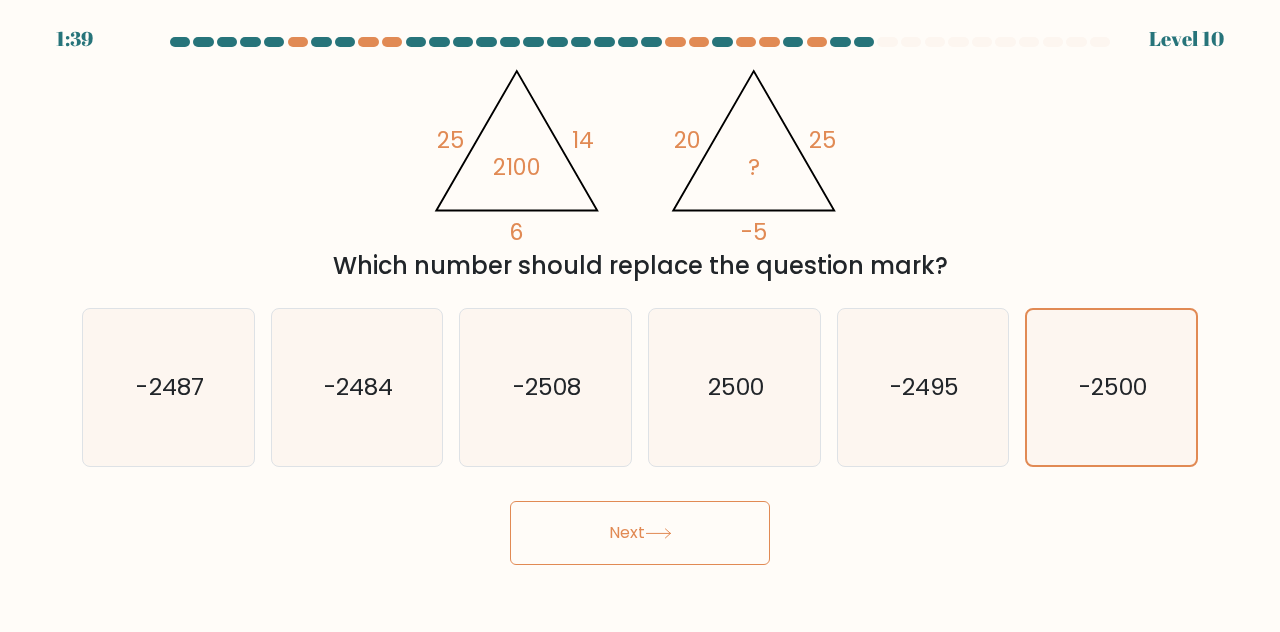 click on "Next" at bounding box center (640, 533) 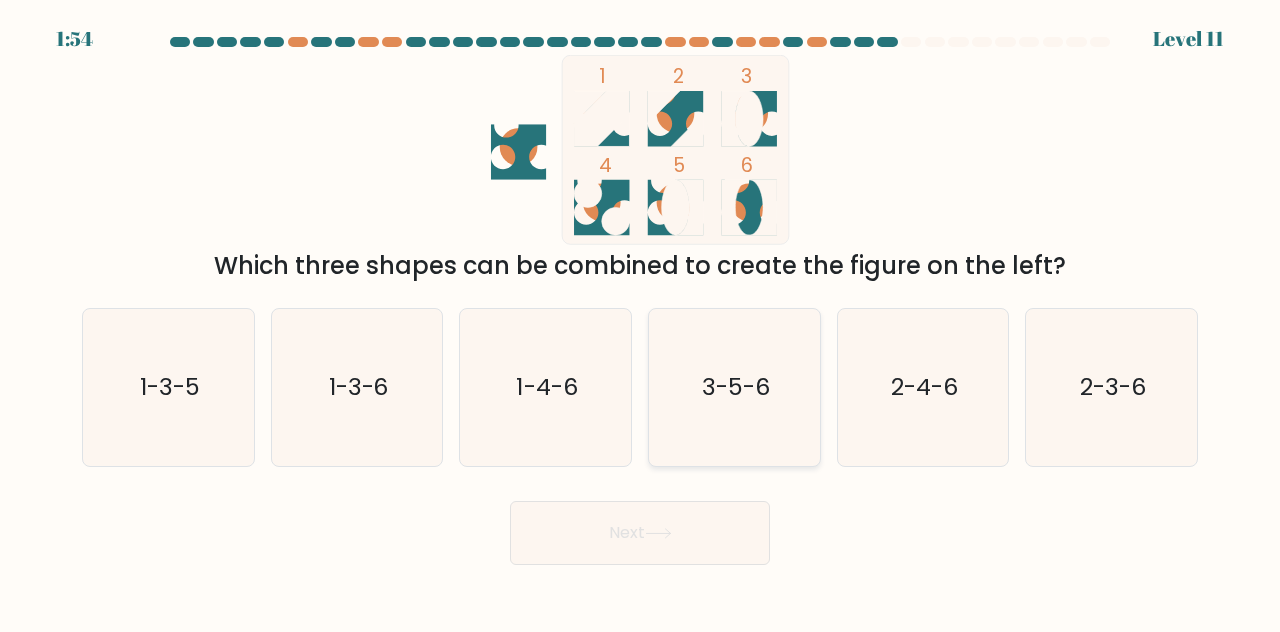 click on "3-5-6" 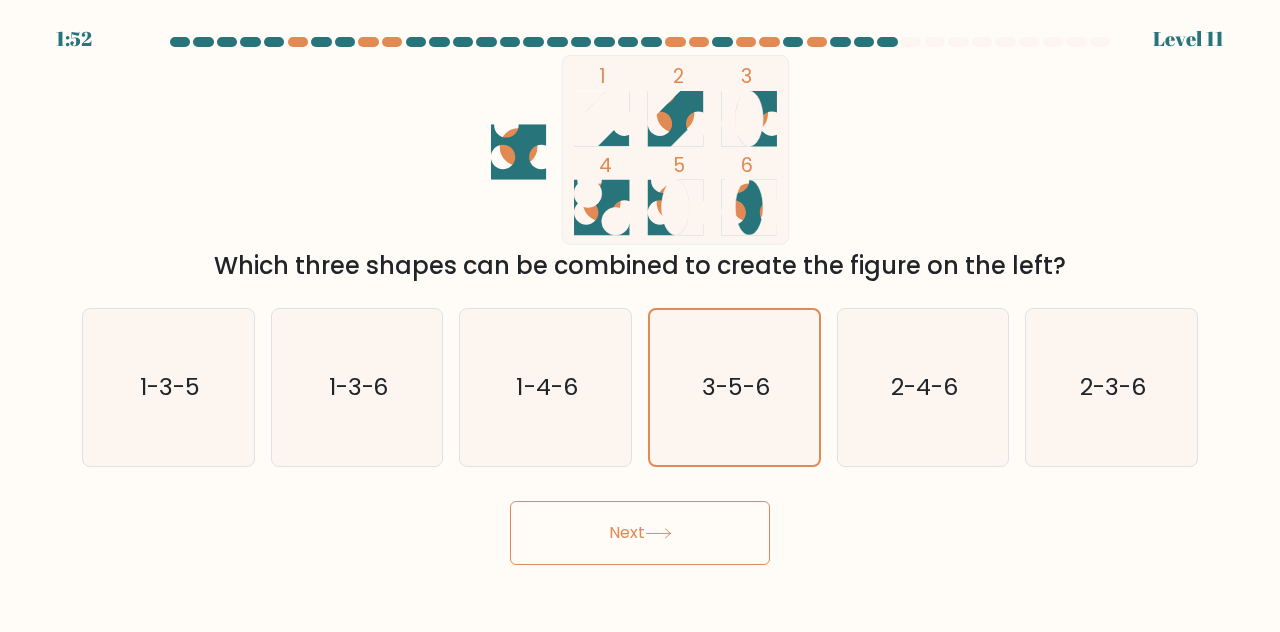 click on "Next" at bounding box center [640, 533] 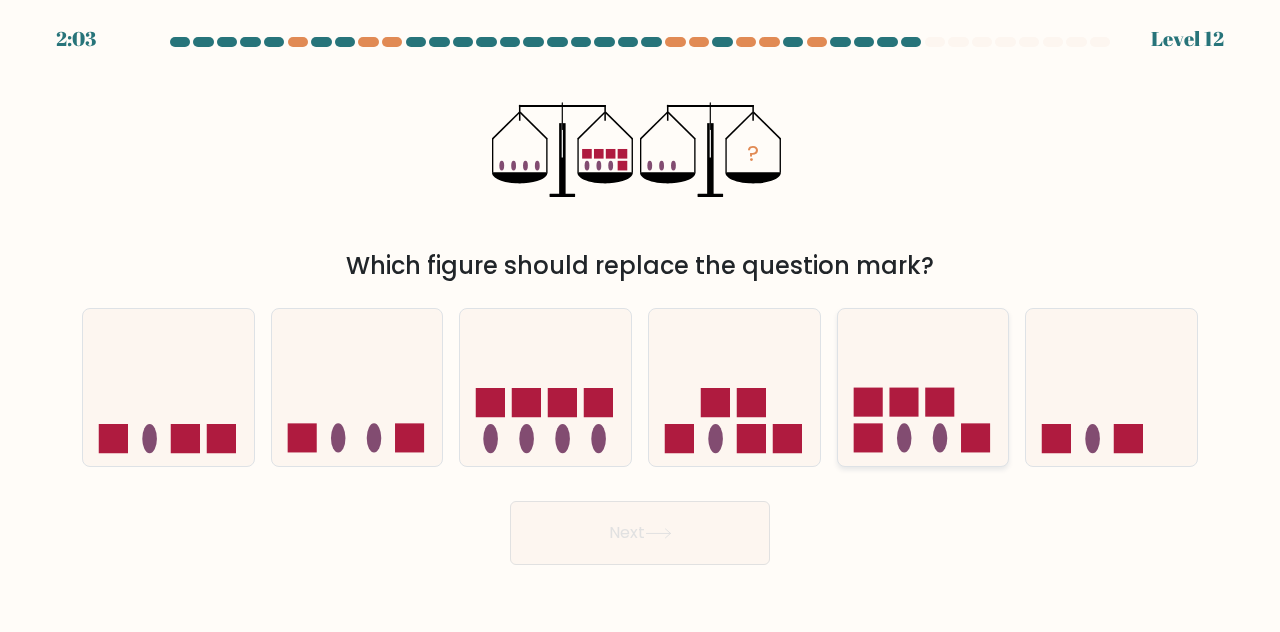 click 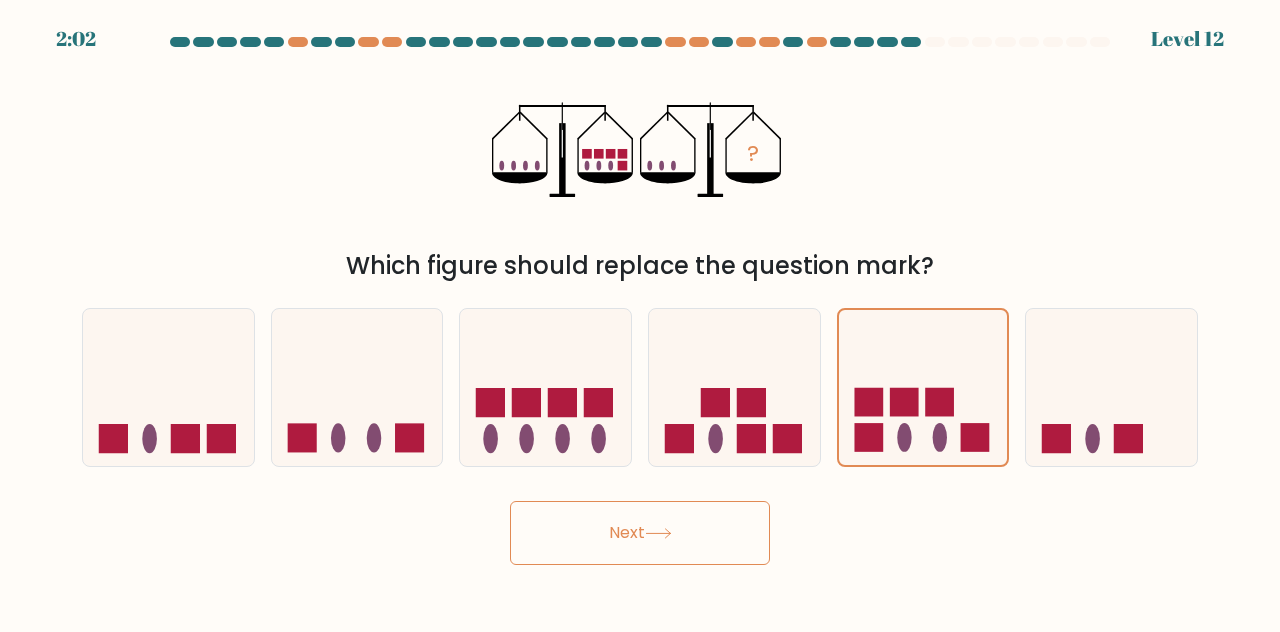 click on "Next" at bounding box center (640, 533) 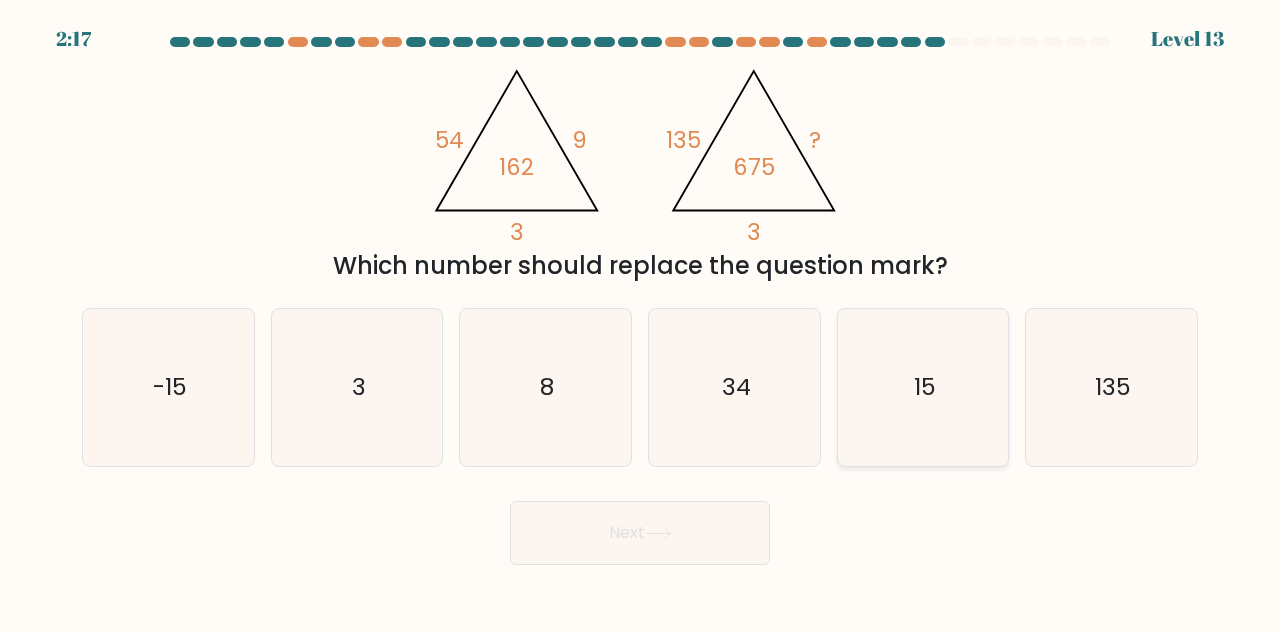 click on "15" 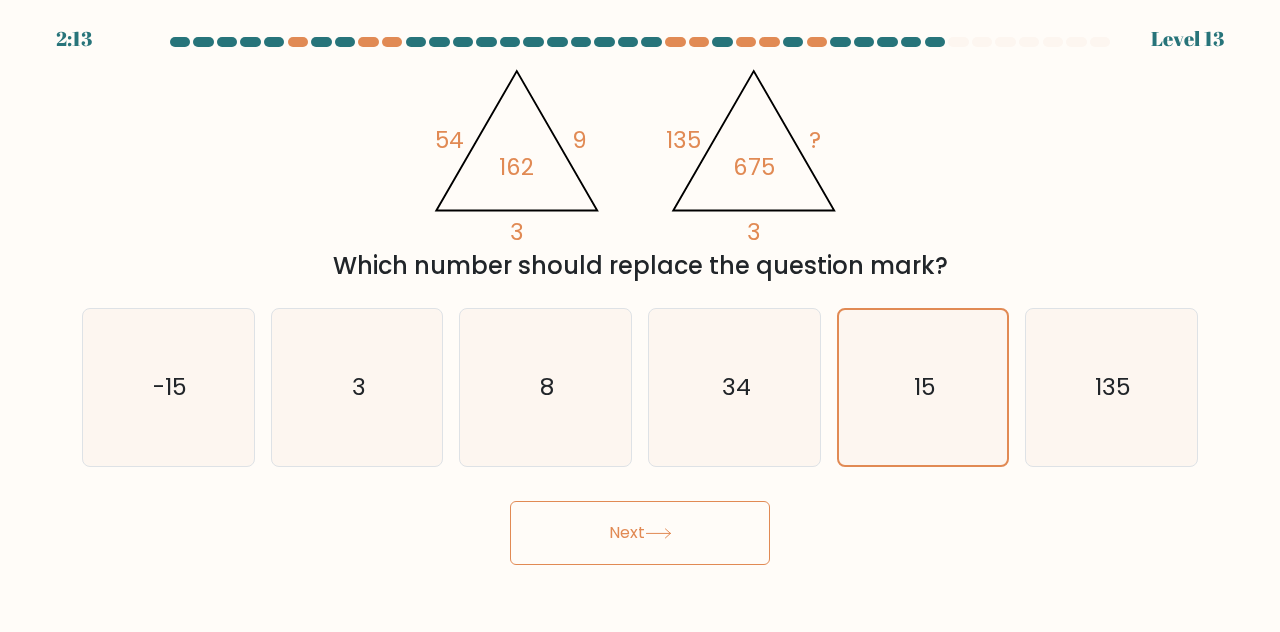click on "Next" at bounding box center (640, 533) 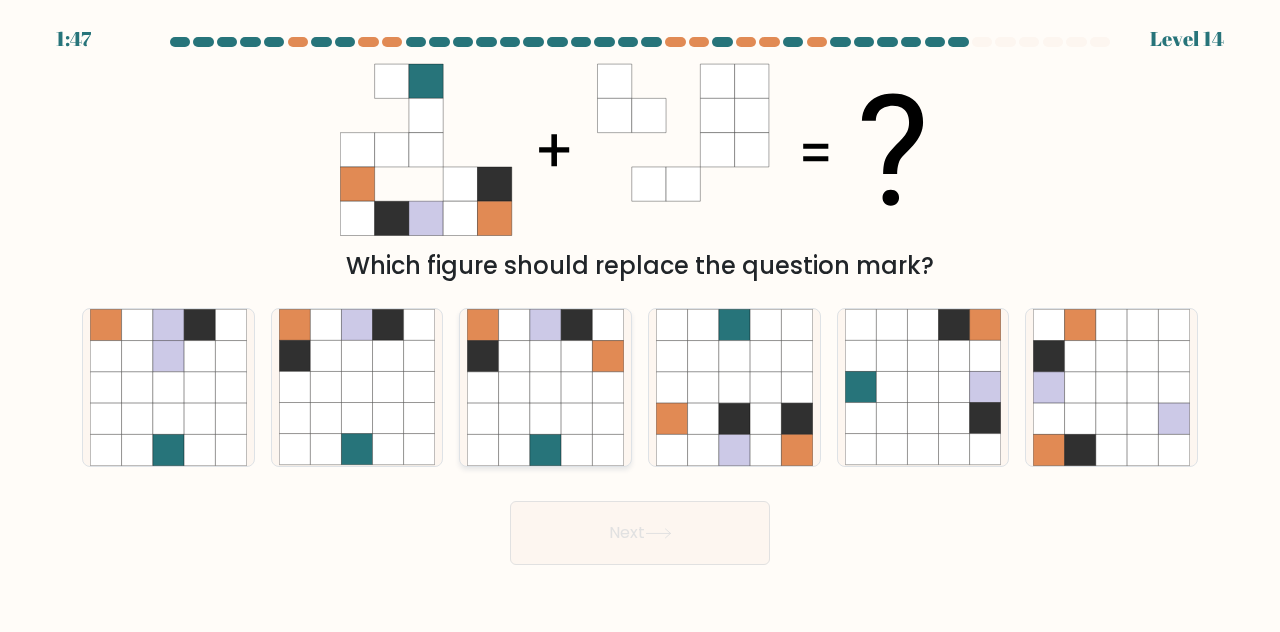 click 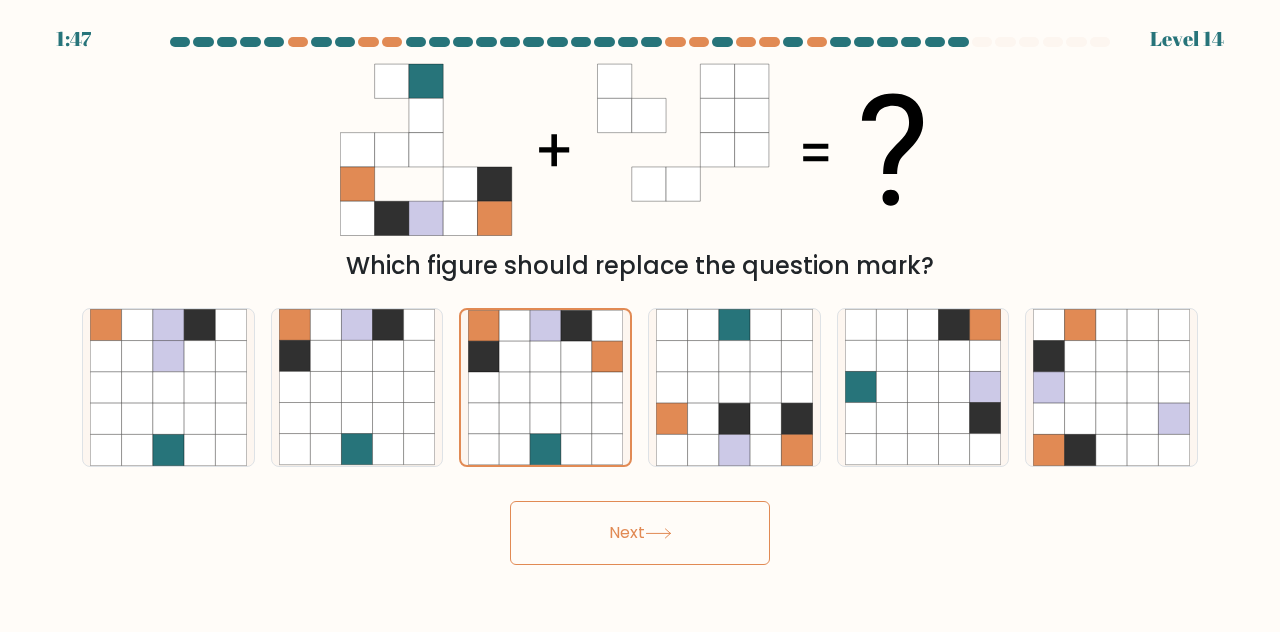 click on "Next" at bounding box center (640, 533) 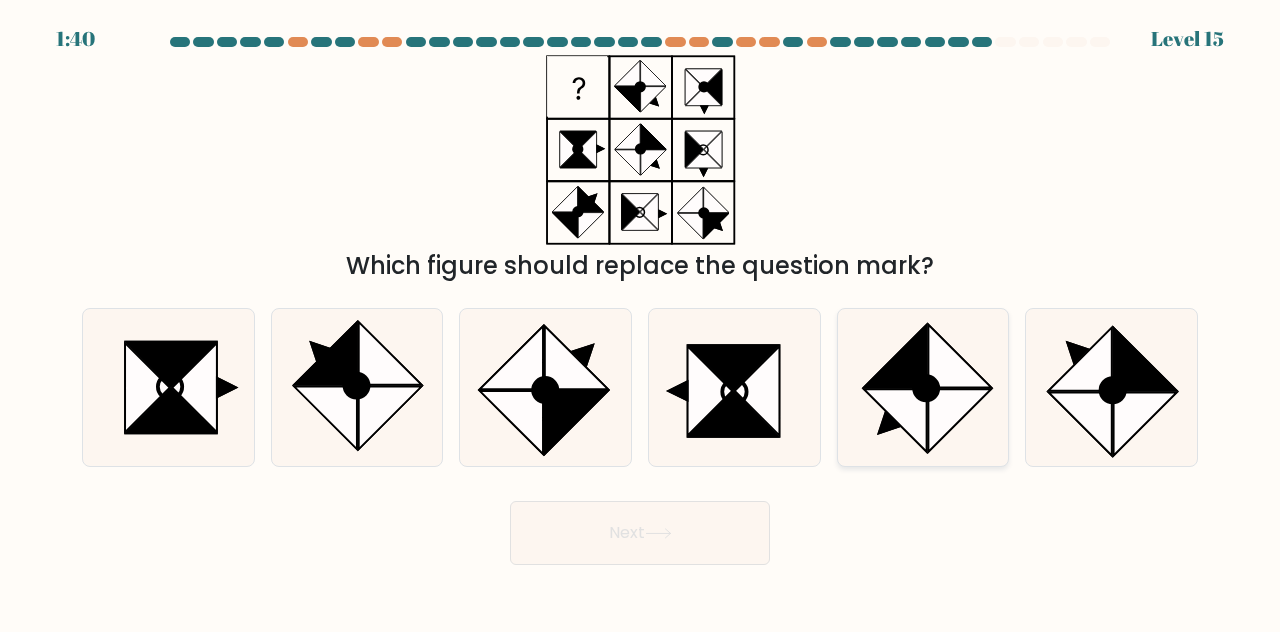 click 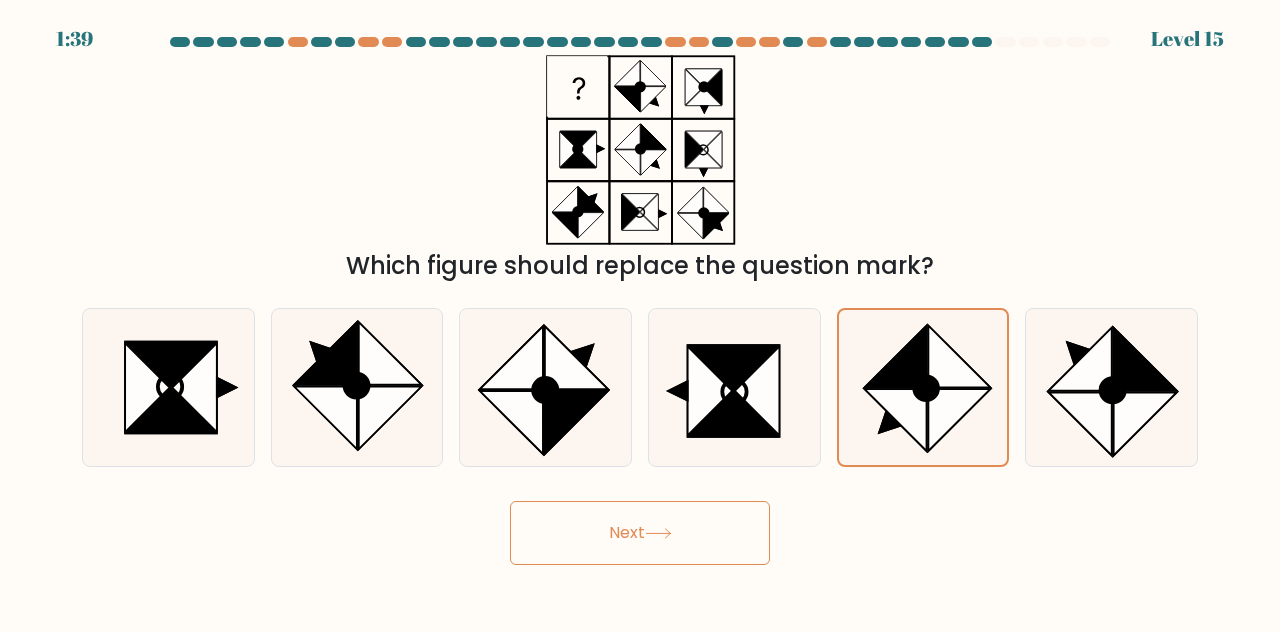 click on "Next" at bounding box center (640, 533) 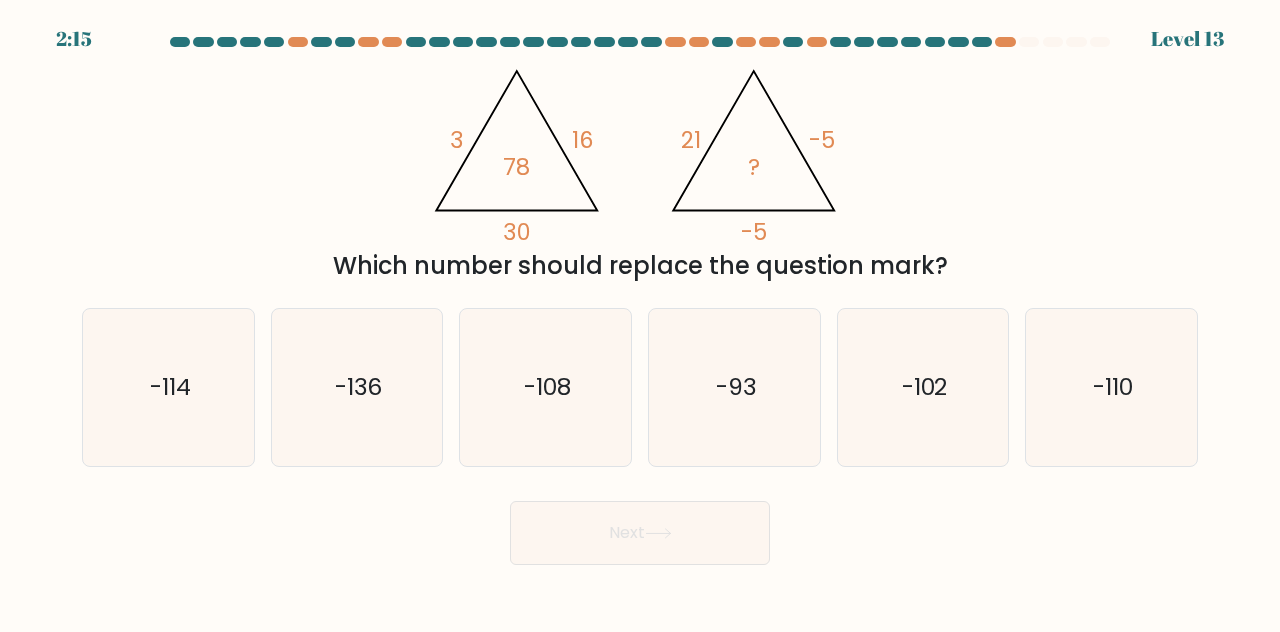 drag, startPoint x: 452, startPoint y: 147, endPoint x: 469, endPoint y: 153, distance: 18.027756 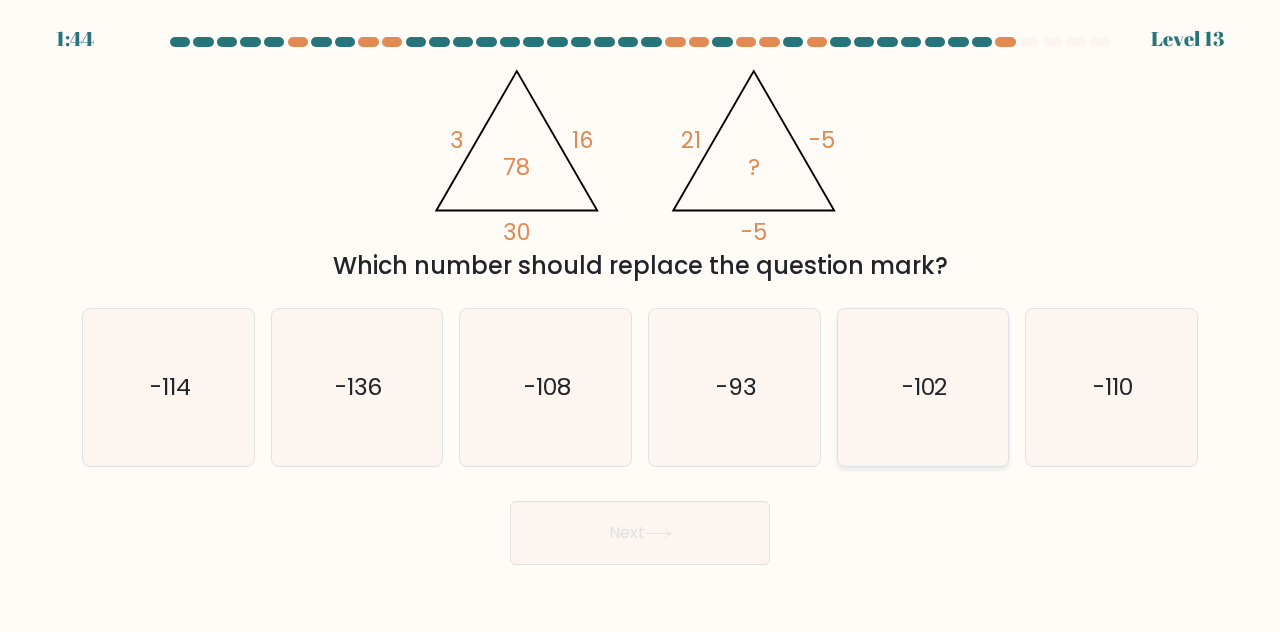 click on "-102" 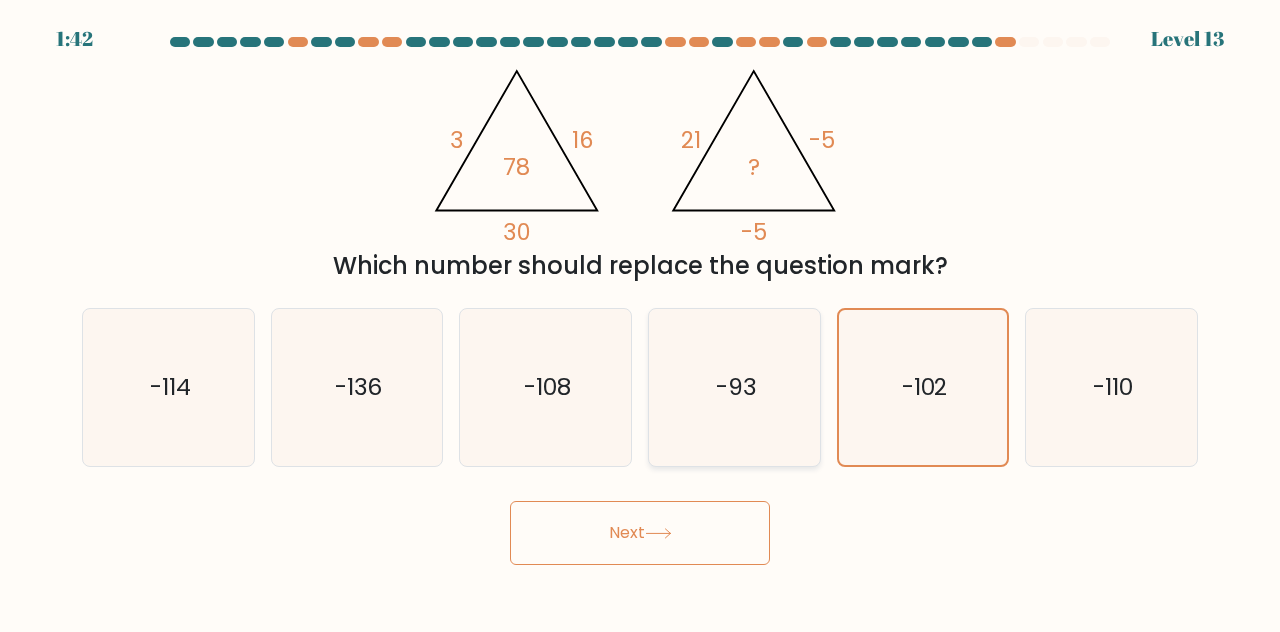 click on "-93" 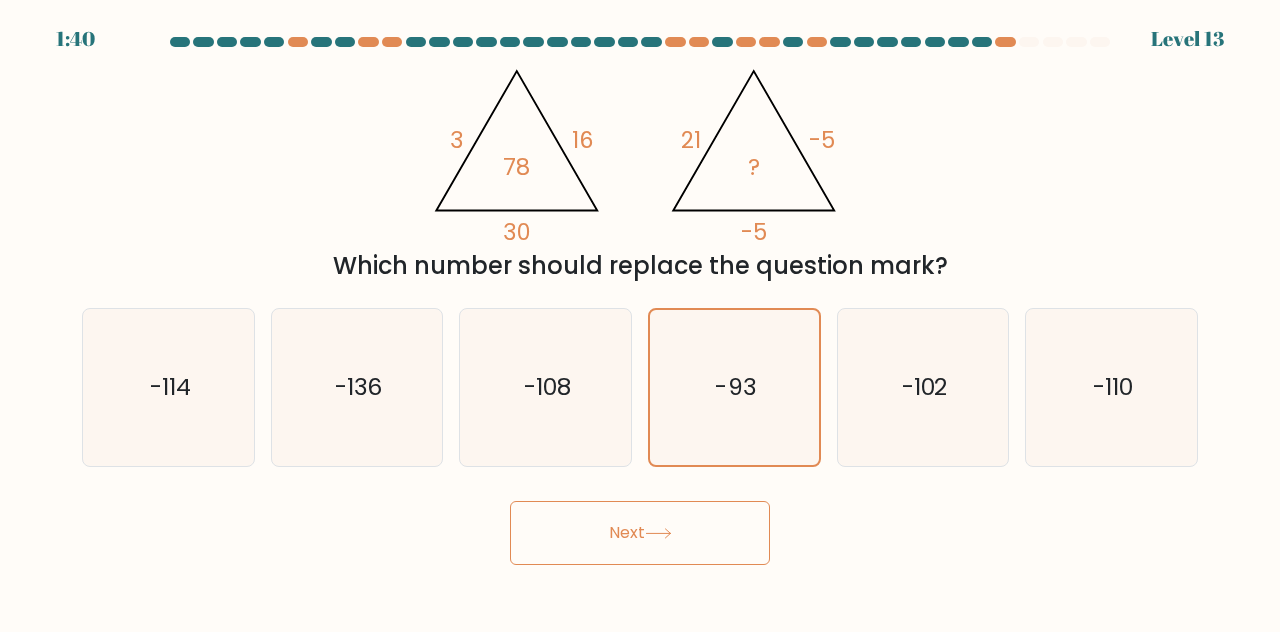 click on "Next" at bounding box center (640, 533) 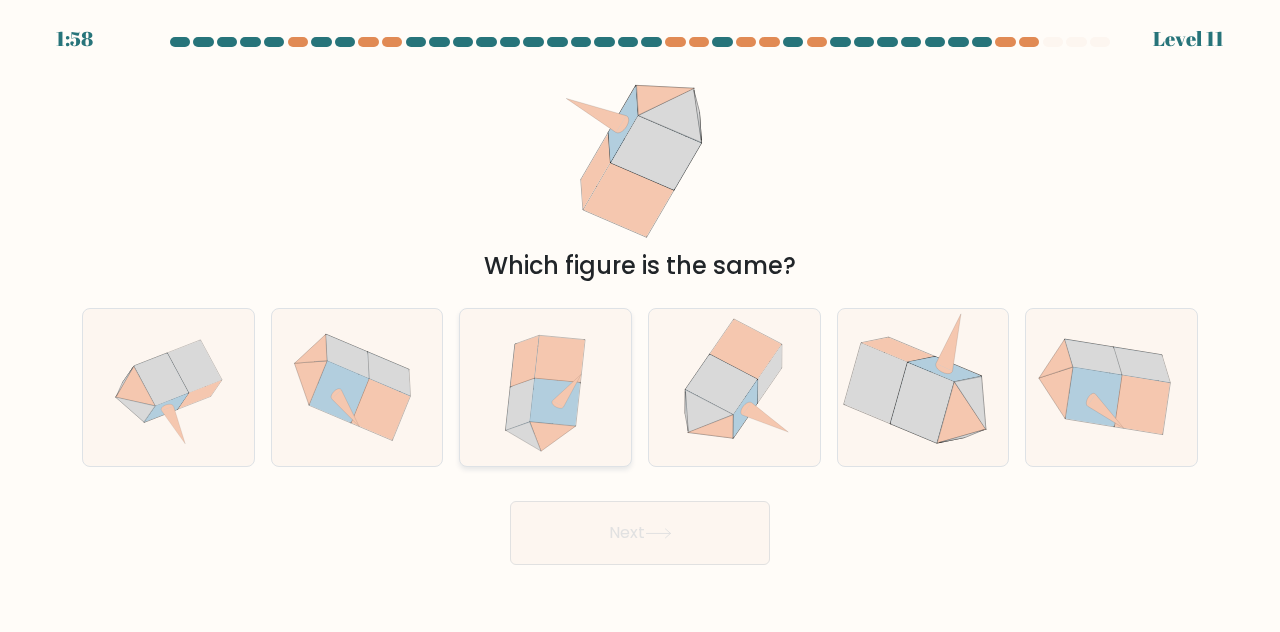 click 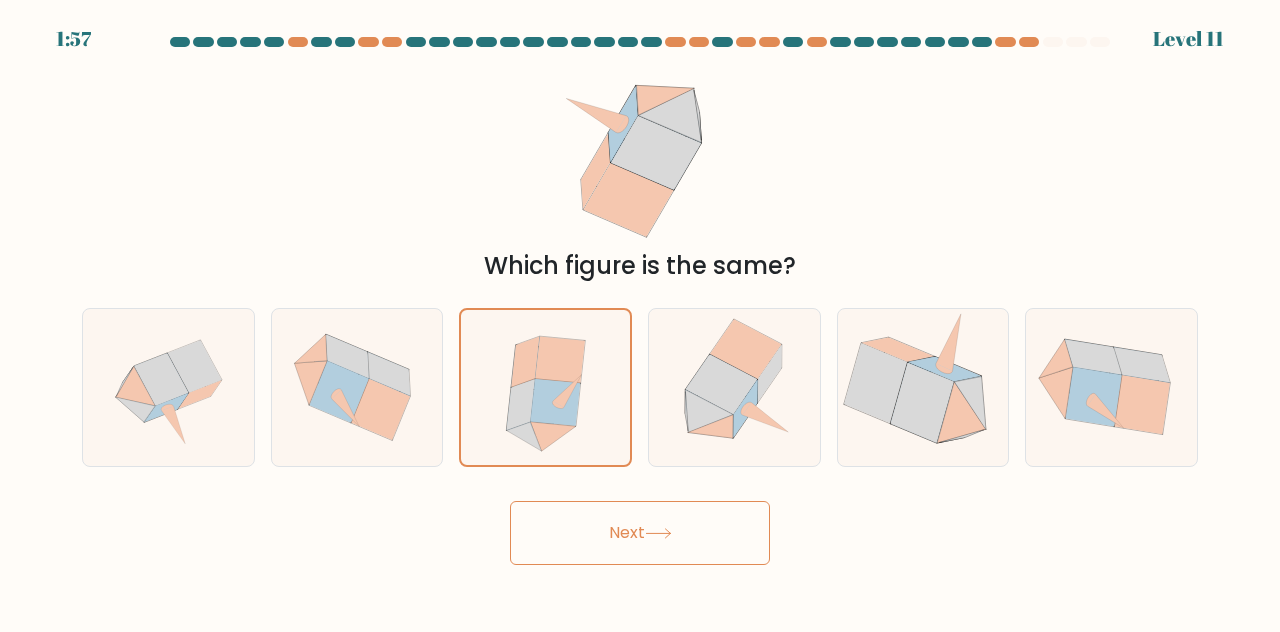 click on "Next" at bounding box center (640, 533) 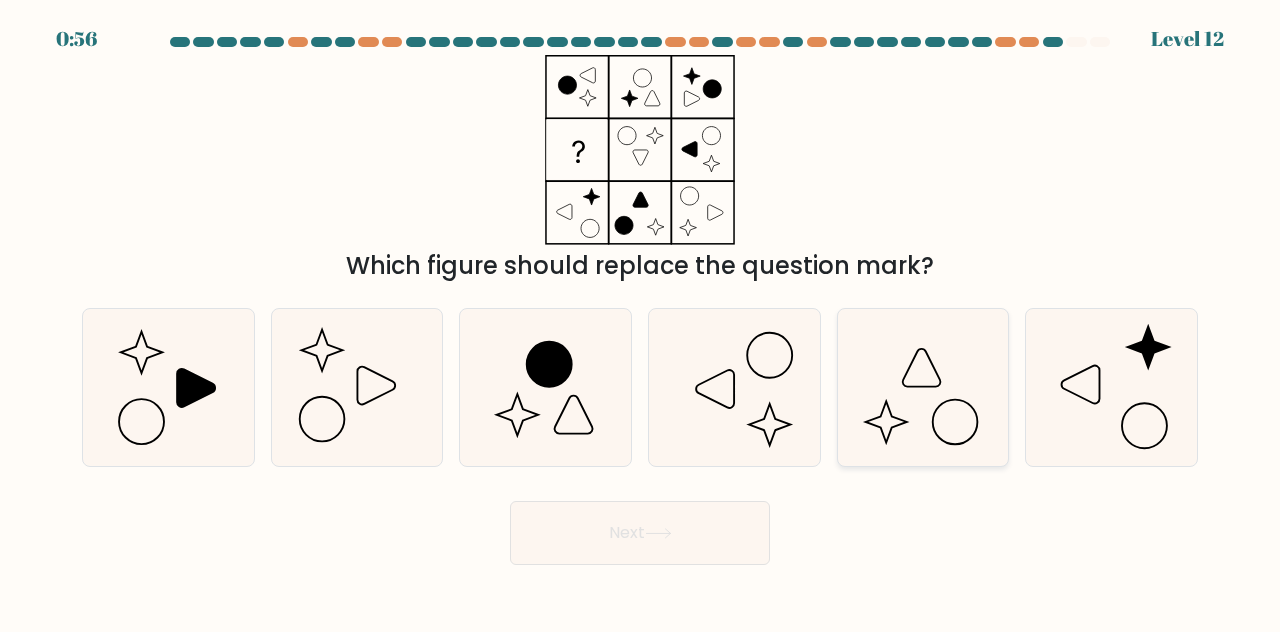 click 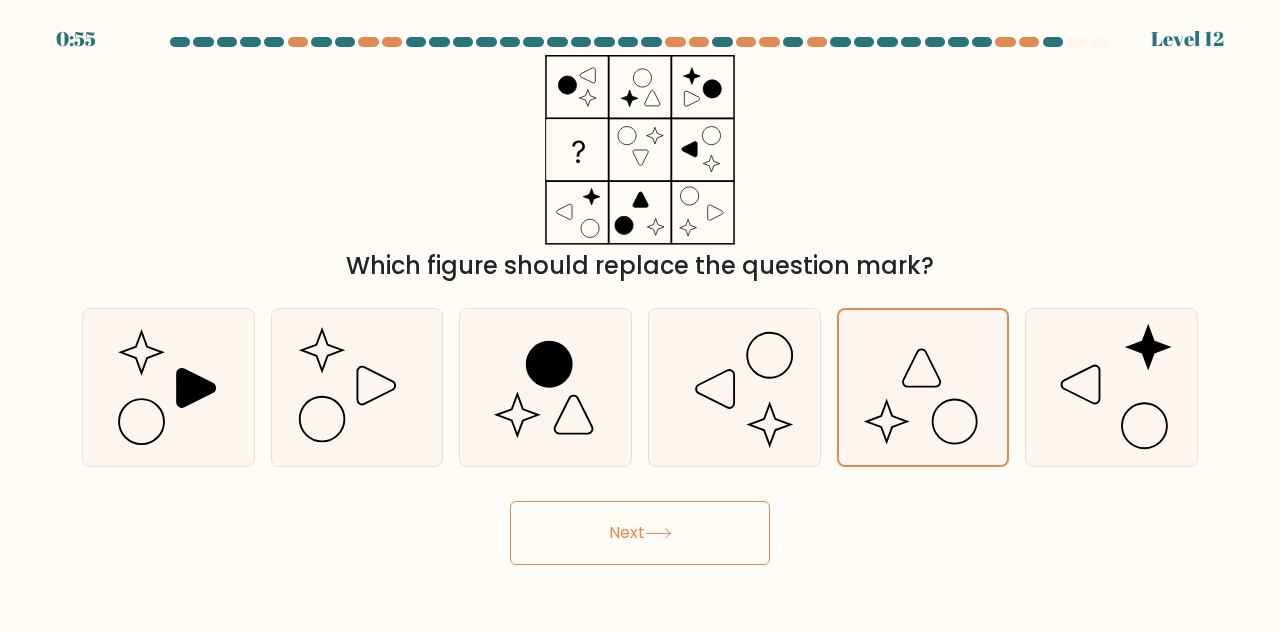 click on "Next" at bounding box center [640, 533] 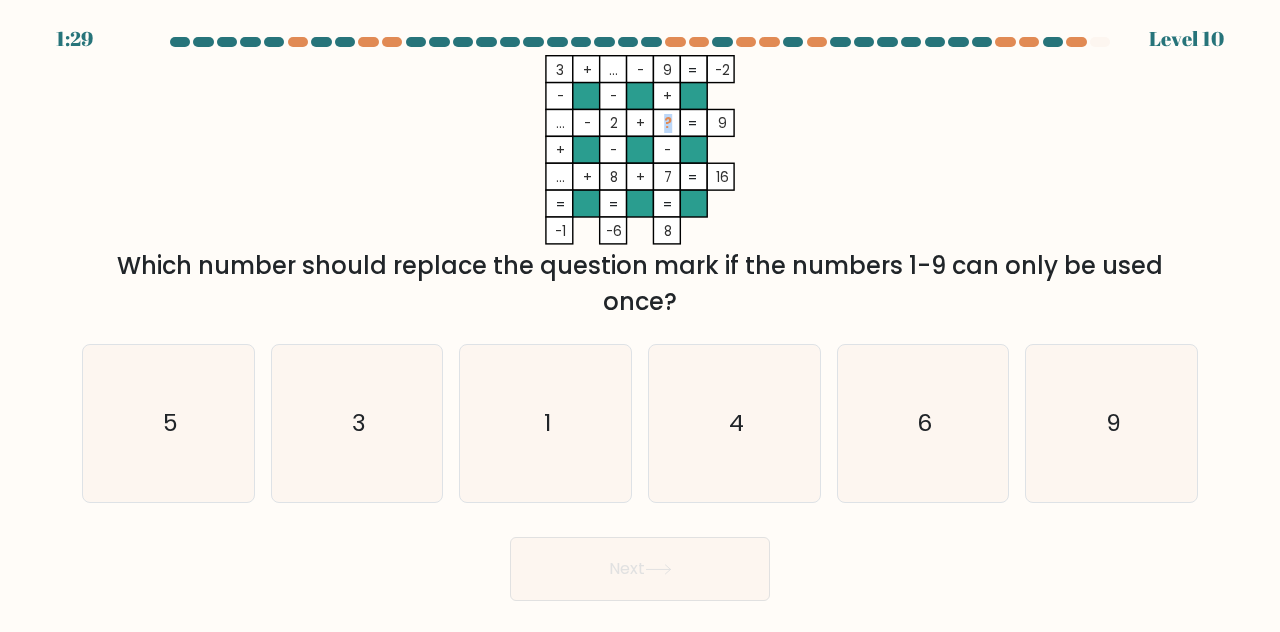 click on "?" 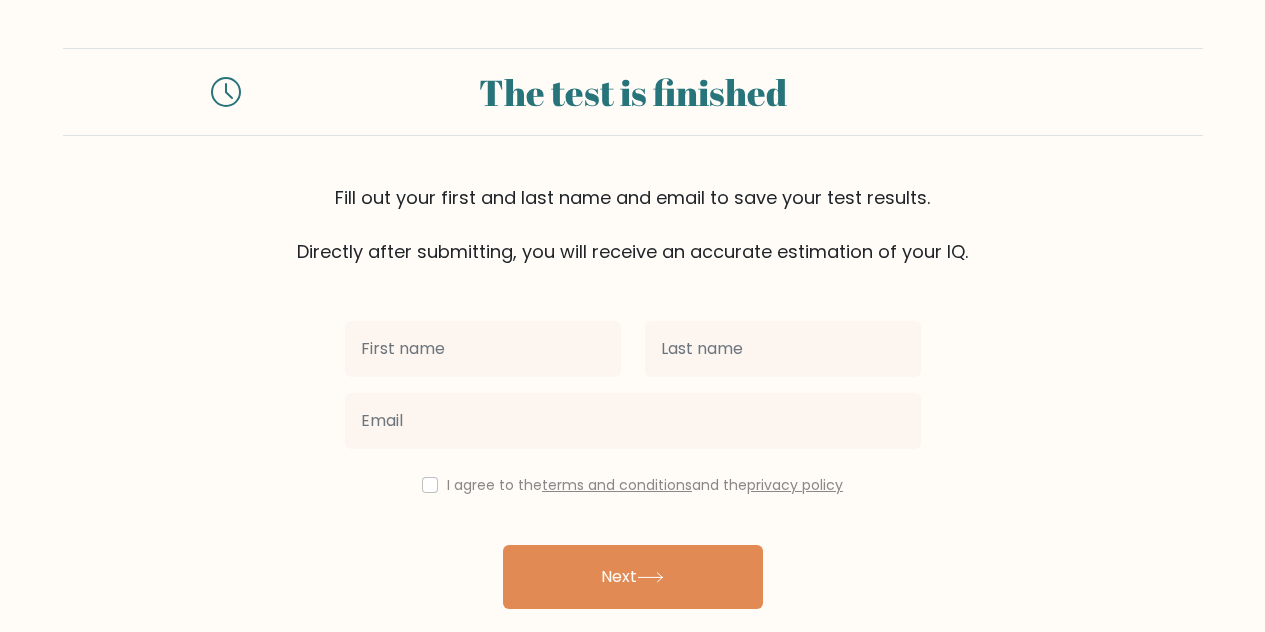 scroll, scrollTop: 0, scrollLeft: 0, axis: both 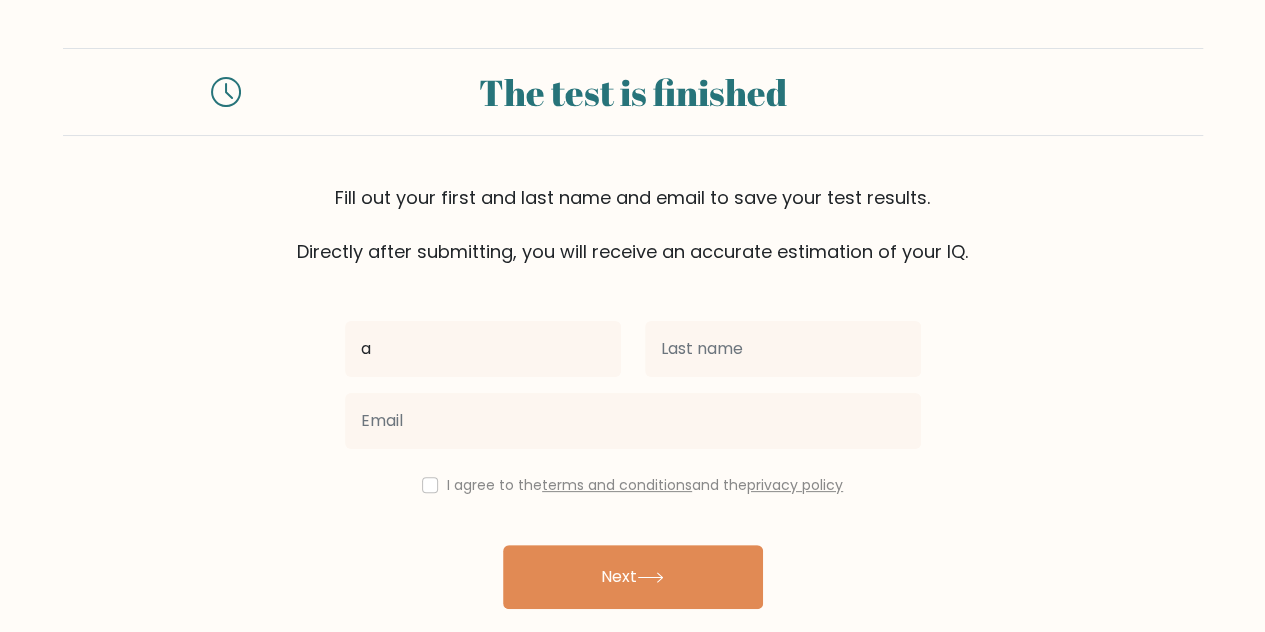 type on "a" 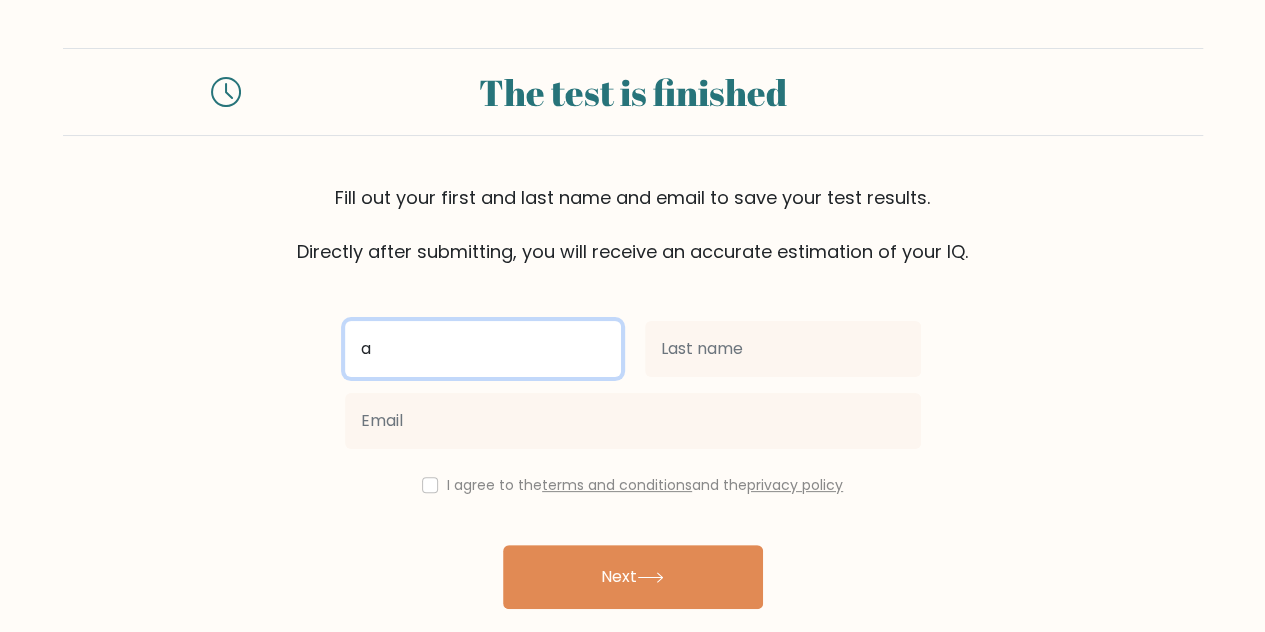 drag, startPoint x: 418, startPoint y: 351, endPoint x: 315, endPoint y: 344, distance: 103.23759 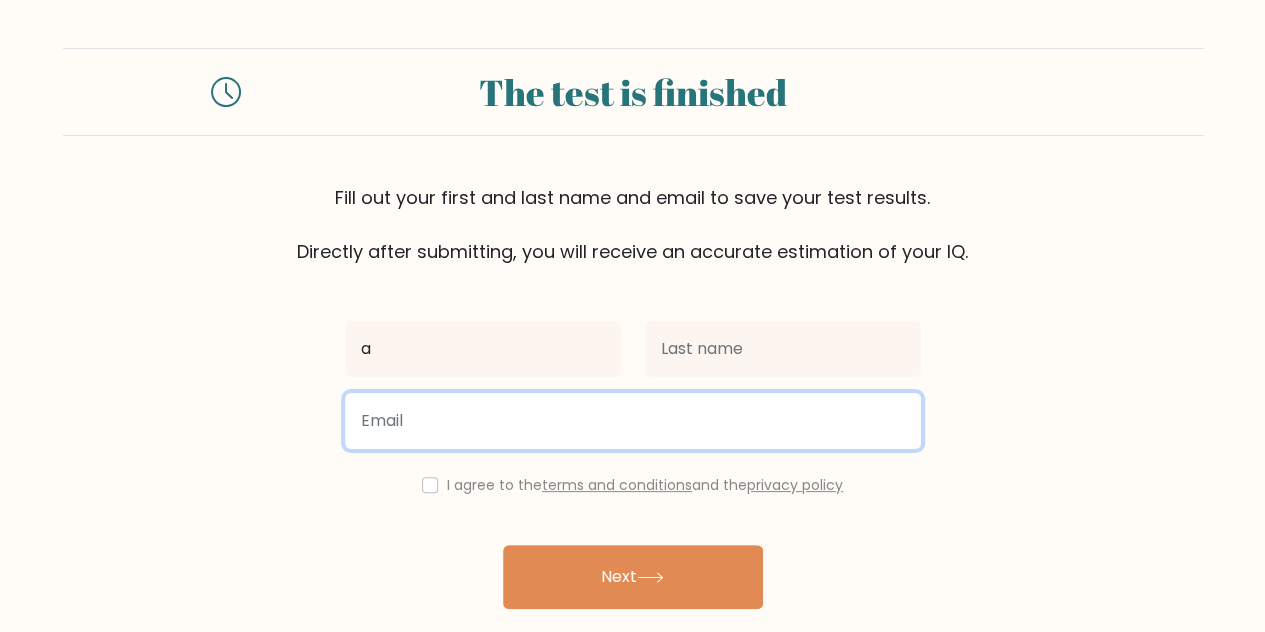 click at bounding box center [633, 421] 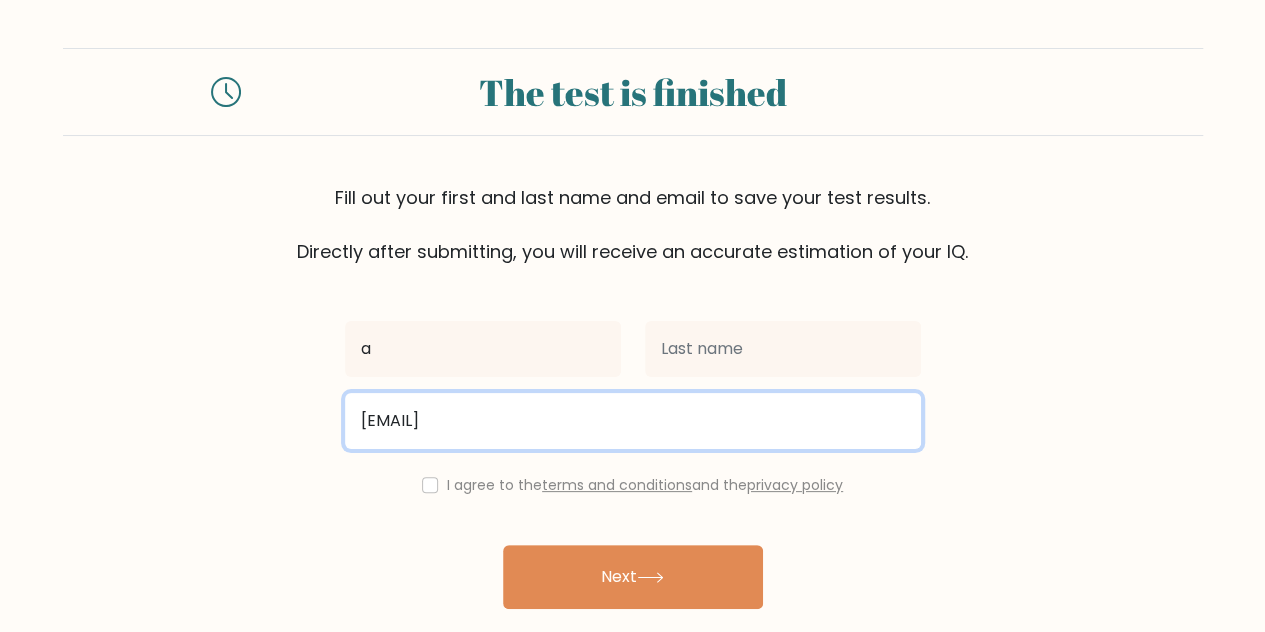 type on "janapo4852@nicext.com" 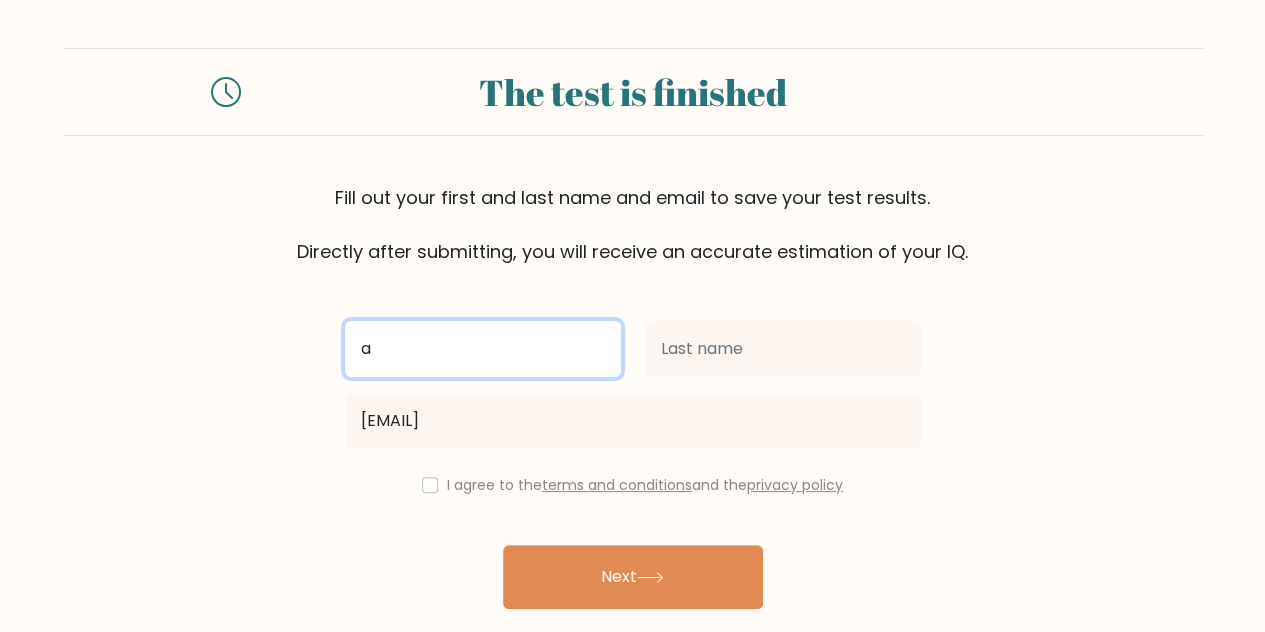 click on "a" at bounding box center [483, 349] 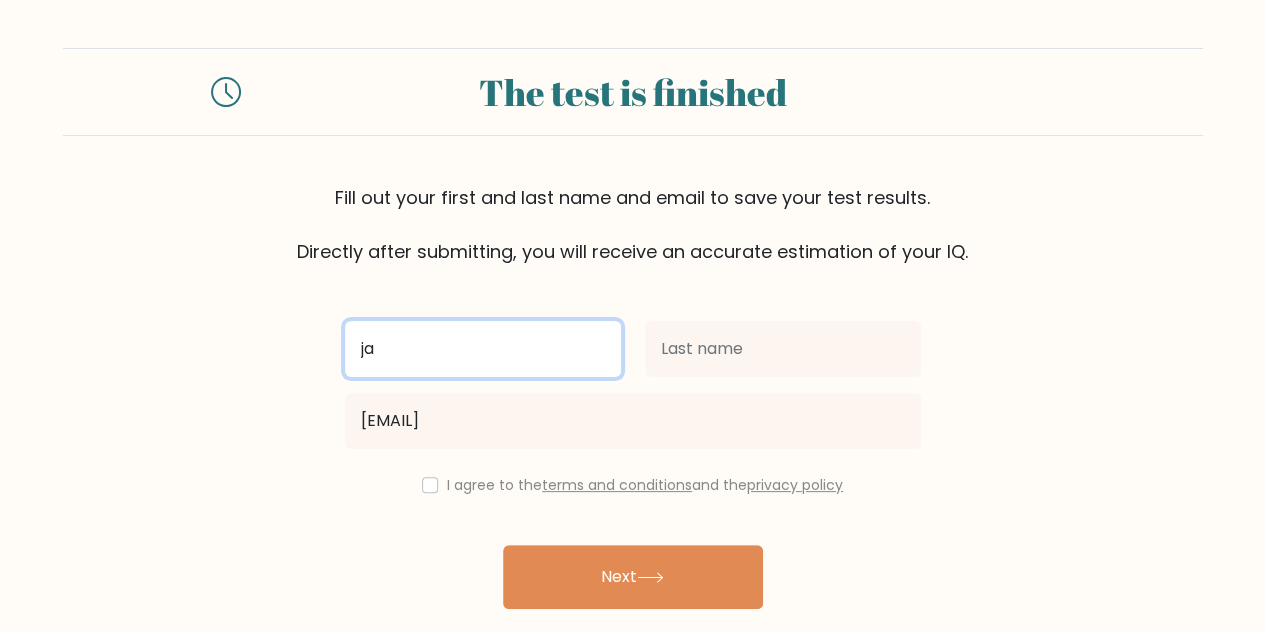 click on "ja" at bounding box center [483, 349] 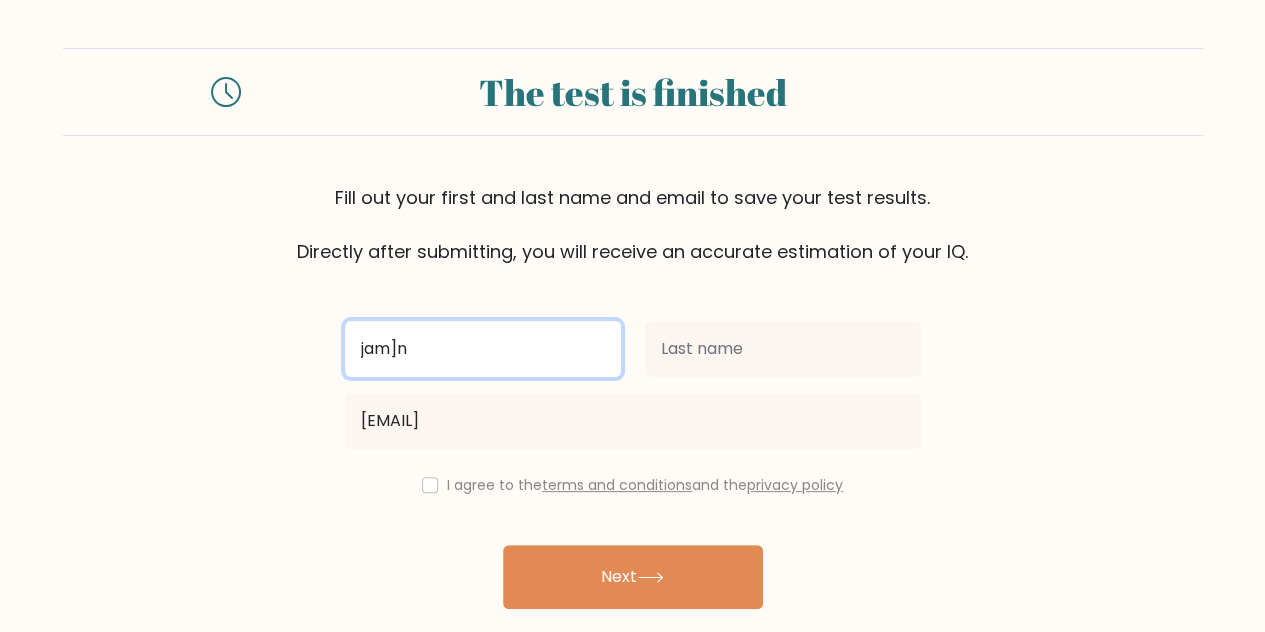 type on "jam]n" 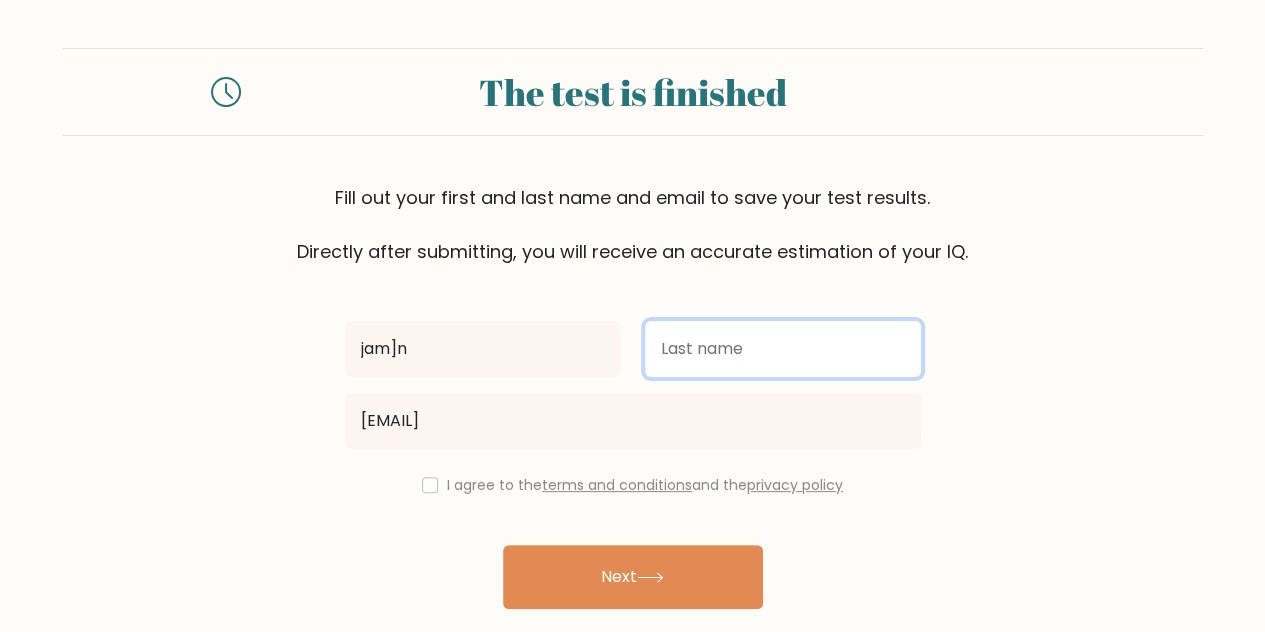 click at bounding box center [783, 349] 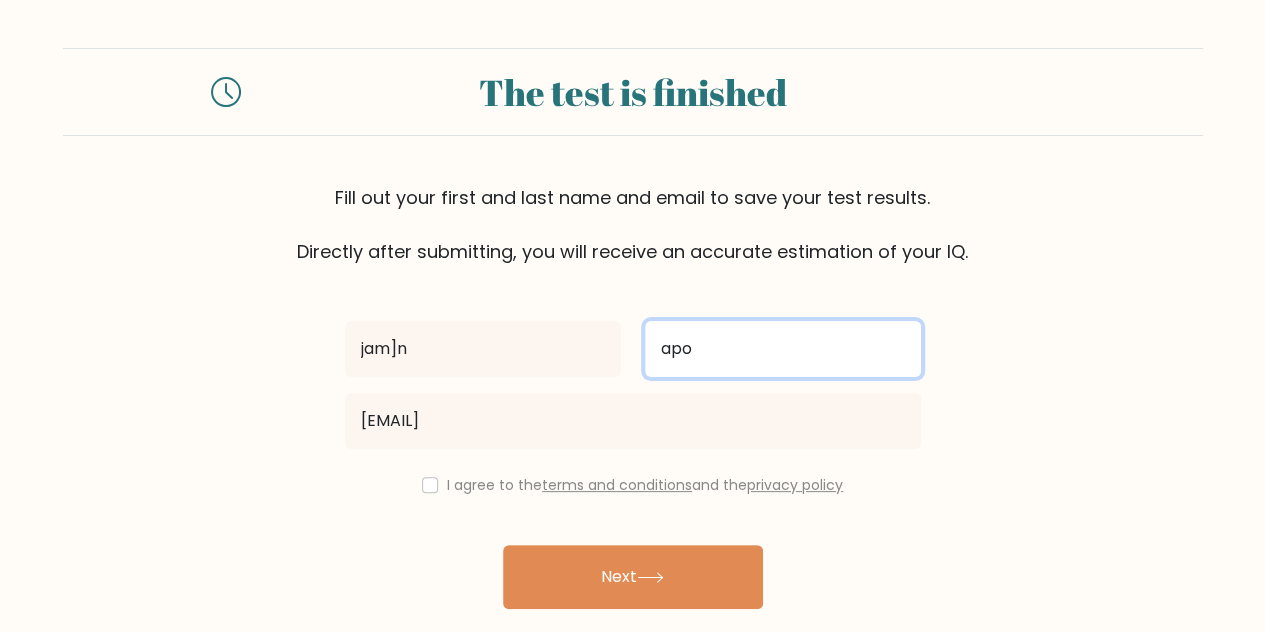 type on "apo" 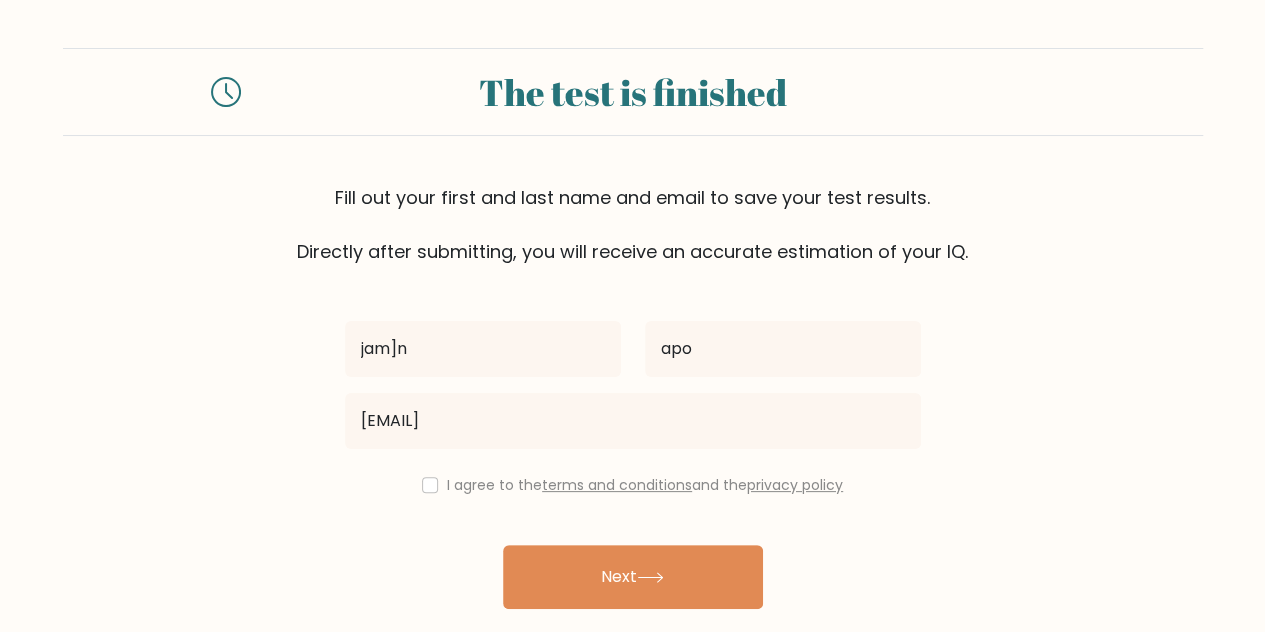 click on "I agree to the  terms and conditions  and the  privacy policy" at bounding box center (633, 485) 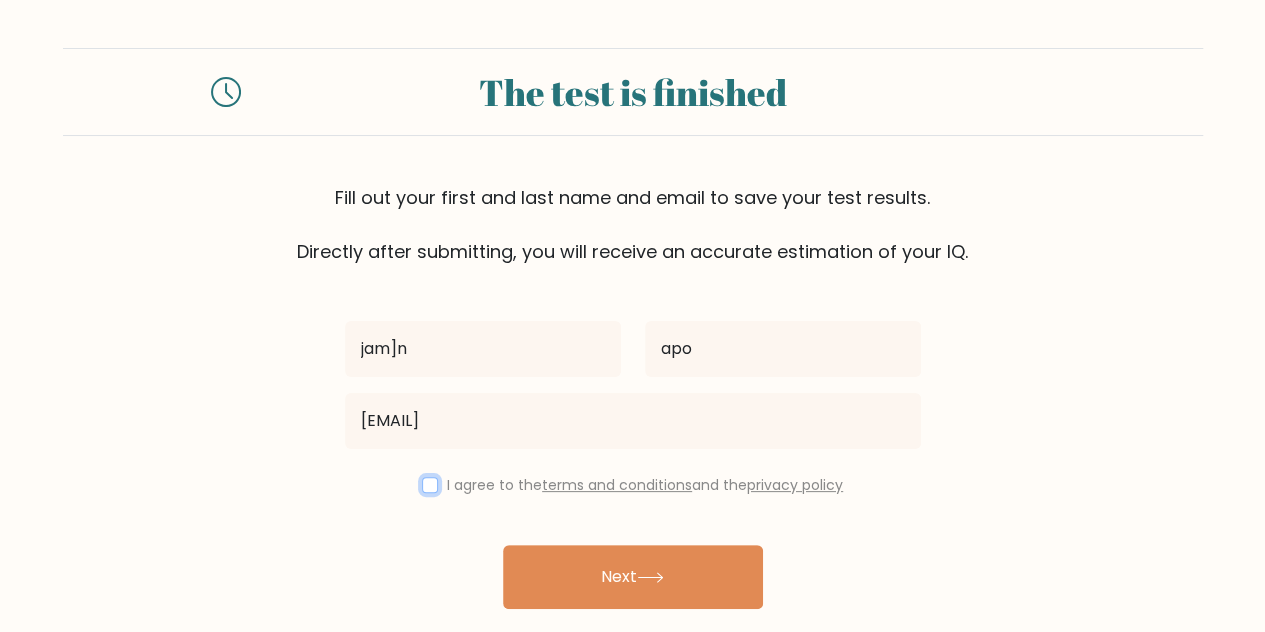 click at bounding box center [430, 485] 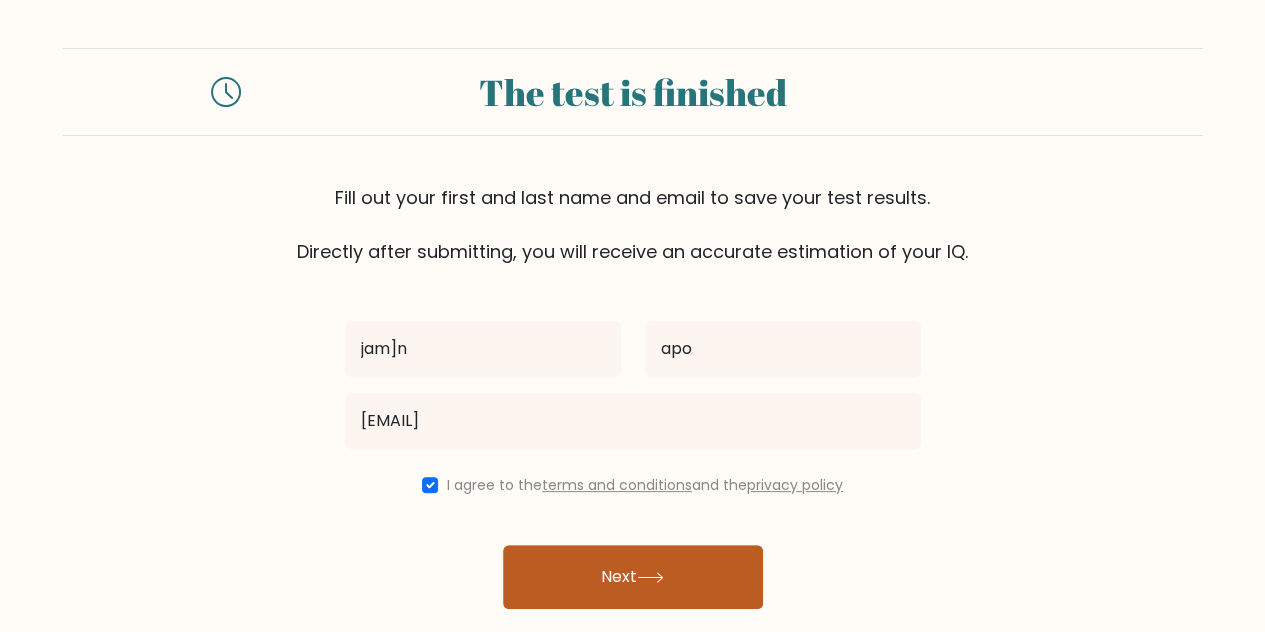 click on "Next" at bounding box center (633, 577) 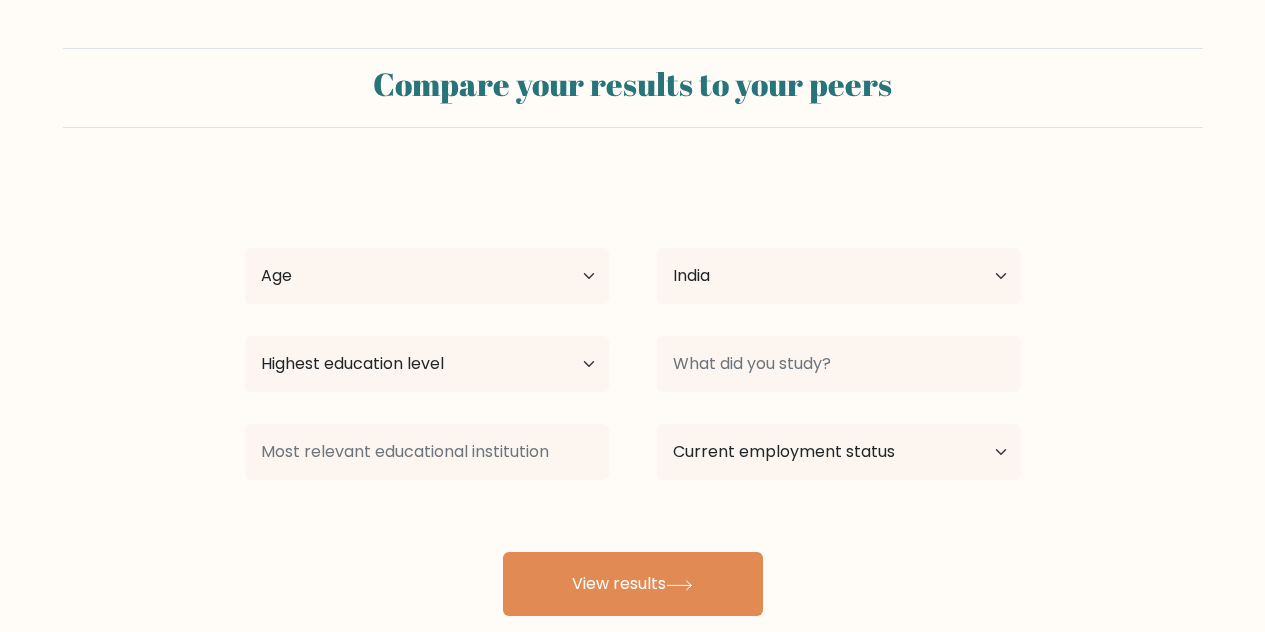 select on "IN" 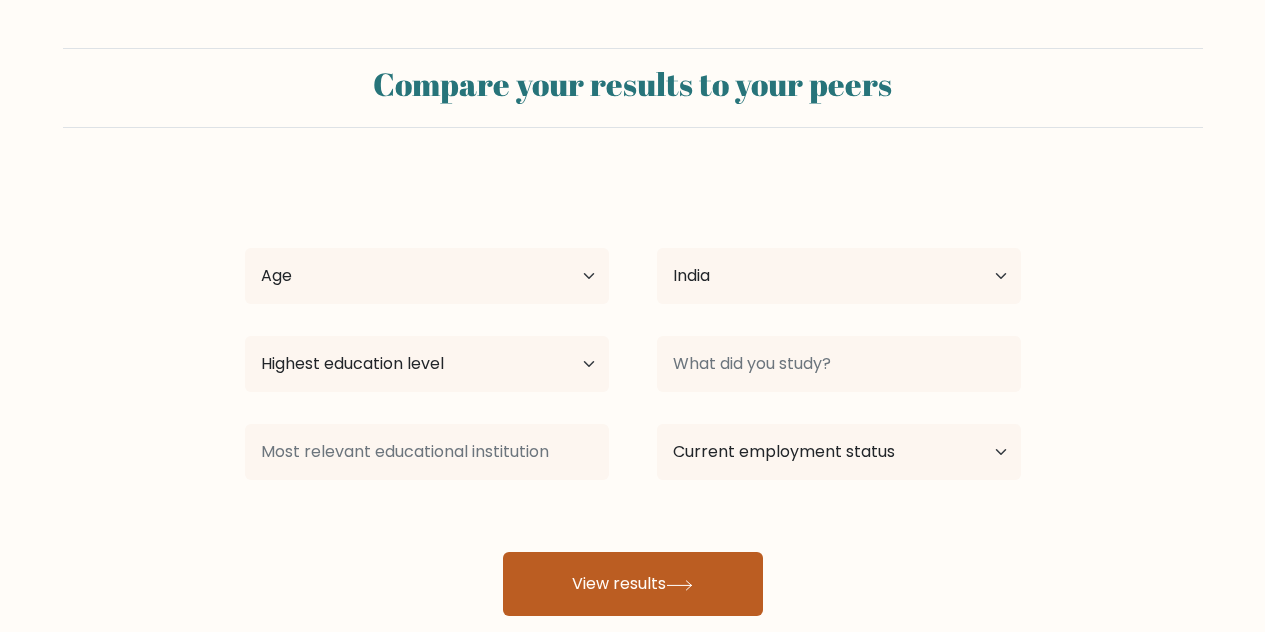 scroll, scrollTop: 0, scrollLeft: 0, axis: both 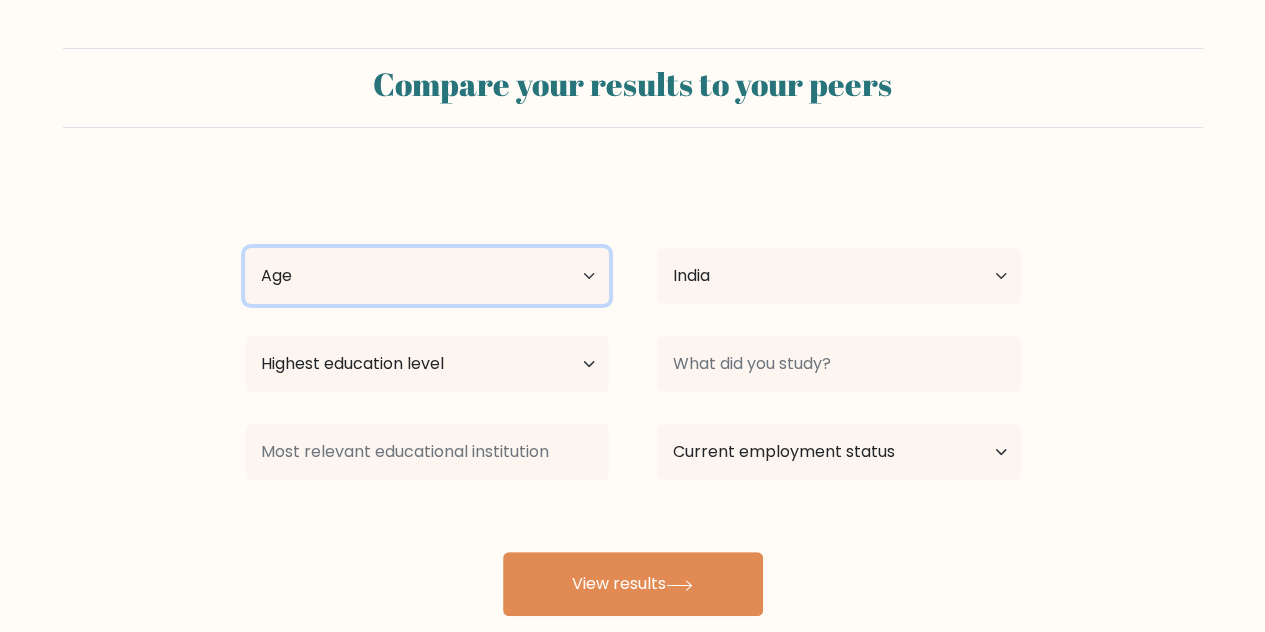 click on "Age
Under 18 years old
18-24 years old
25-34 years old
35-44 years old
45-54 years old
55-64 years old
65 years old and above" at bounding box center (427, 276) 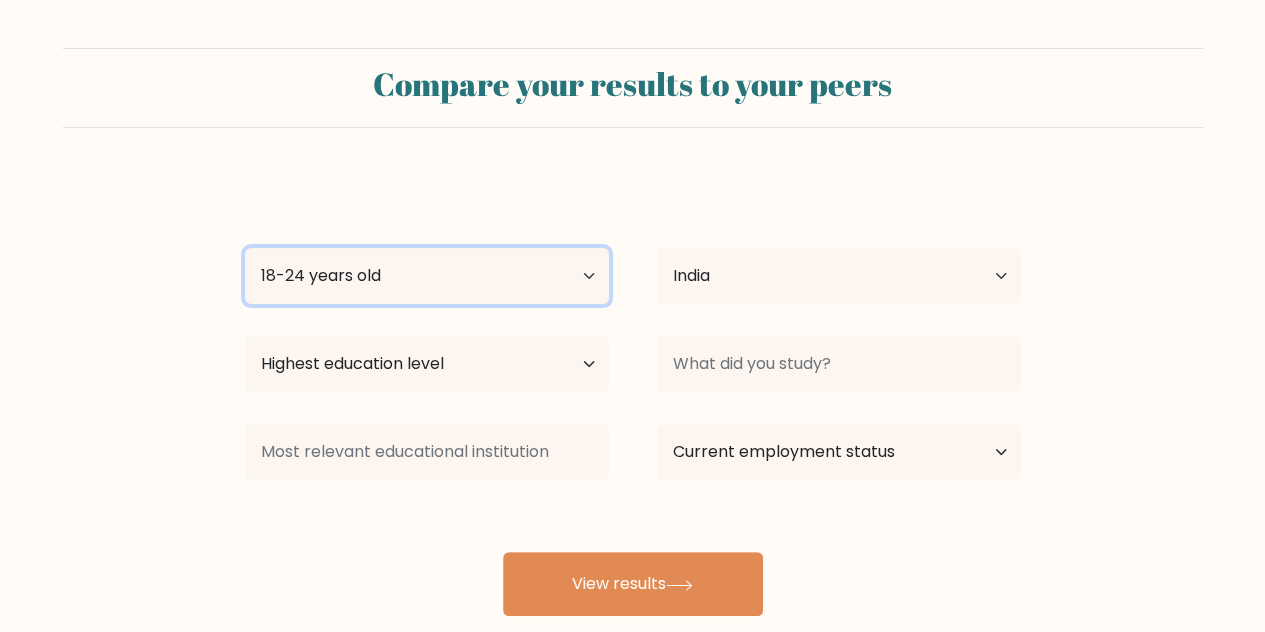 click on "Age
Under 18 years old
18-24 years old
25-34 years old
35-44 years old
45-54 years old
55-64 years old
65 years old and above" at bounding box center [427, 276] 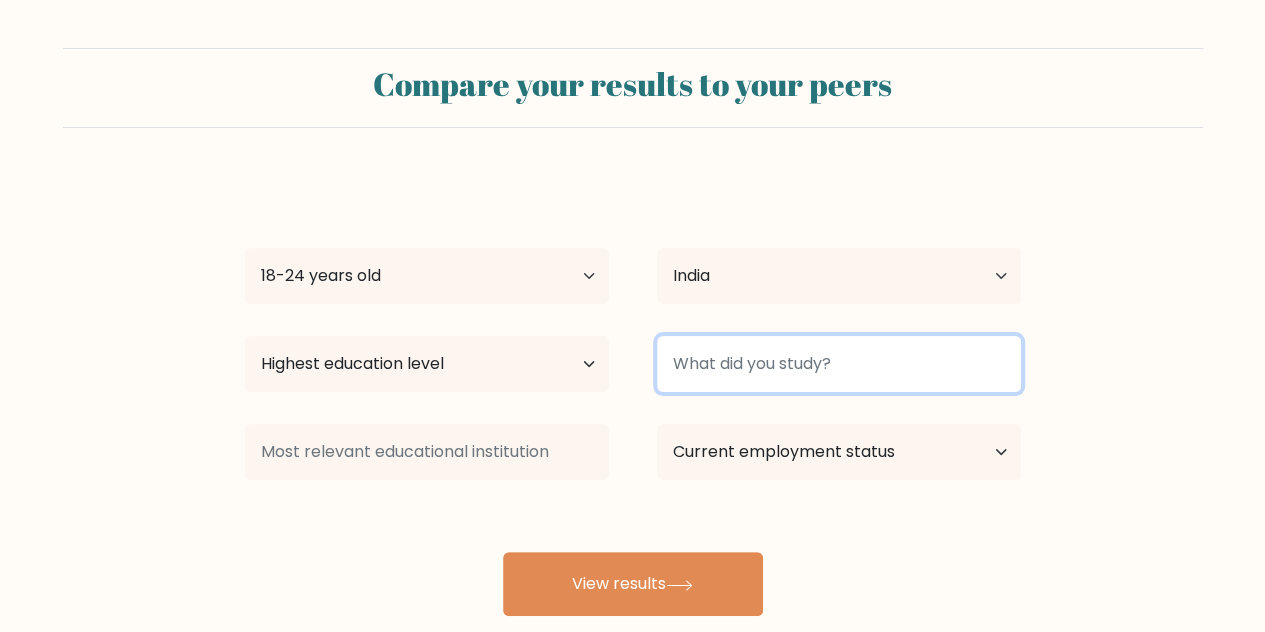 click at bounding box center (839, 364) 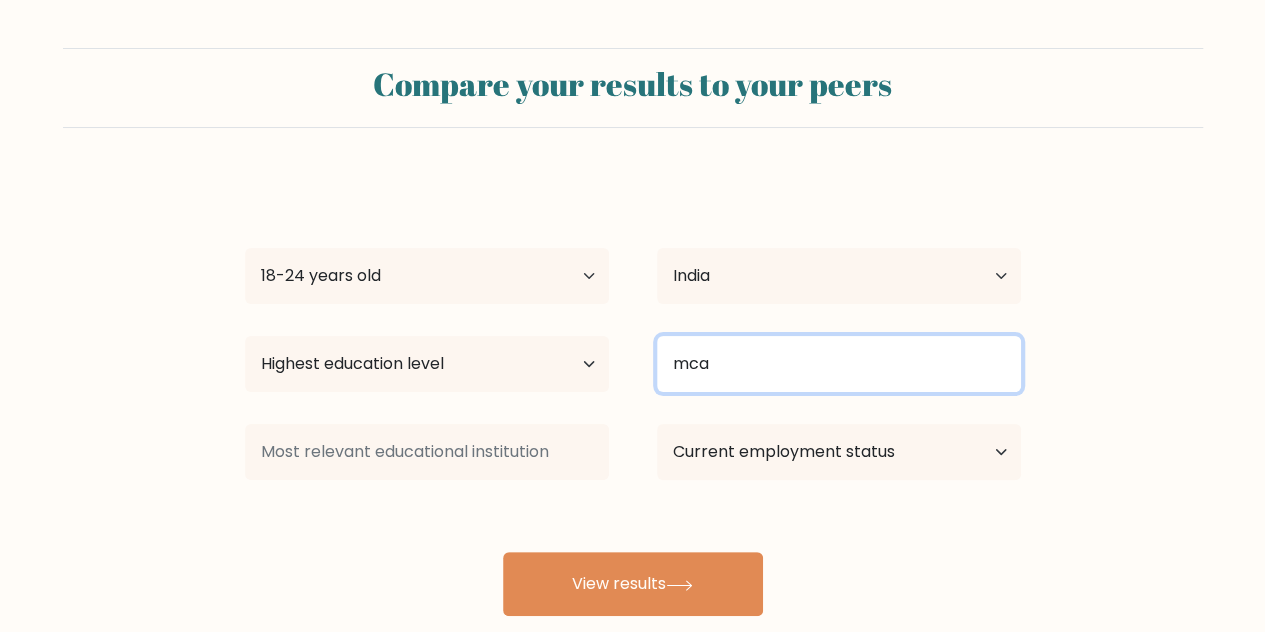 type on "mca" 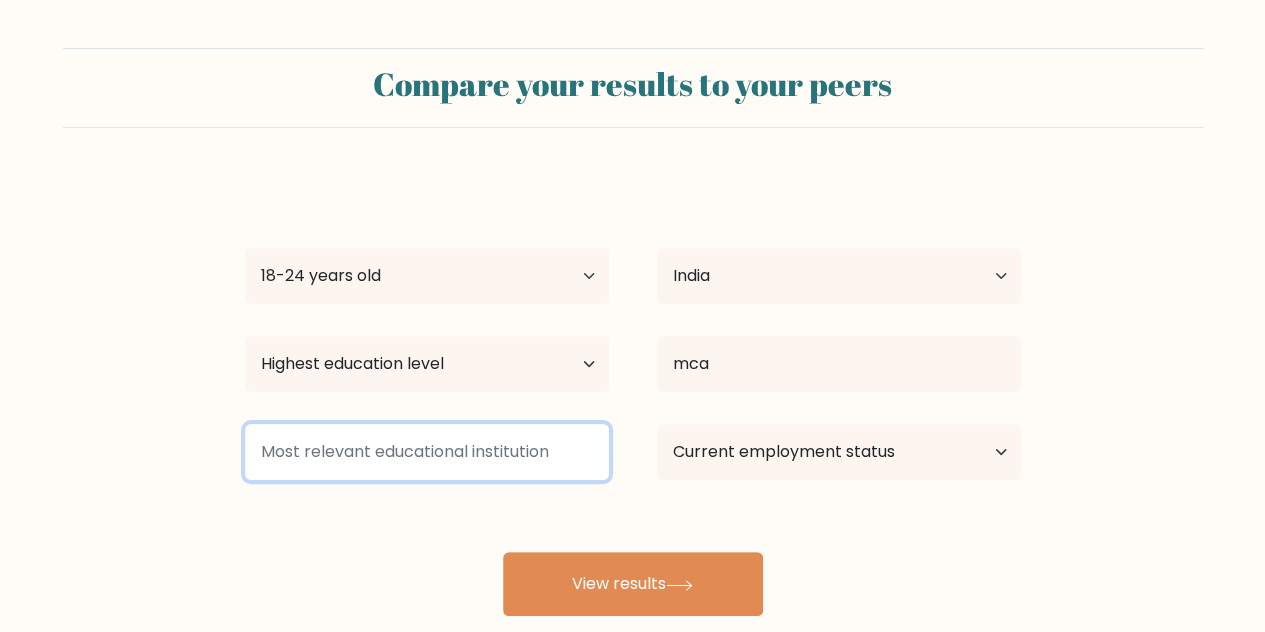 click at bounding box center [427, 452] 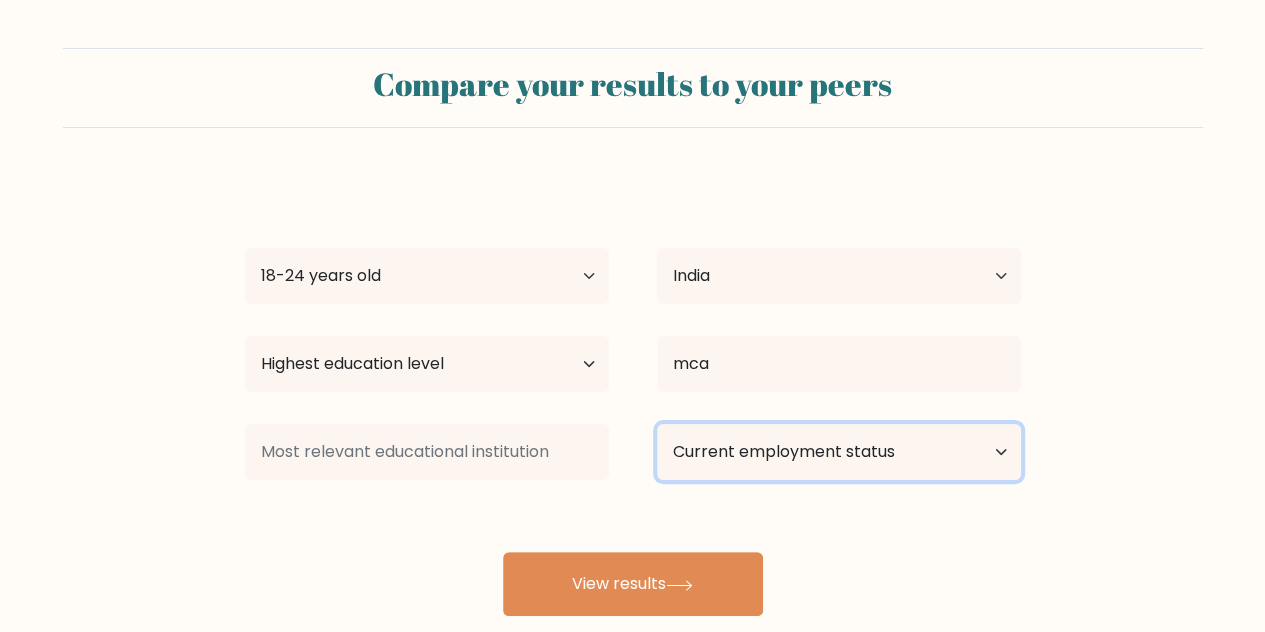 click on "Current employment status
Employed
Student
Retired
Other / prefer not to answer" at bounding box center (839, 452) 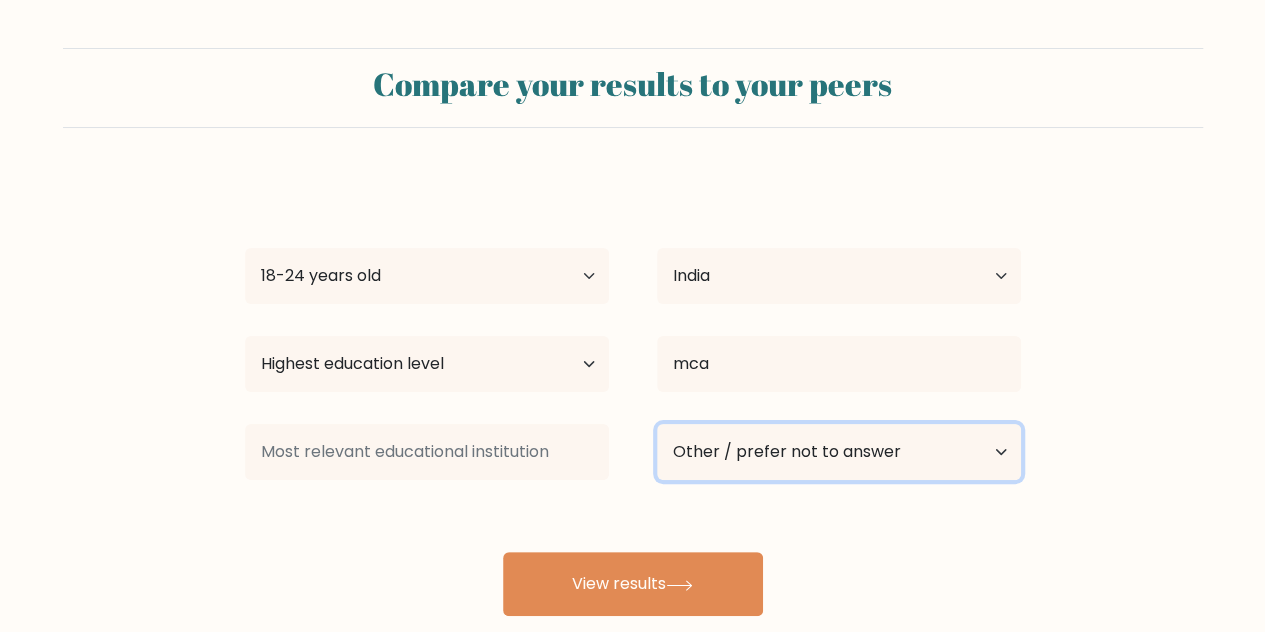 click on "Current employment status
Employed
Student
Retired
Other / prefer not to answer" at bounding box center [839, 452] 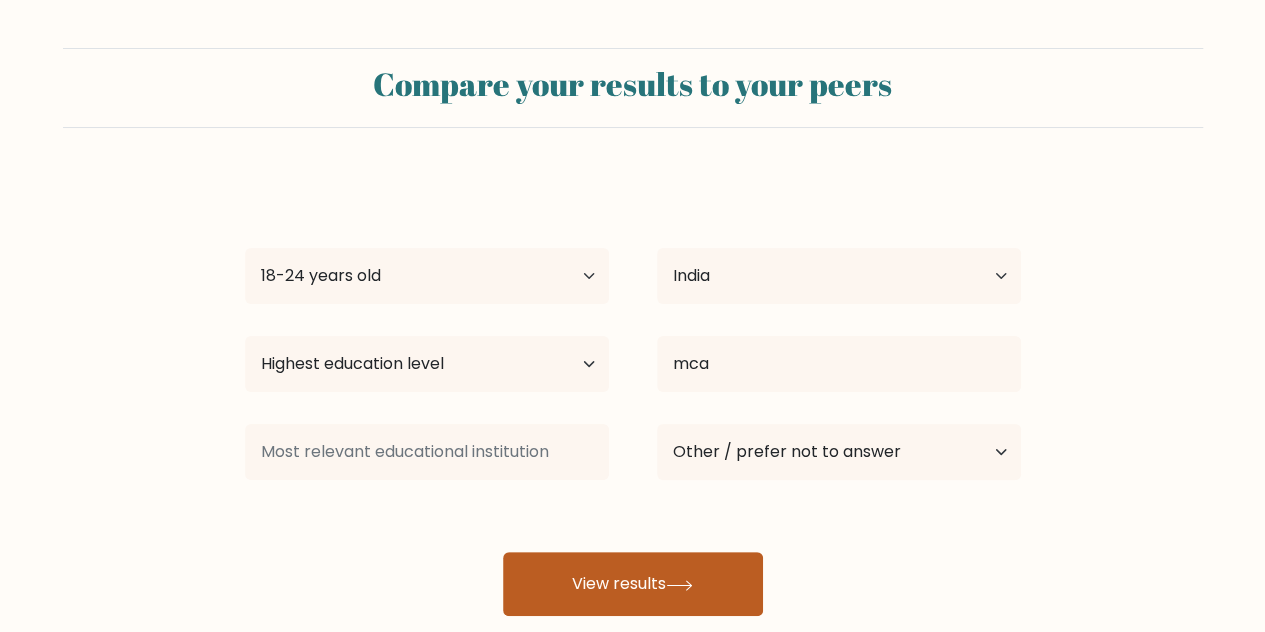 click on "View results" at bounding box center (633, 584) 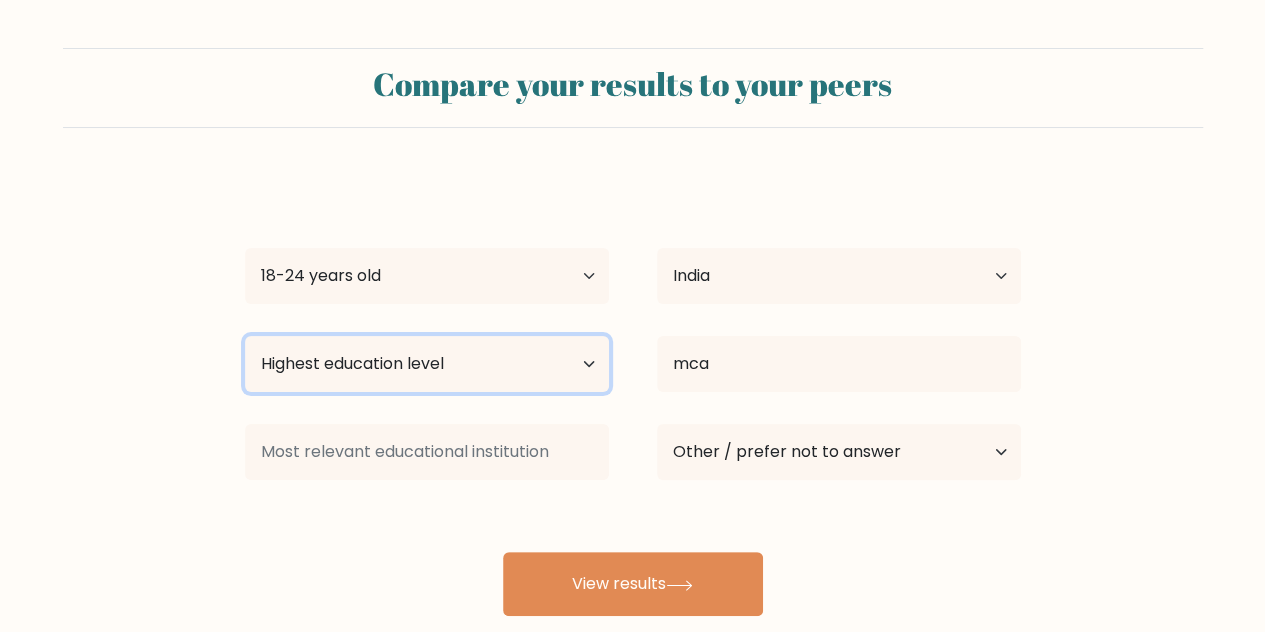 click on "Highest education level
No schooling
Primary
Lower Secondary
Upper Secondary
Occupation Specific
Bachelor's degree
Master's degree
Doctoral degree" at bounding box center [427, 364] 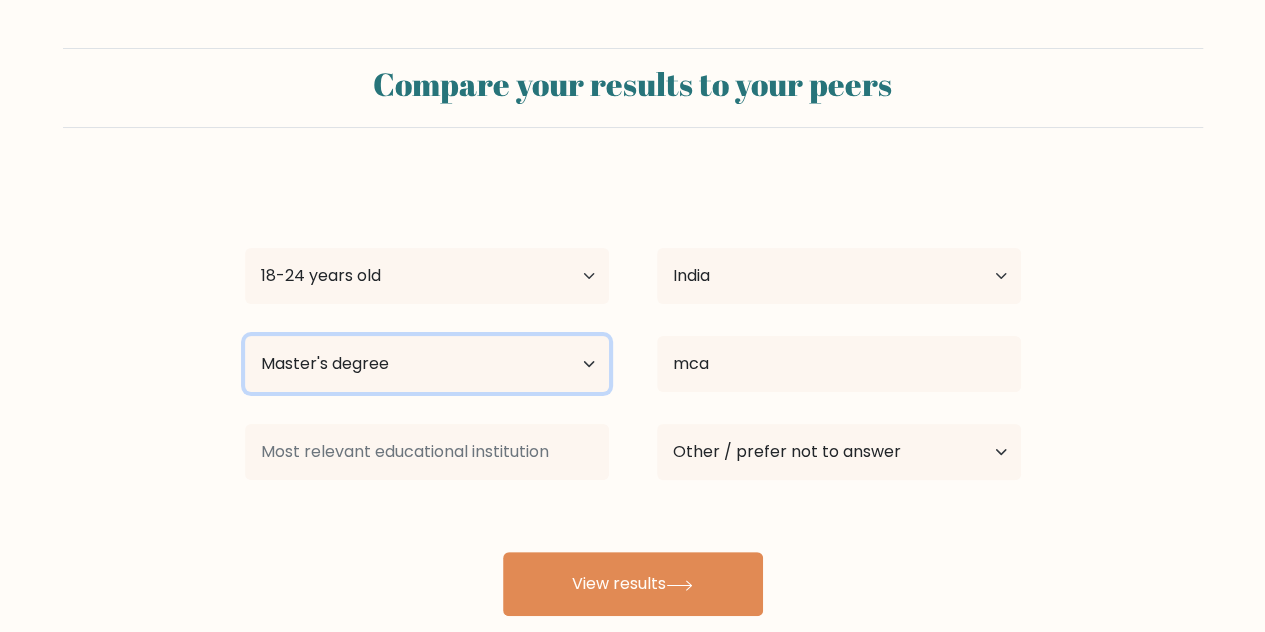 click on "Highest education level
No schooling
Primary
Lower Secondary
Upper Secondary
Occupation Specific
Bachelor's degree
Master's degree
Doctoral degree" at bounding box center [427, 364] 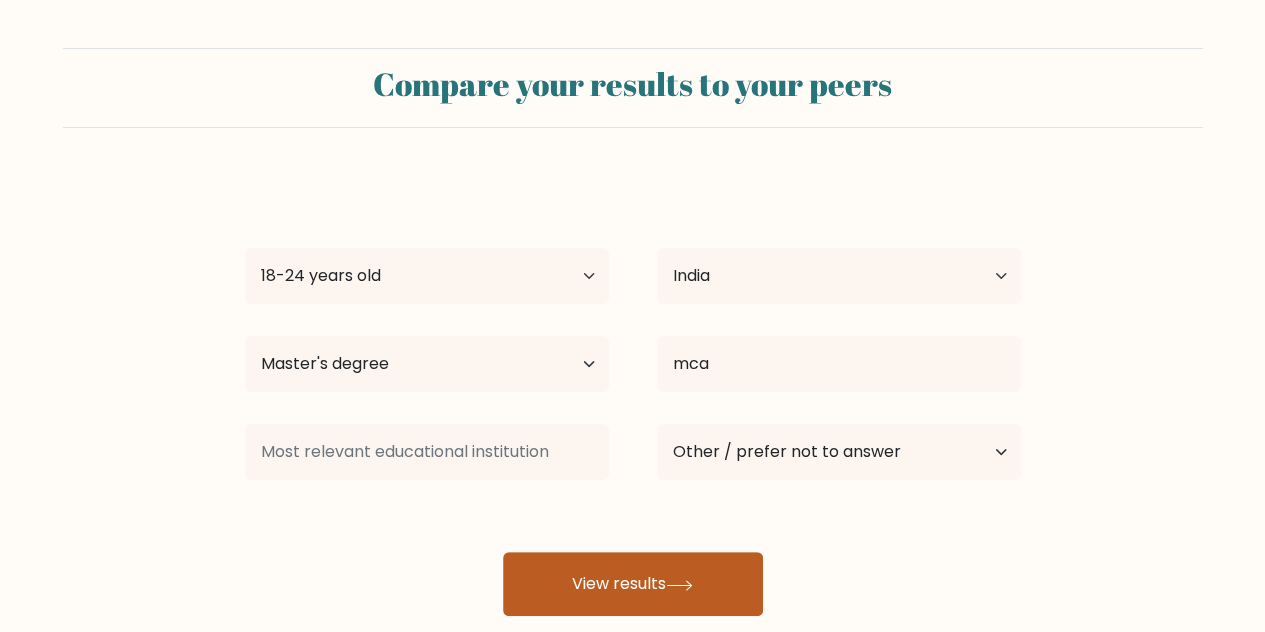click on "View results" at bounding box center [633, 584] 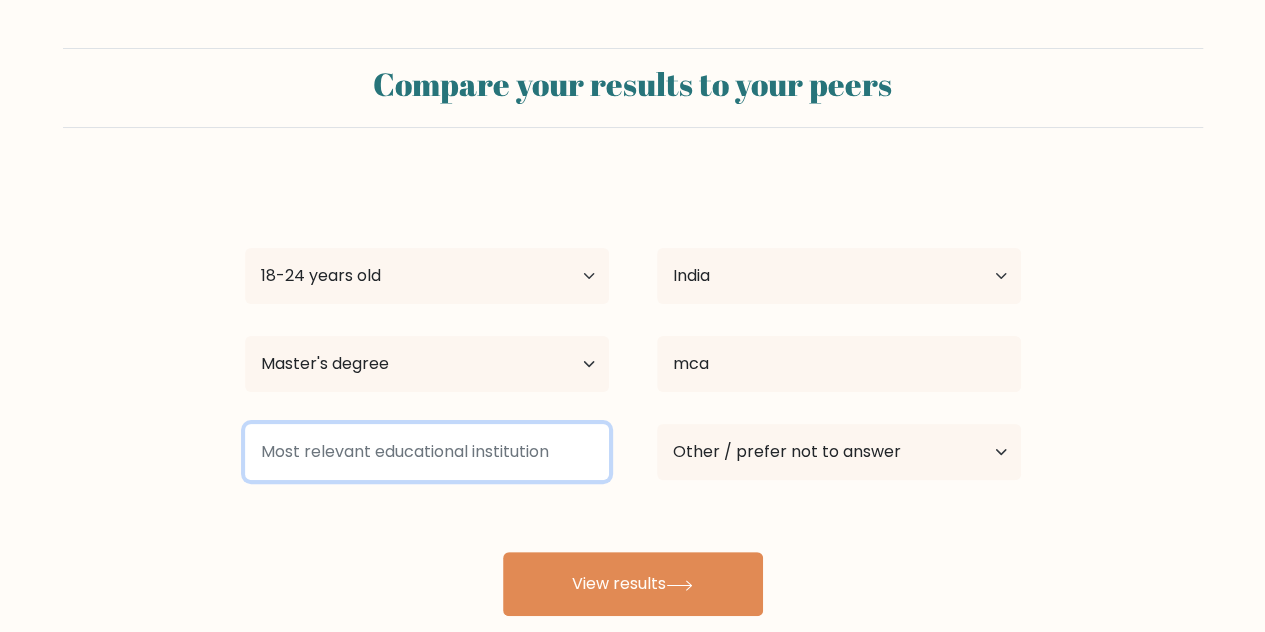 click at bounding box center (427, 452) 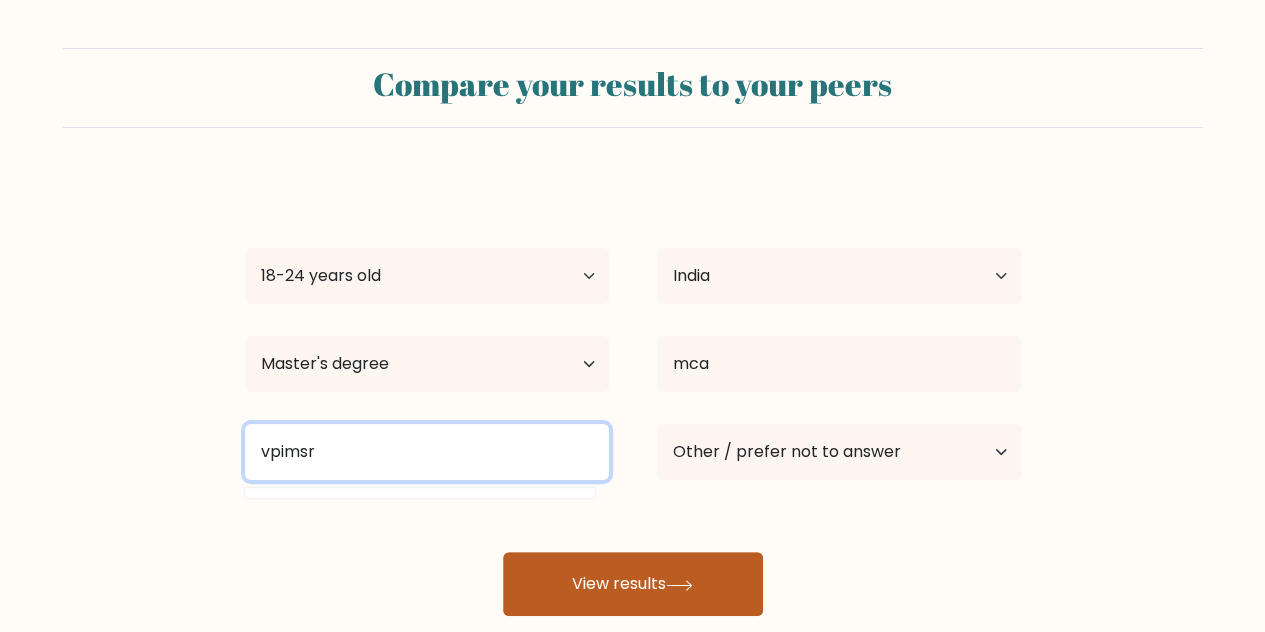 type on "vpimsr" 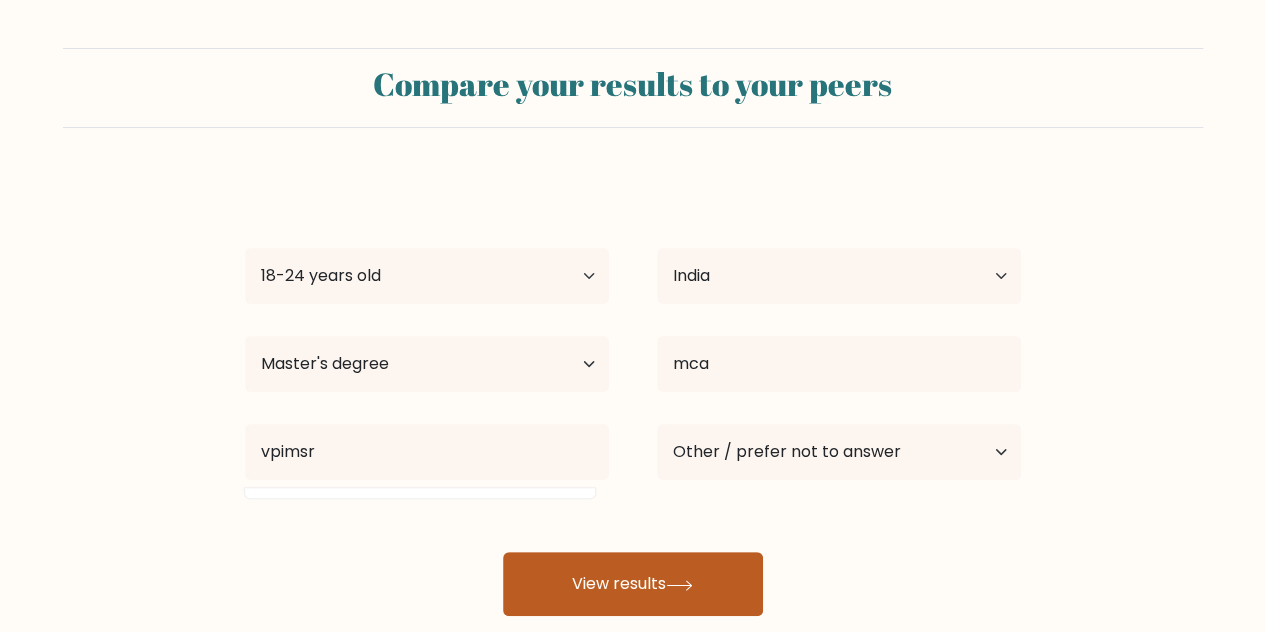 click on "View results" at bounding box center [633, 584] 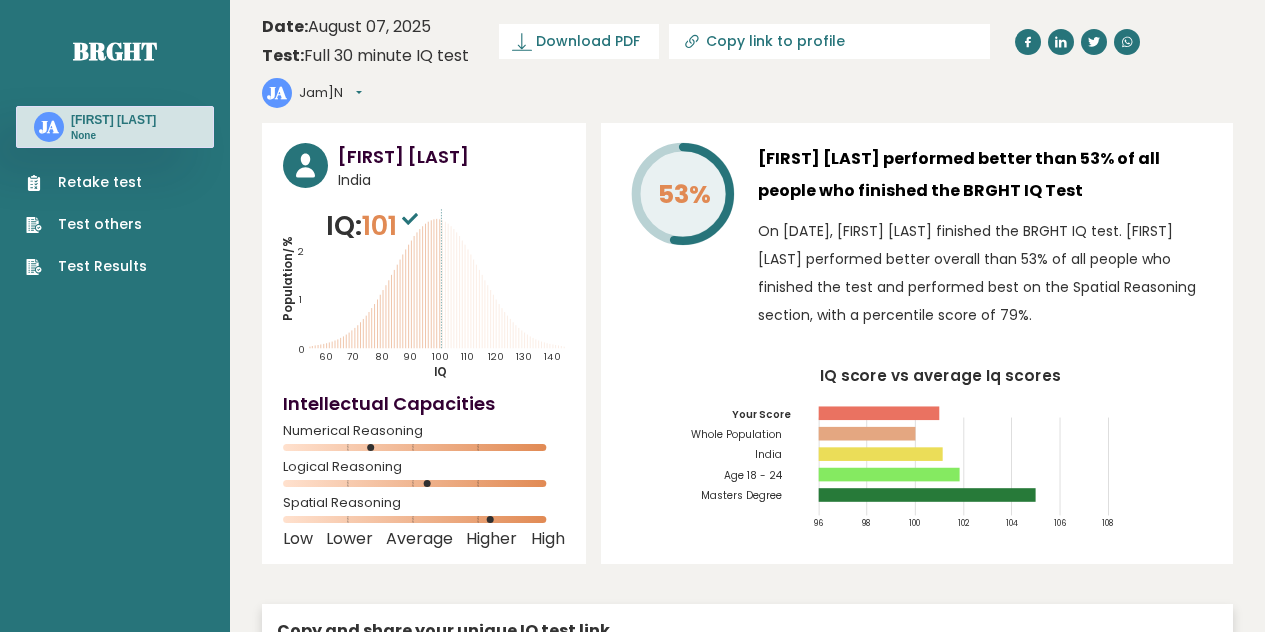 scroll, scrollTop: 0, scrollLeft: 0, axis: both 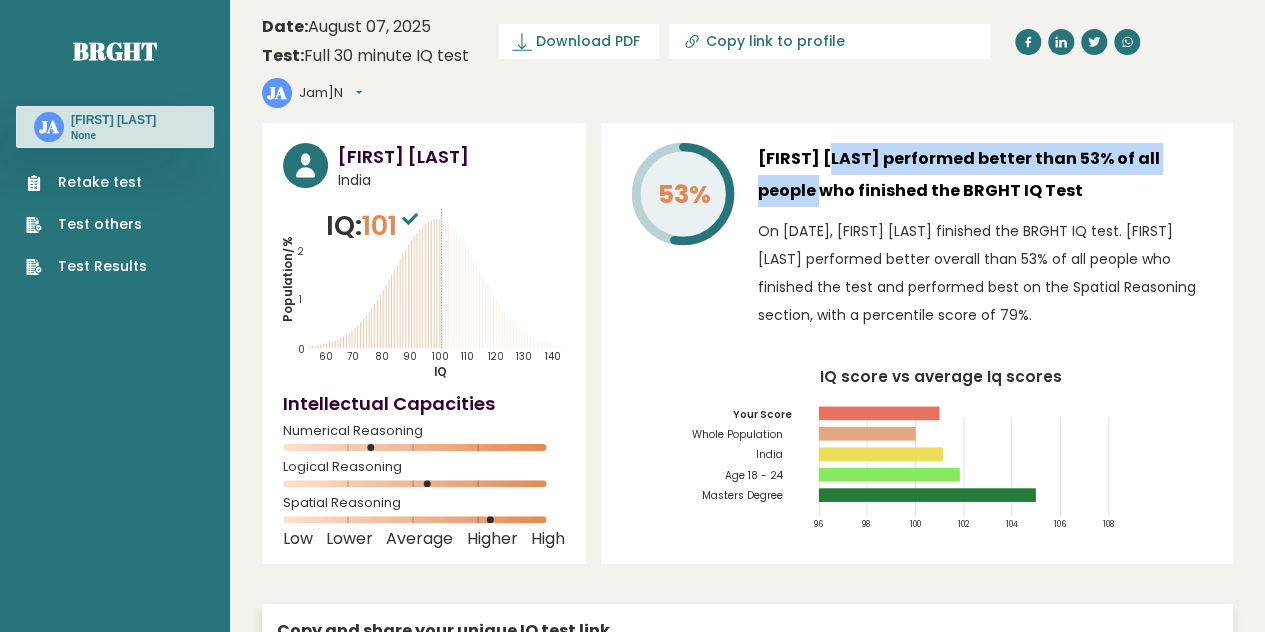drag, startPoint x: 766, startPoint y: 114, endPoint x: 1162, endPoint y: 119, distance: 396.03156 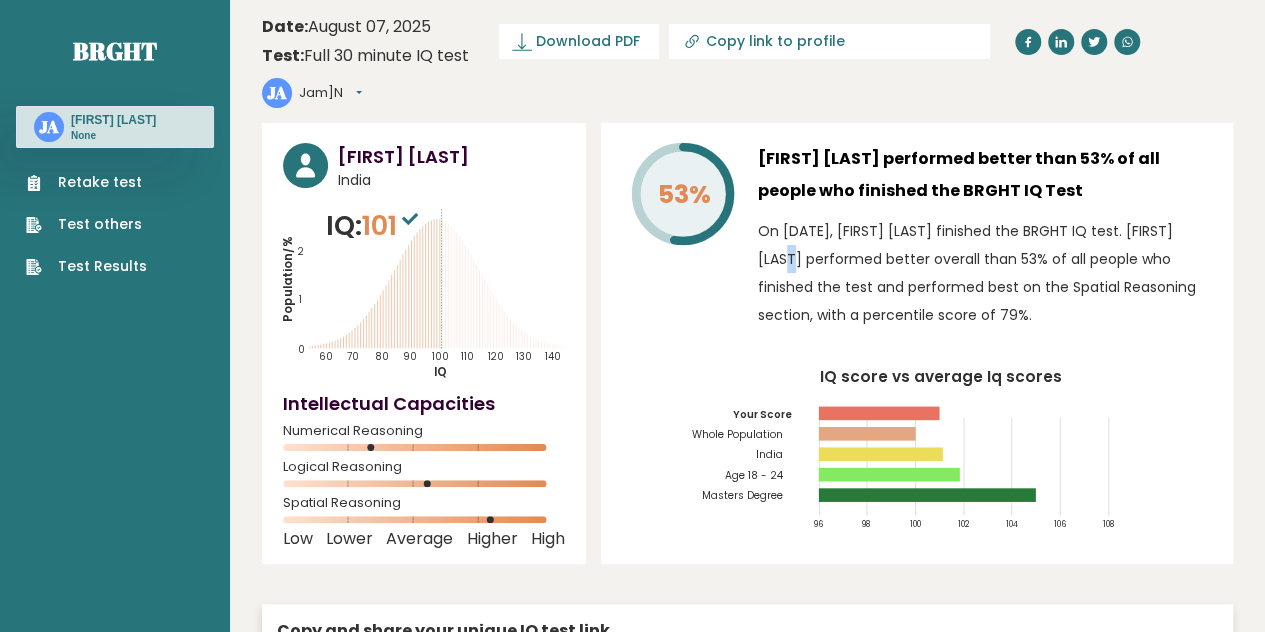 click on "On August 07, 2025, Jam]N
Apo finished the BRGHT IQ test. Jam]N performed better overall than
53% of all people who finished the test and
performed best on the
Spatial Reasoning section, with
a percentile score of 79%." at bounding box center (985, 273) 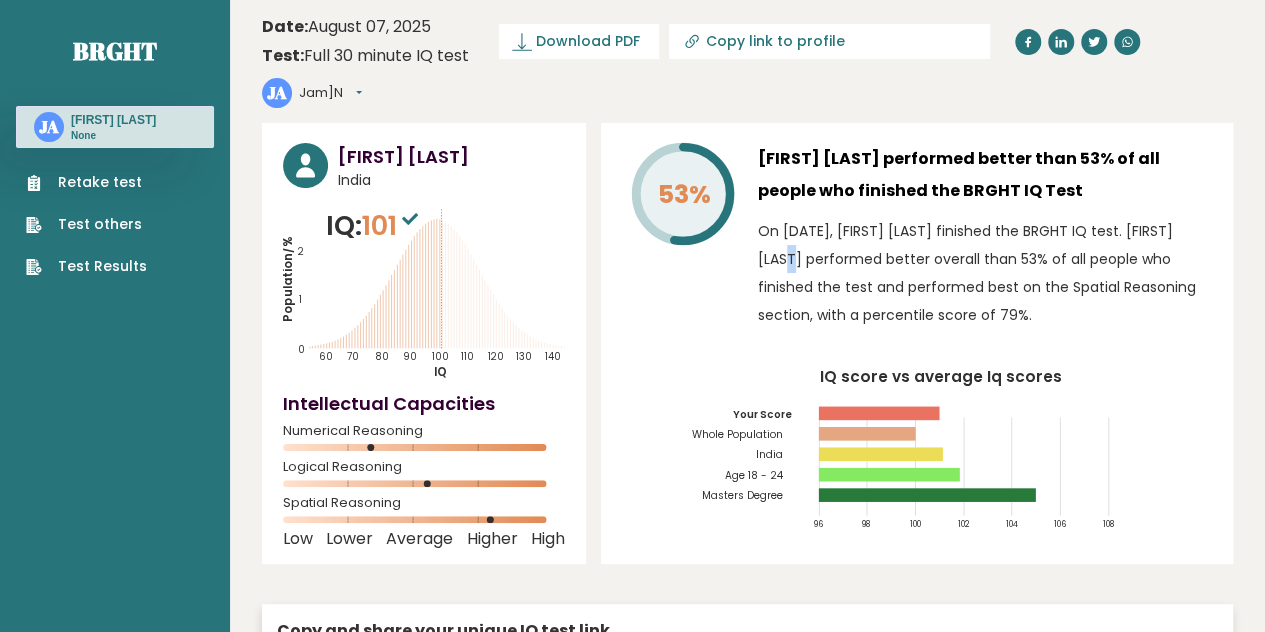 drag, startPoint x: 733, startPoint y: 439, endPoint x: 777, endPoint y: 438, distance: 44.011364 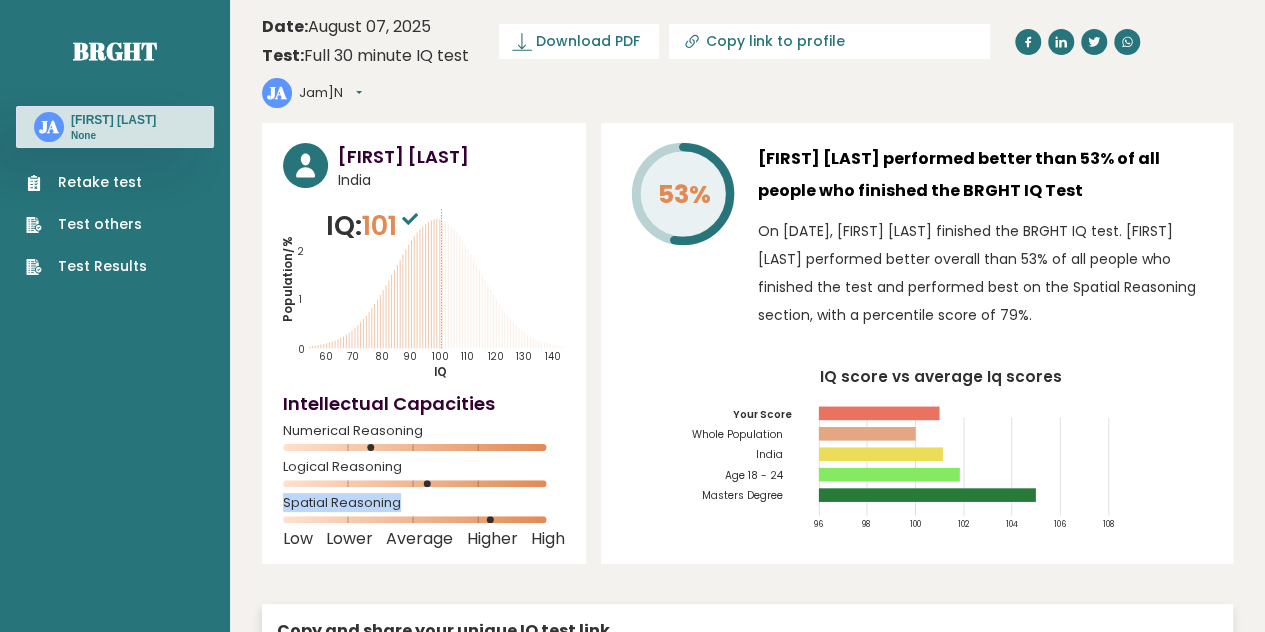 drag, startPoint x: 283, startPoint y: 465, endPoint x: 417, endPoint y: 465, distance: 134 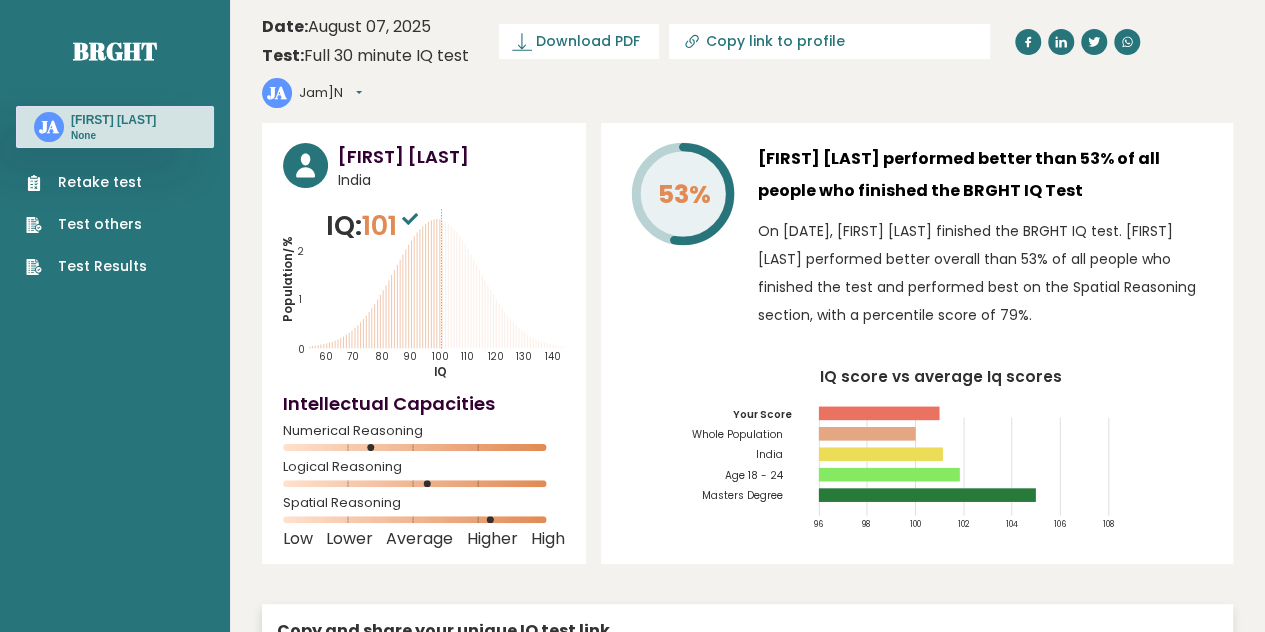 click on "Jam]N Apo
India
IQ:  101
Population/%
IQ
0
1
2
60
70
80
90
100
110
120
130
140
Low" at bounding box center (747, 478) 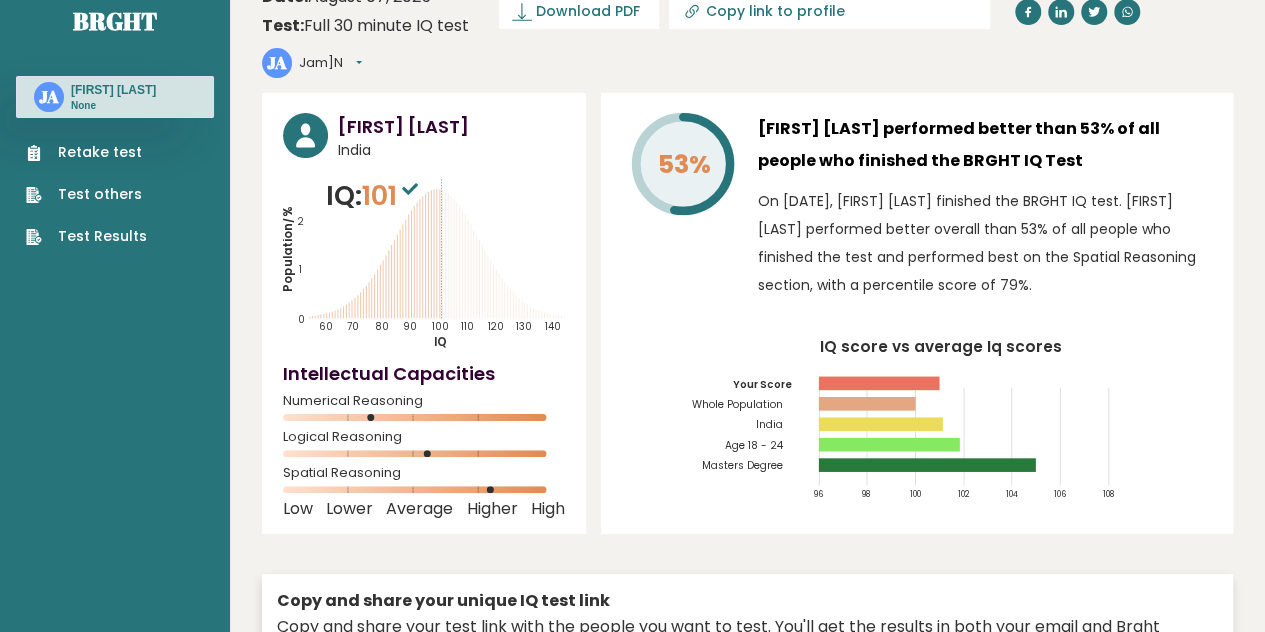 scroll, scrollTop: 0, scrollLeft: 0, axis: both 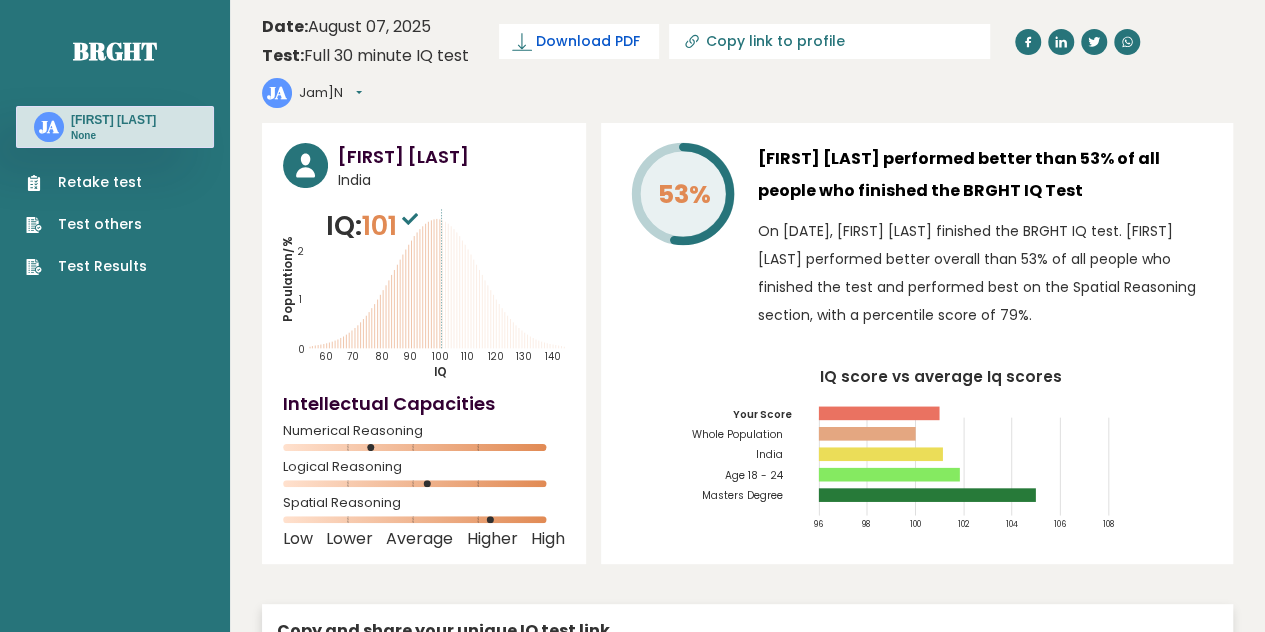 click on "Download PDF" at bounding box center [579, 41] 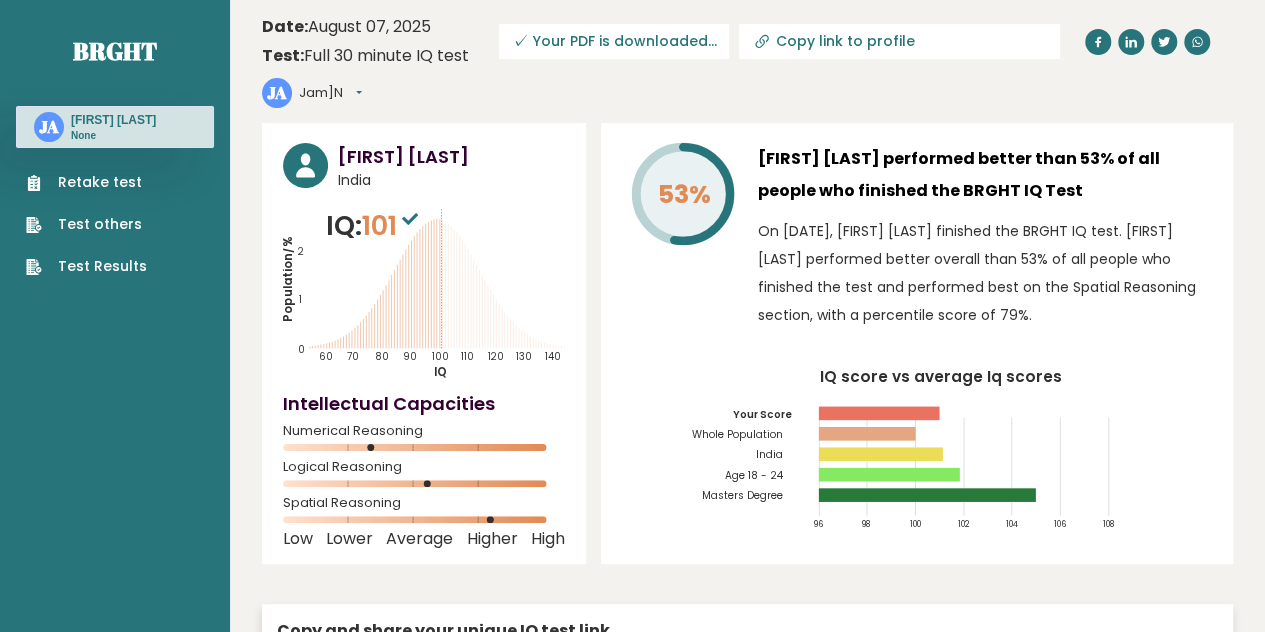 click on "Test Results" at bounding box center (86, 266) 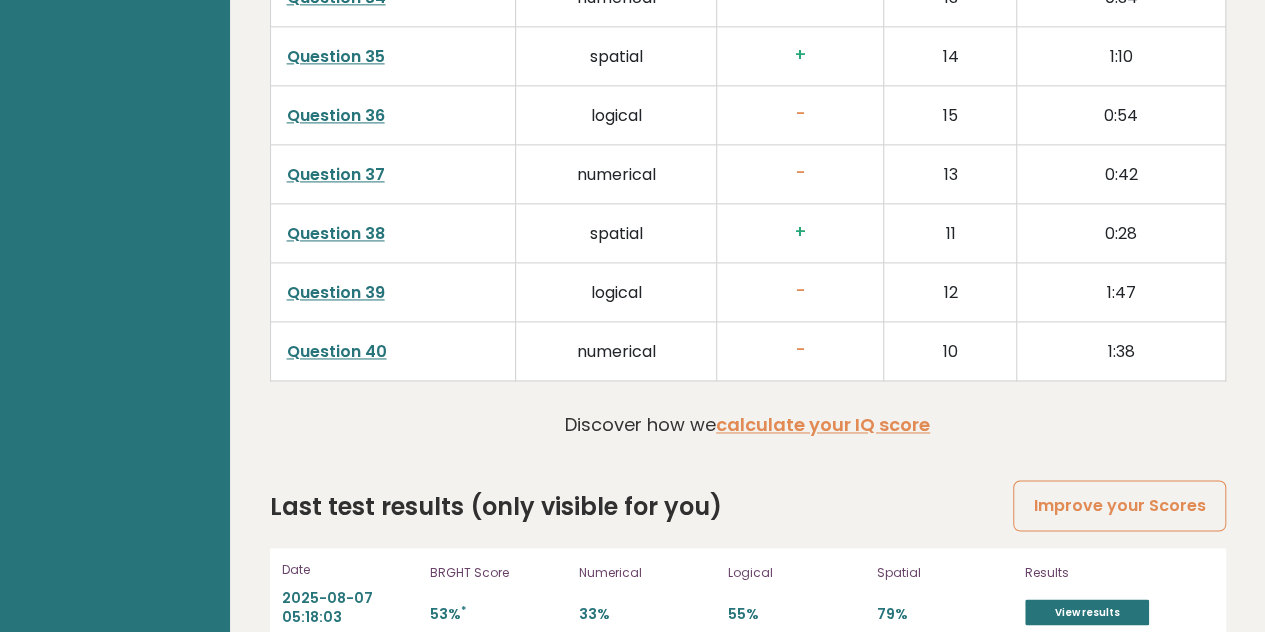 scroll, scrollTop: 5198, scrollLeft: 0, axis: vertical 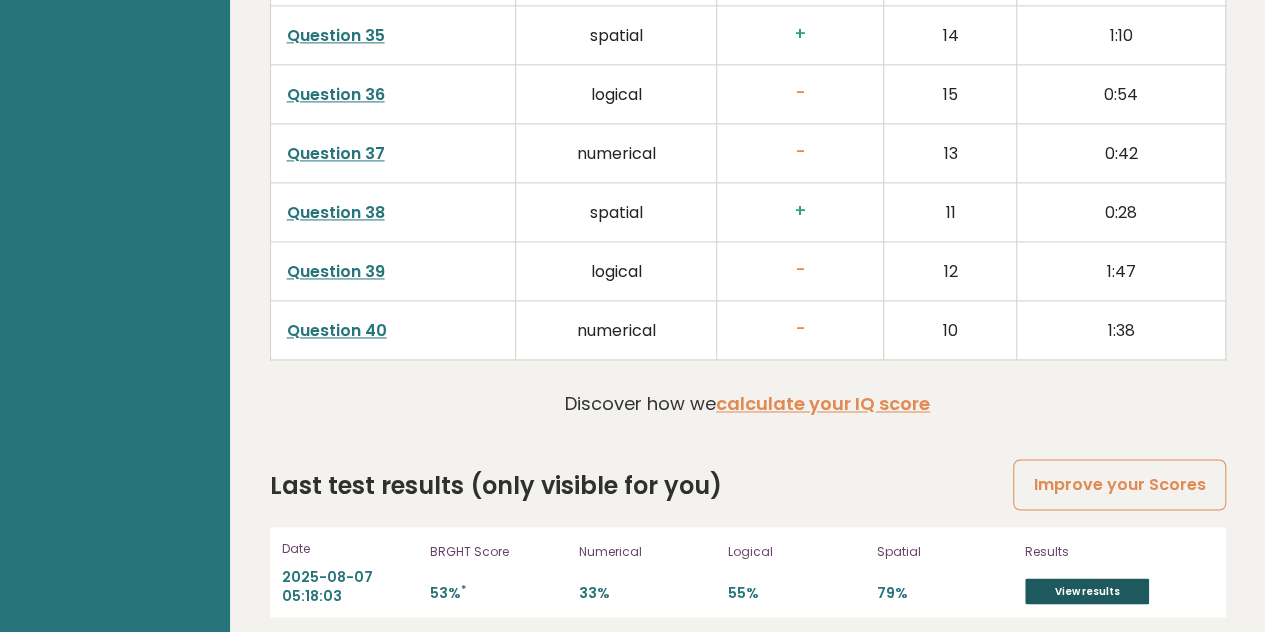 click on "View results" at bounding box center (1087, 591) 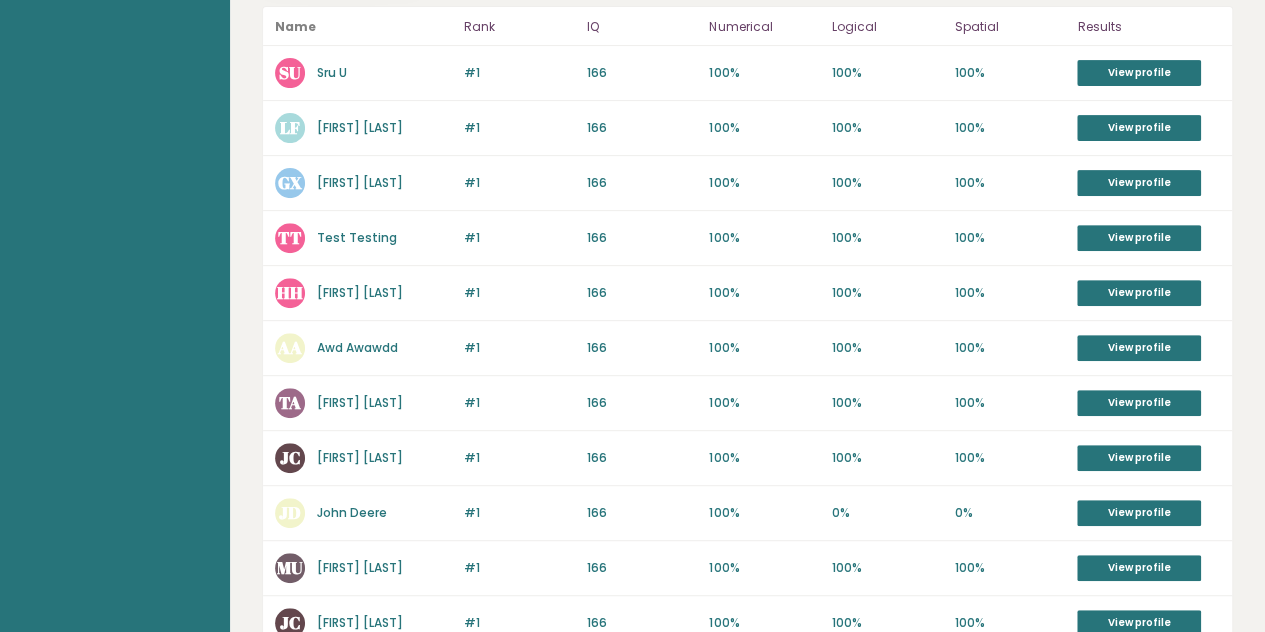 scroll, scrollTop: 0, scrollLeft: 0, axis: both 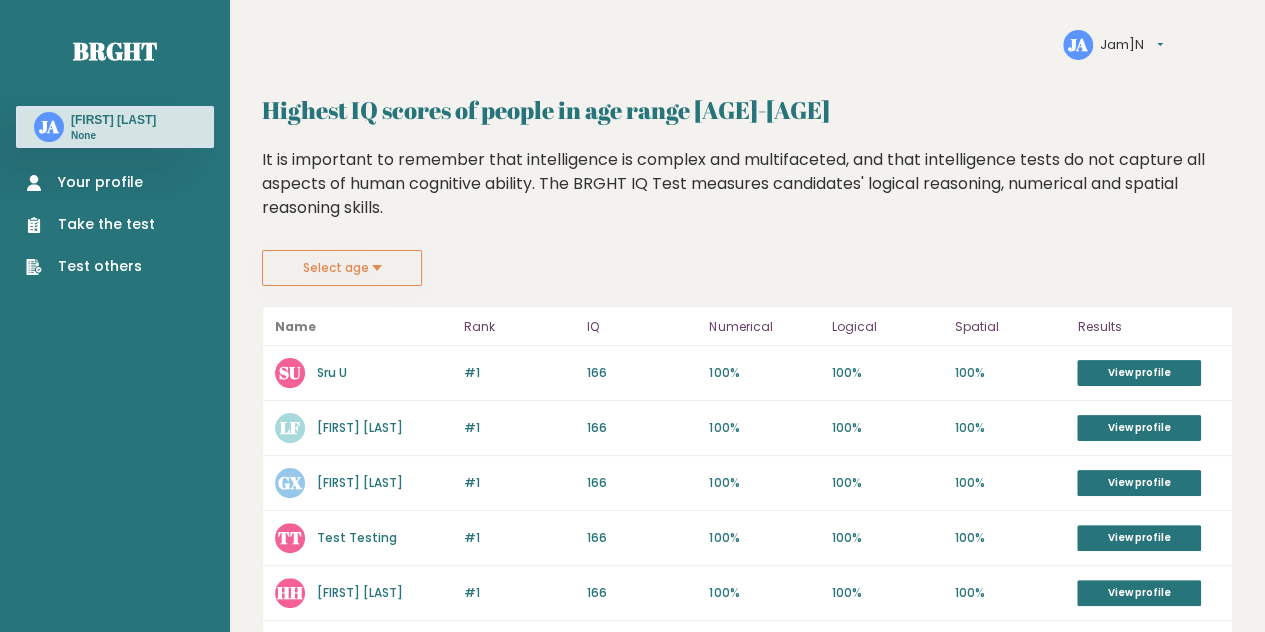 click on "None" at bounding box center [113, 136] 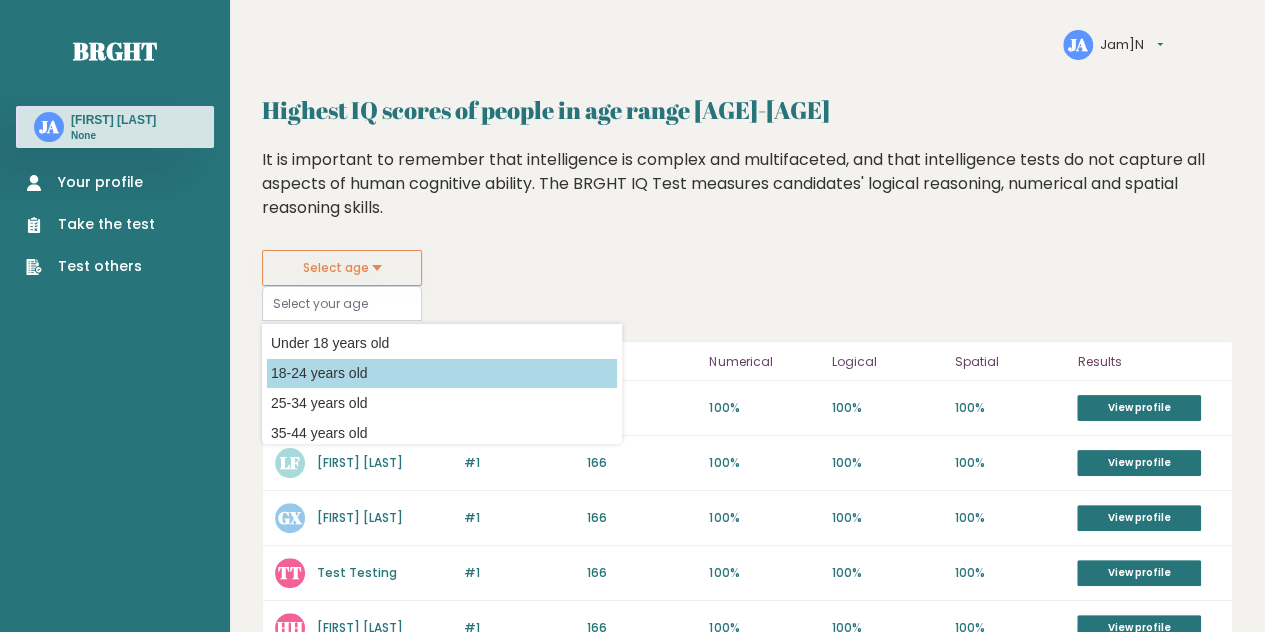 click on "18-24 years old" at bounding box center [442, 373] 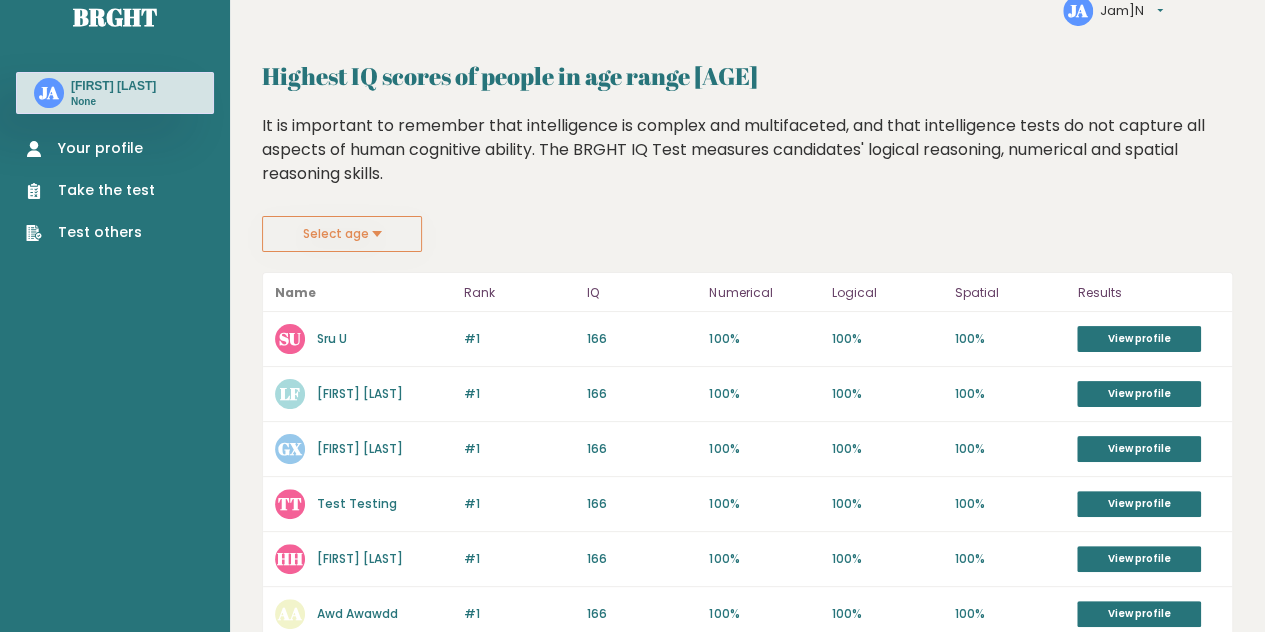 scroll, scrollTop: 0, scrollLeft: 0, axis: both 